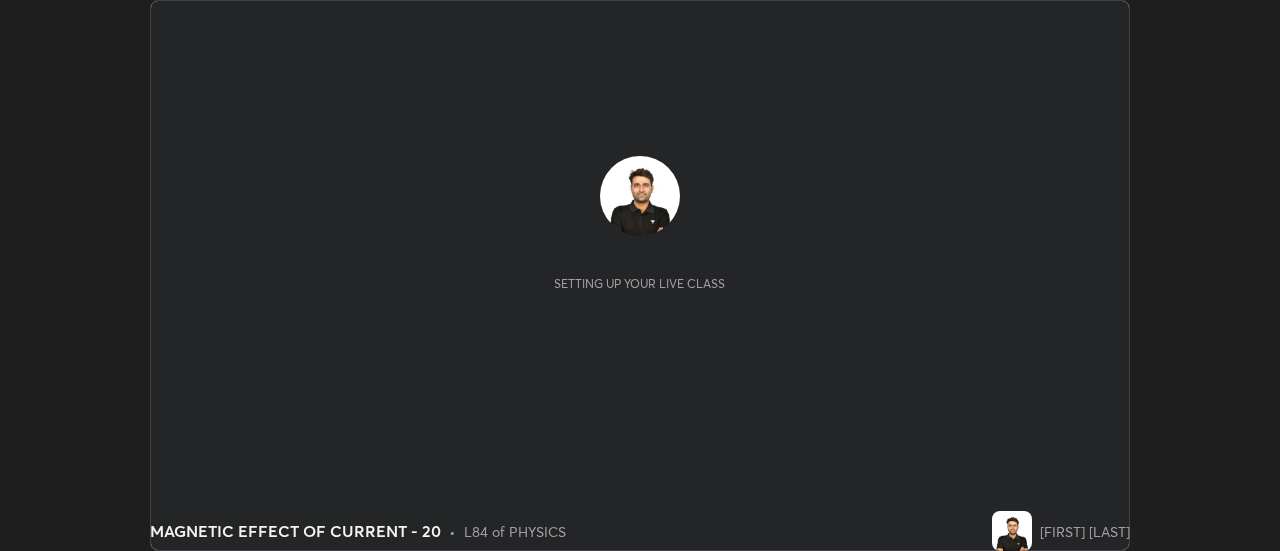 scroll, scrollTop: 0, scrollLeft: 0, axis: both 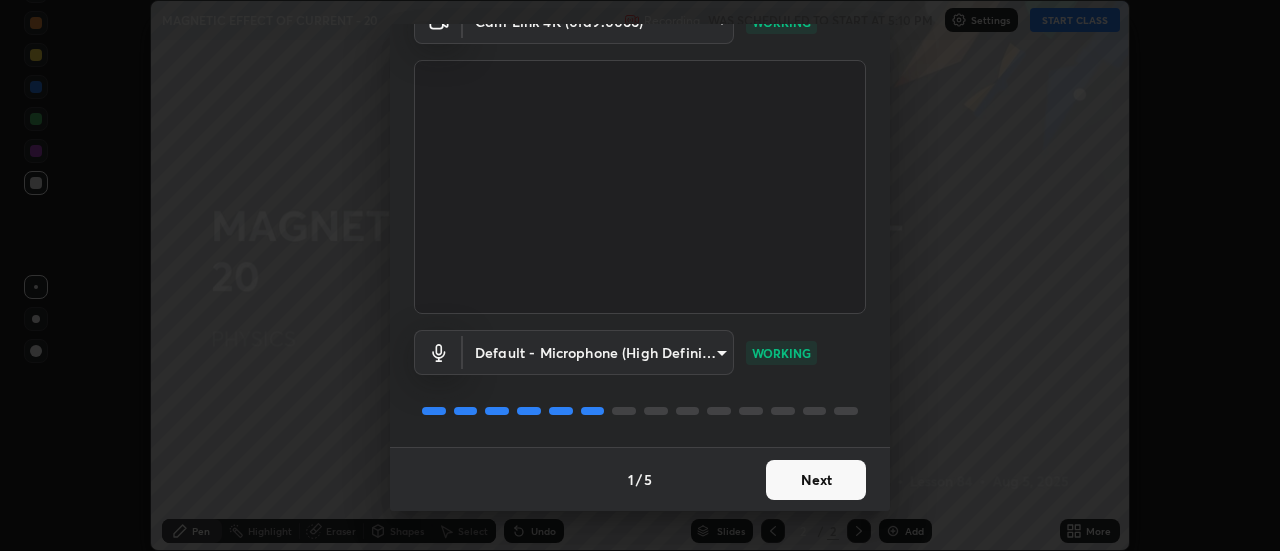 click on "Next" at bounding box center [816, 480] 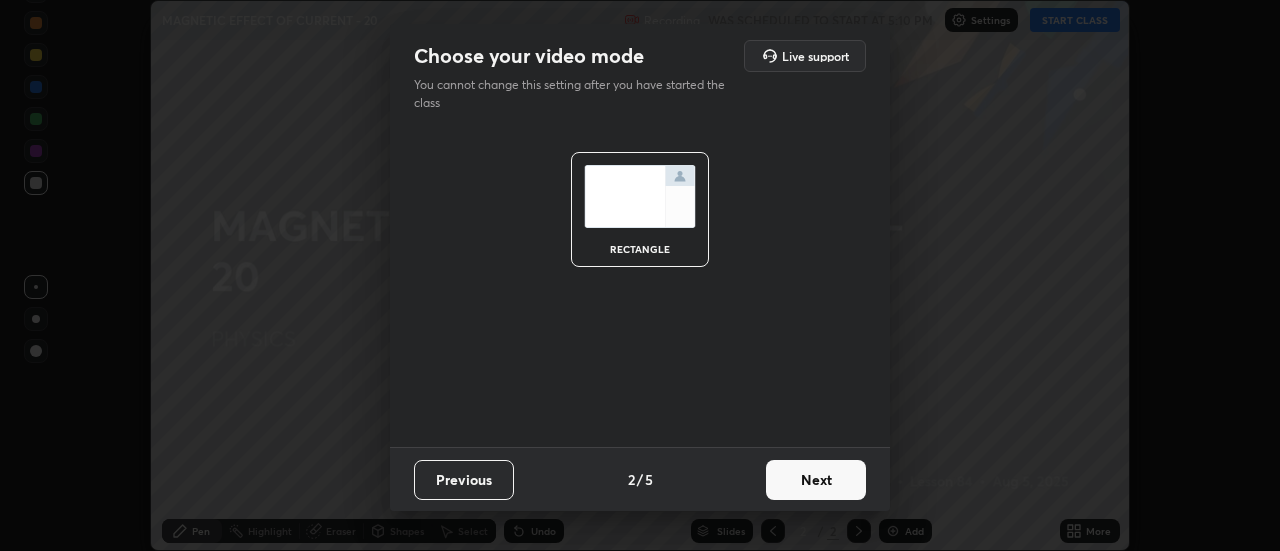 scroll, scrollTop: 0, scrollLeft: 0, axis: both 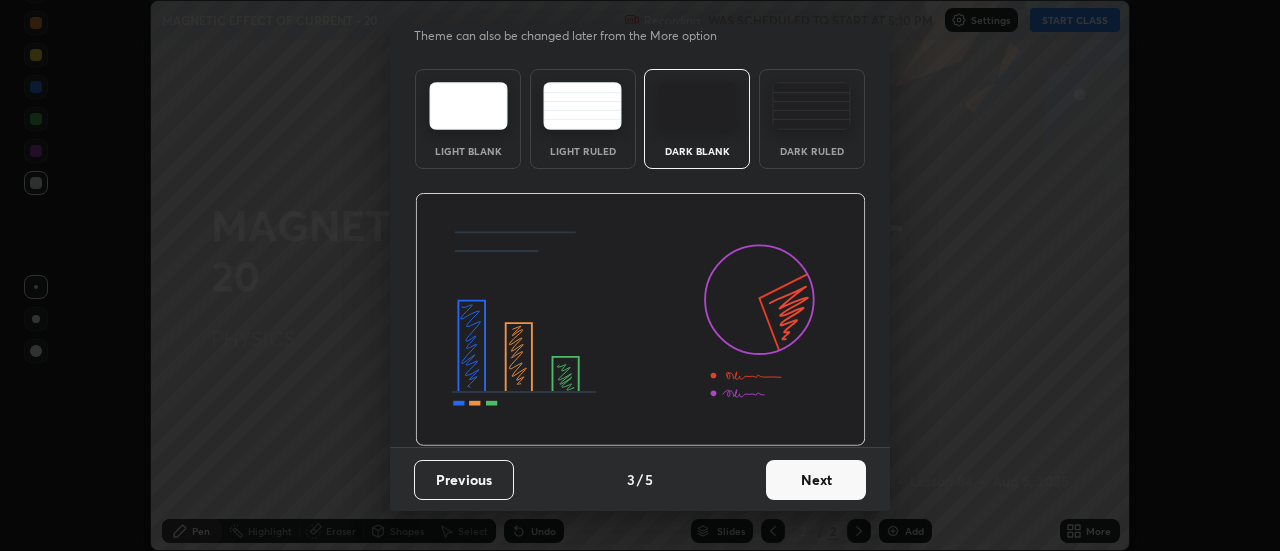 click on "Next" at bounding box center [816, 480] 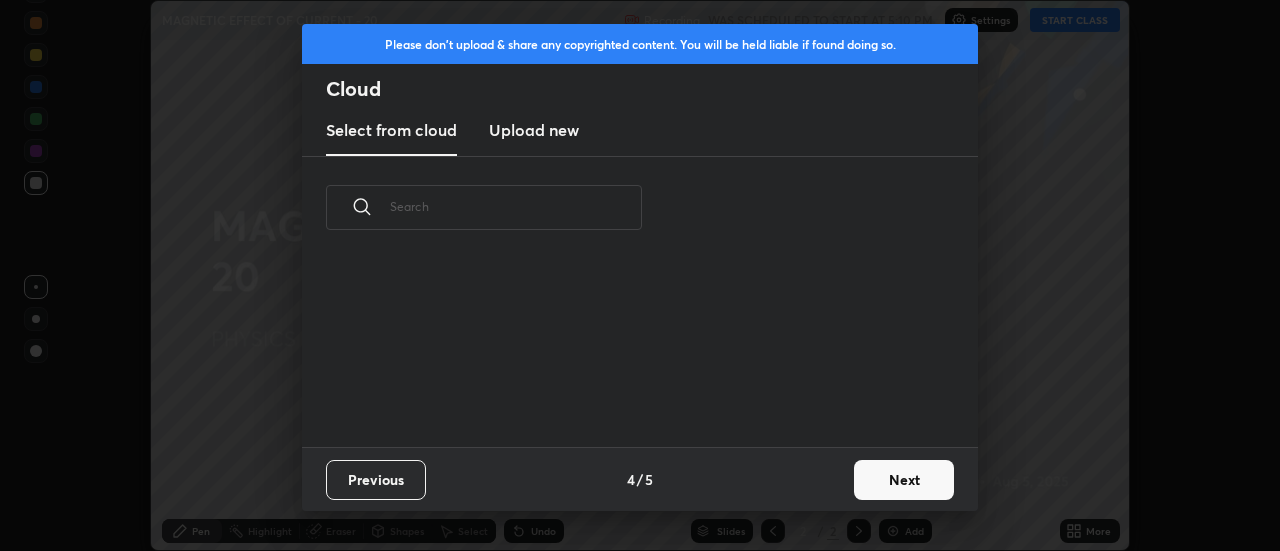 scroll, scrollTop: 0, scrollLeft: 0, axis: both 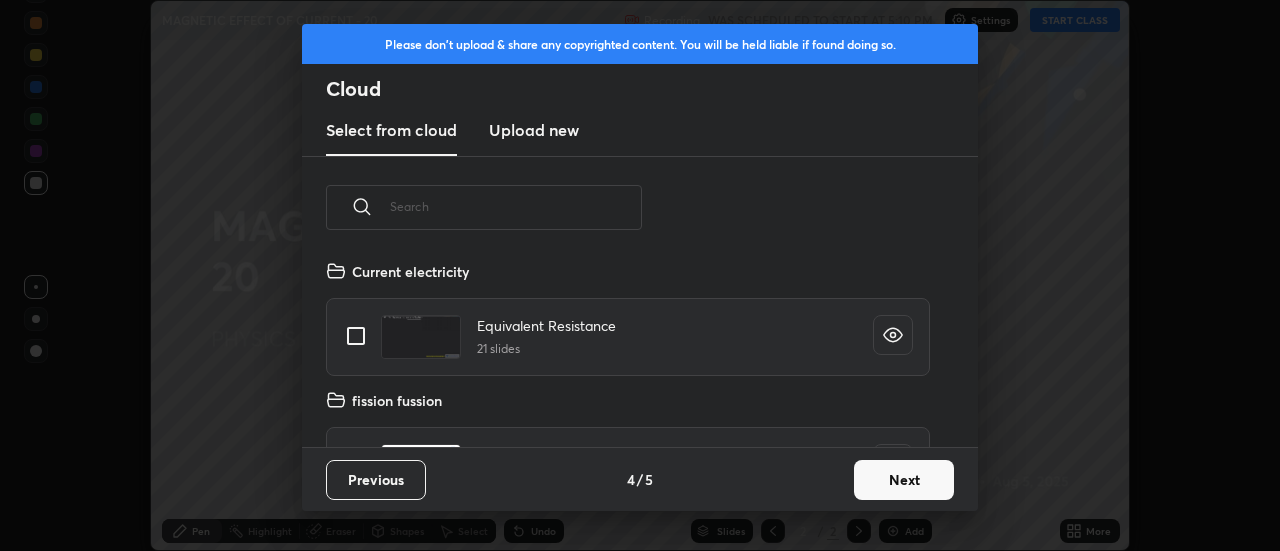 click on "Next" at bounding box center (904, 480) 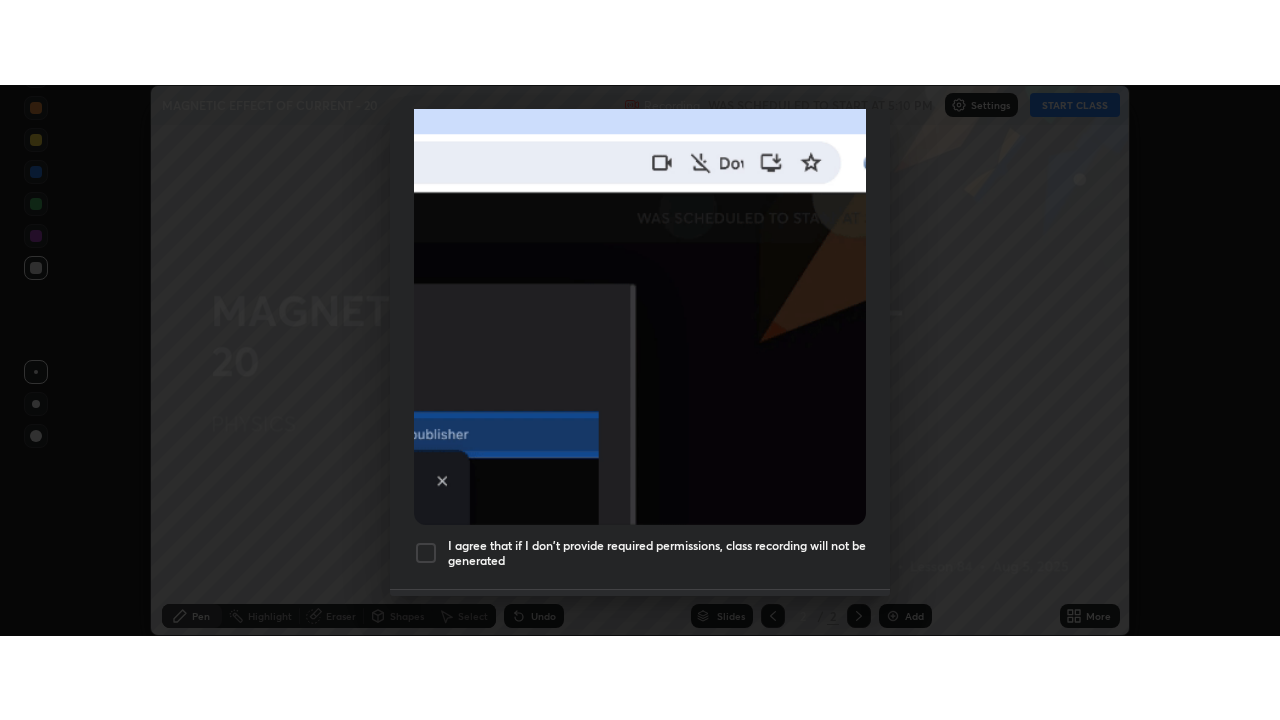scroll, scrollTop: 513, scrollLeft: 0, axis: vertical 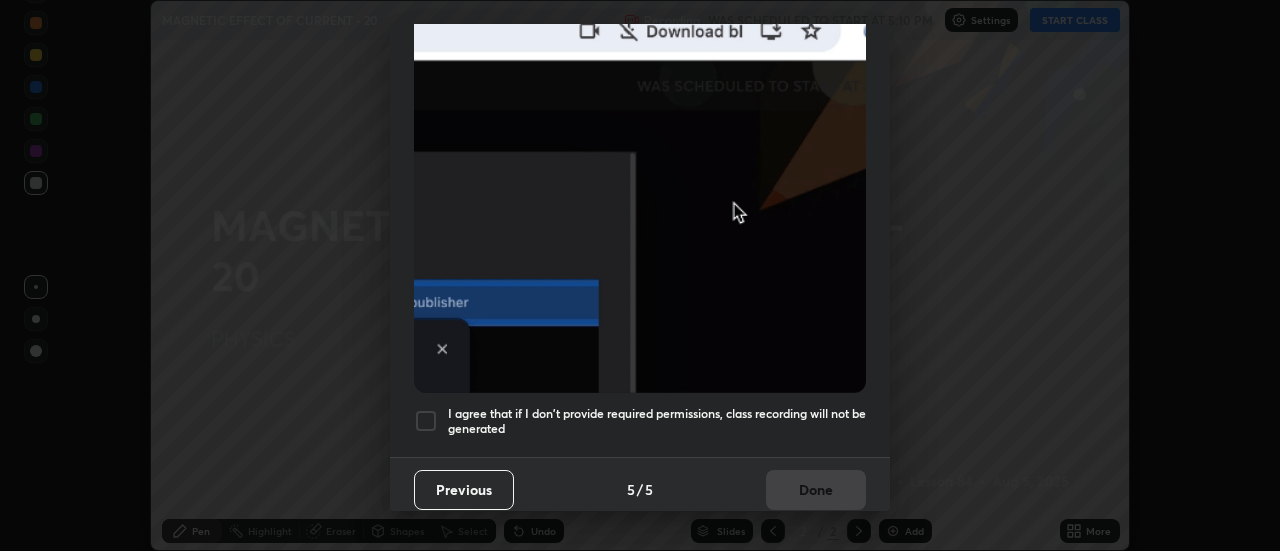 click at bounding box center (426, 421) 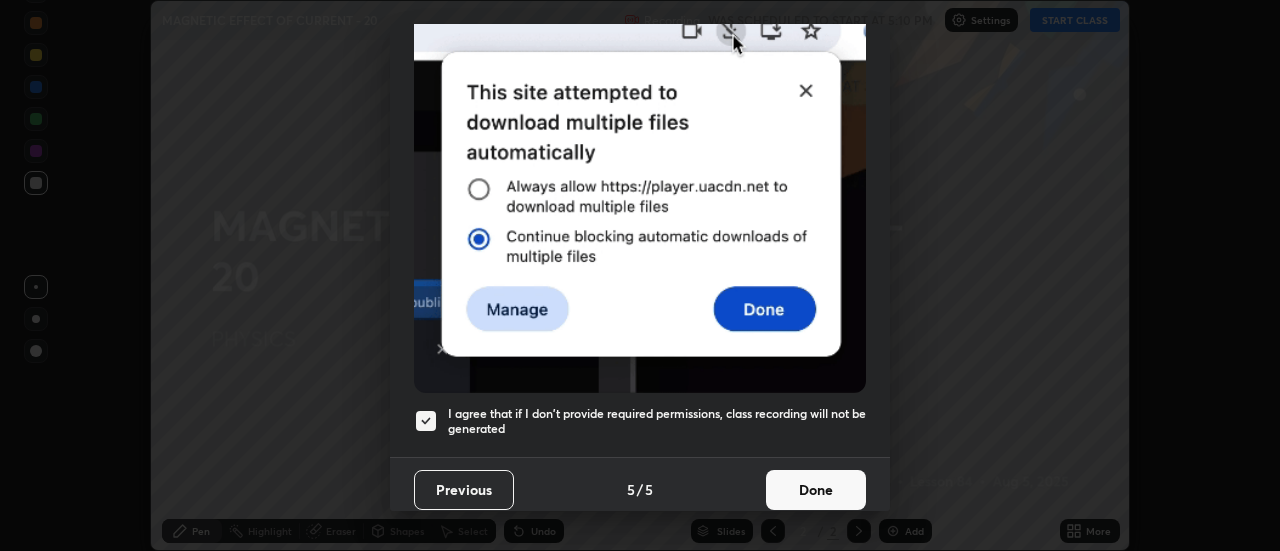 click on "Done" at bounding box center [816, 490] 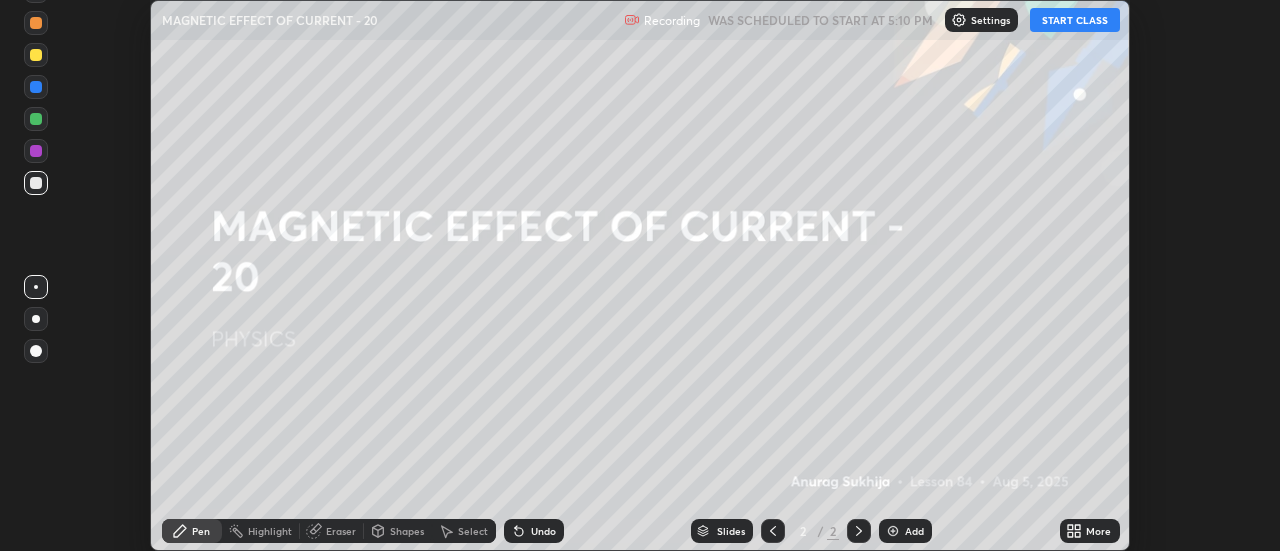 click on "START CLASS" at bounding box center [1075, 20] 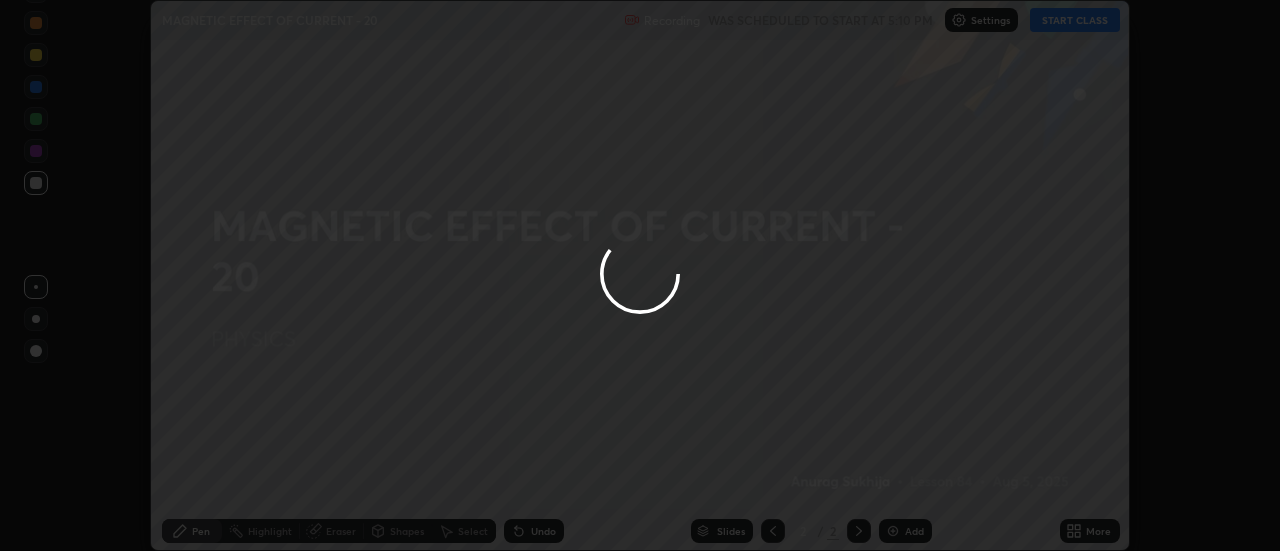 click at bounding box center (640, 275) 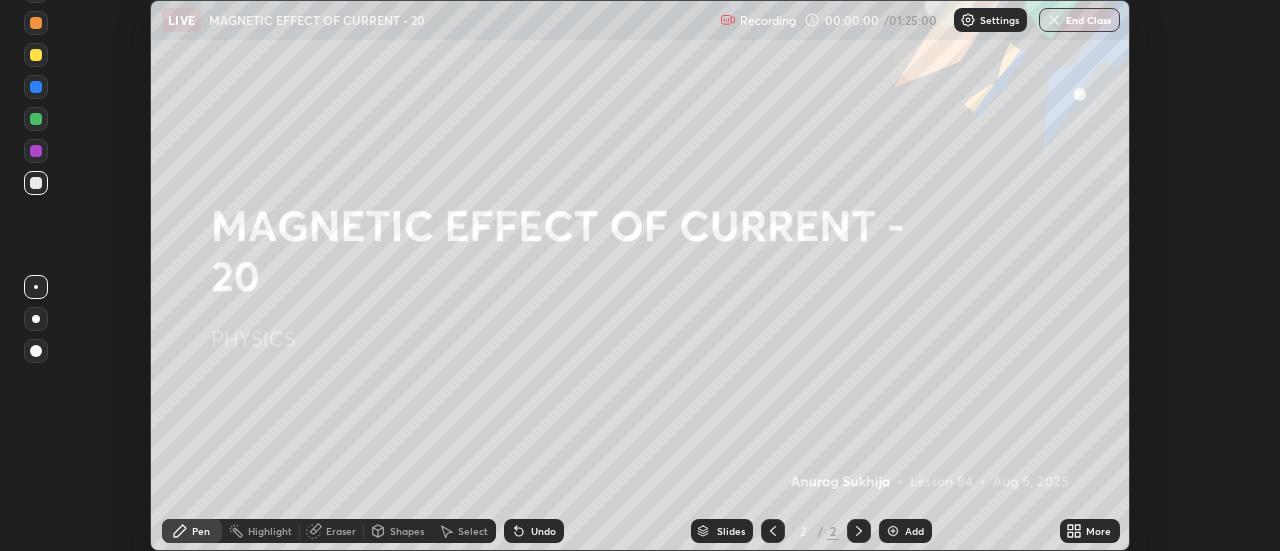 click 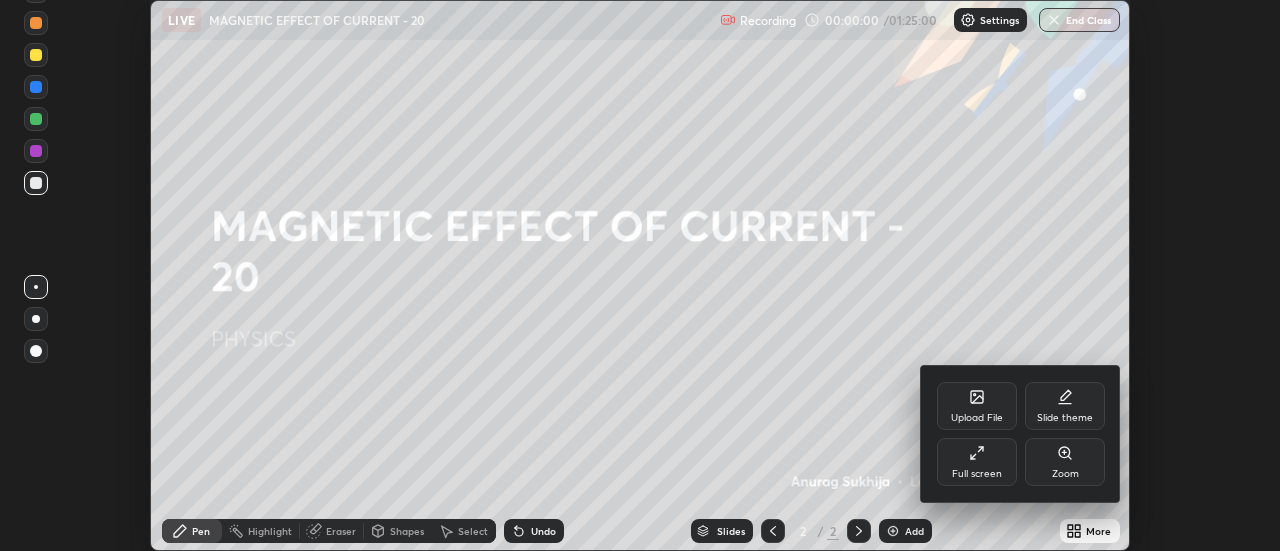 click on "Full screen" at bounding box center [977, 462] 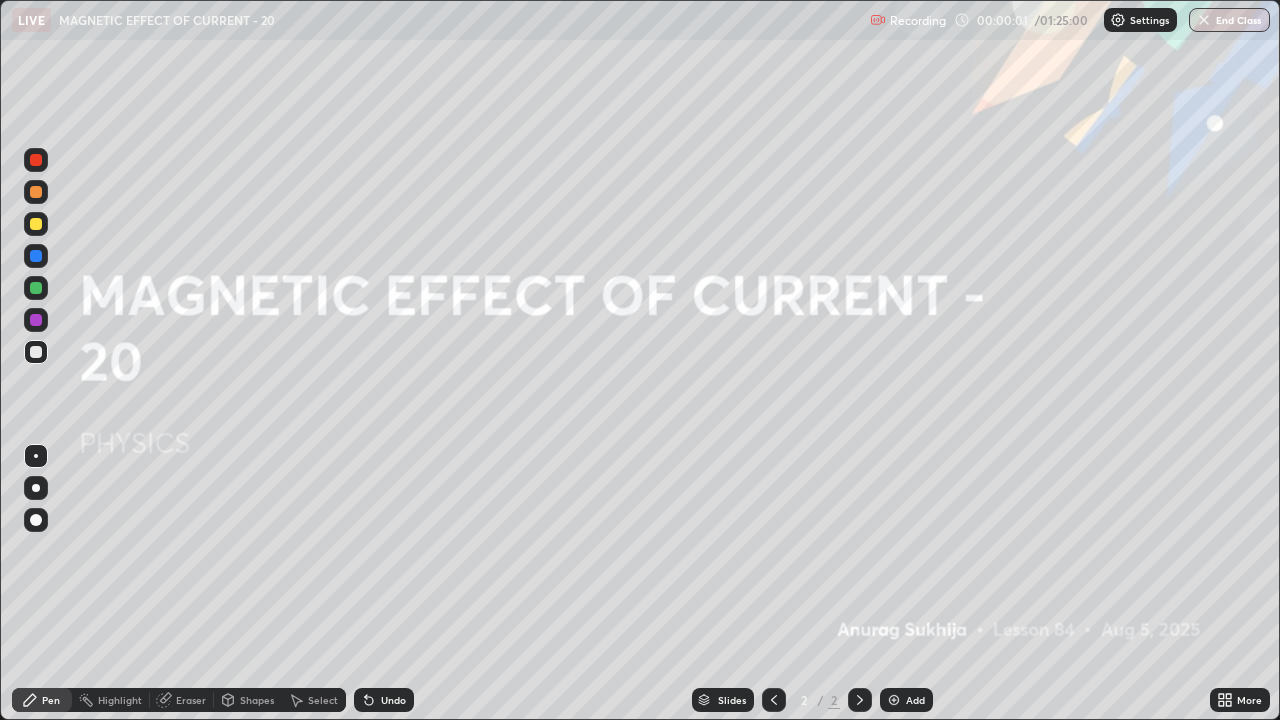 scroll, scrollTop: 99280, scrollLeft: 98720, axis: both 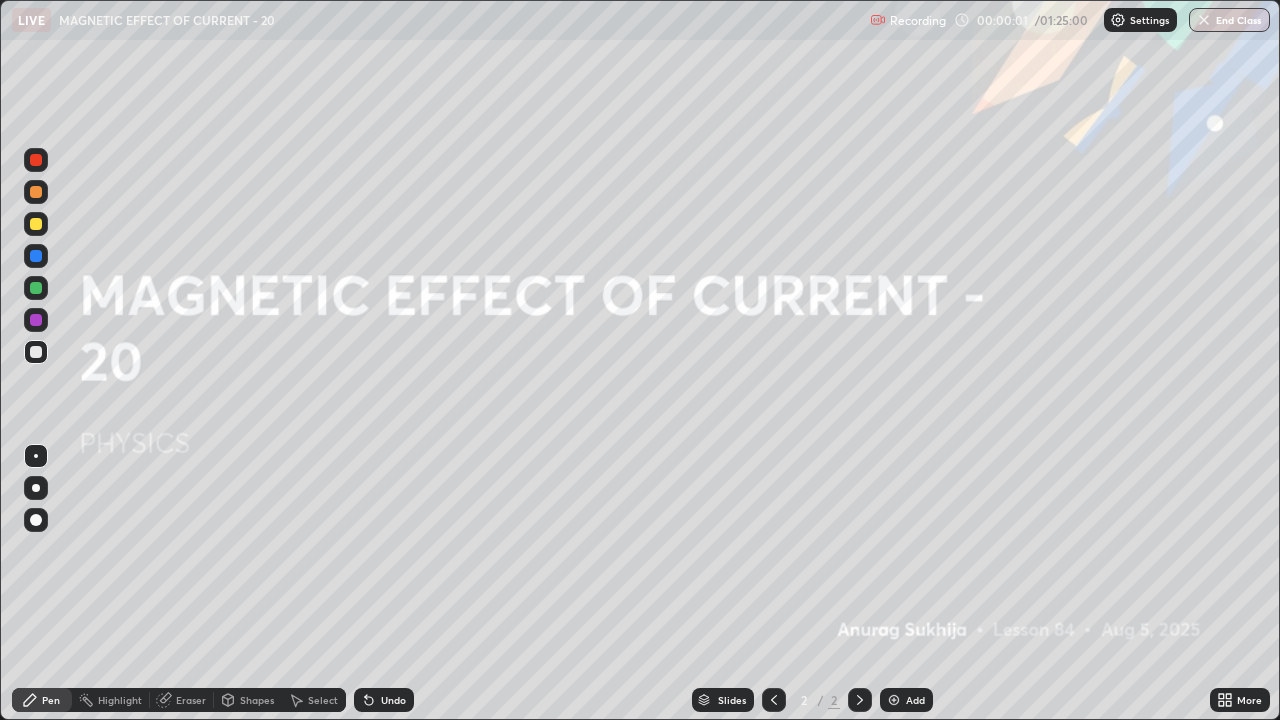 click at bounding box center (894, 700) 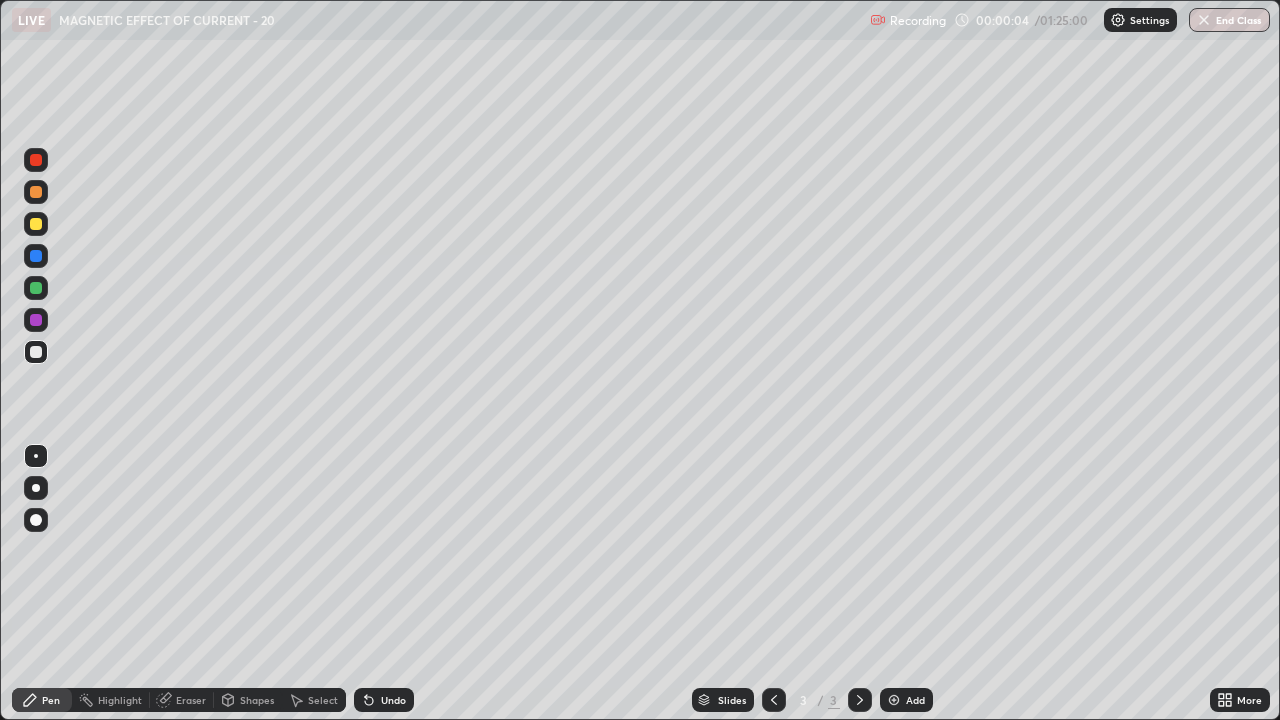 click at bounding box center (36, 352) 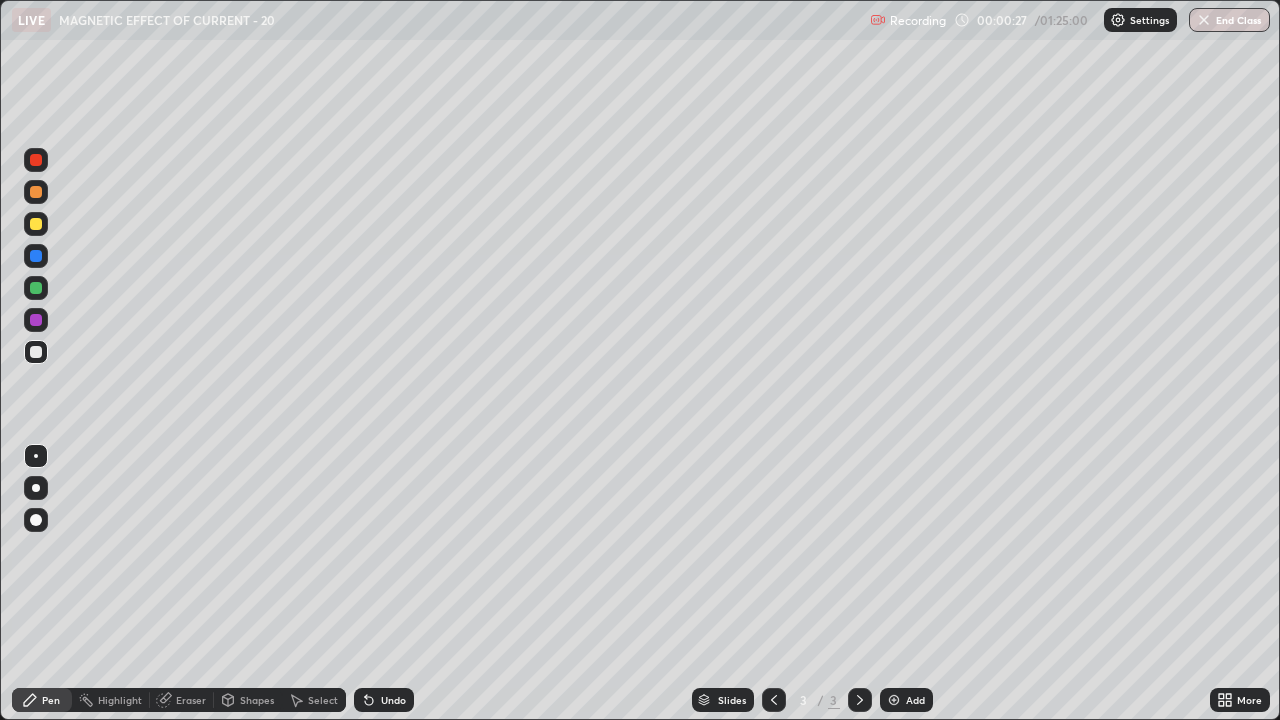 click at bounding box center (36, 224) 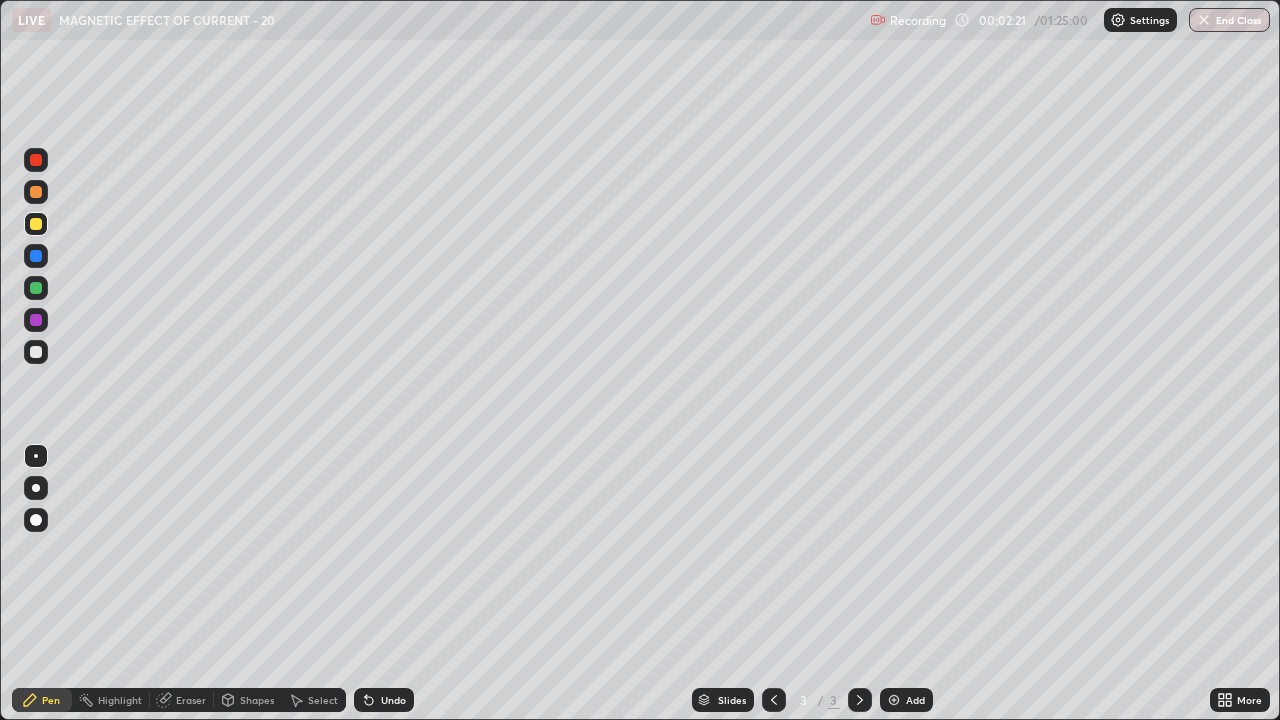 click at bounding box center [36, 224] 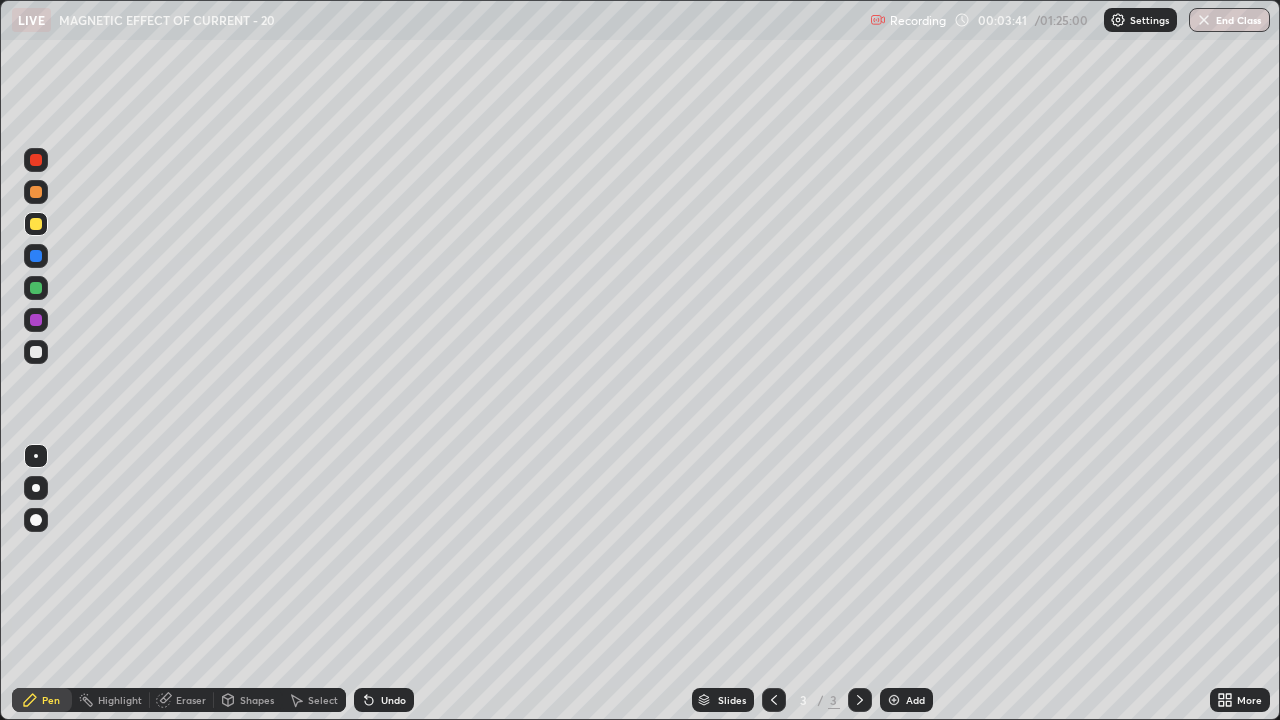 click at bounding box center (894, 700) 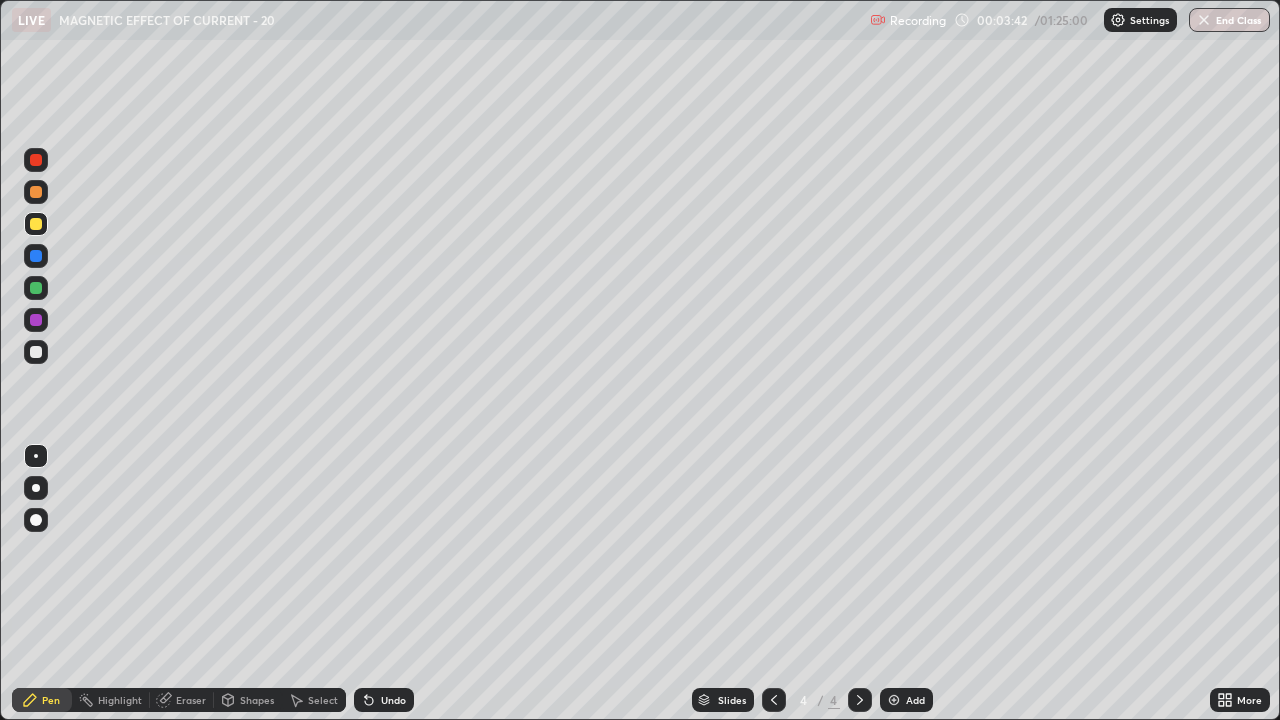 click at bounding box center (36, 352) 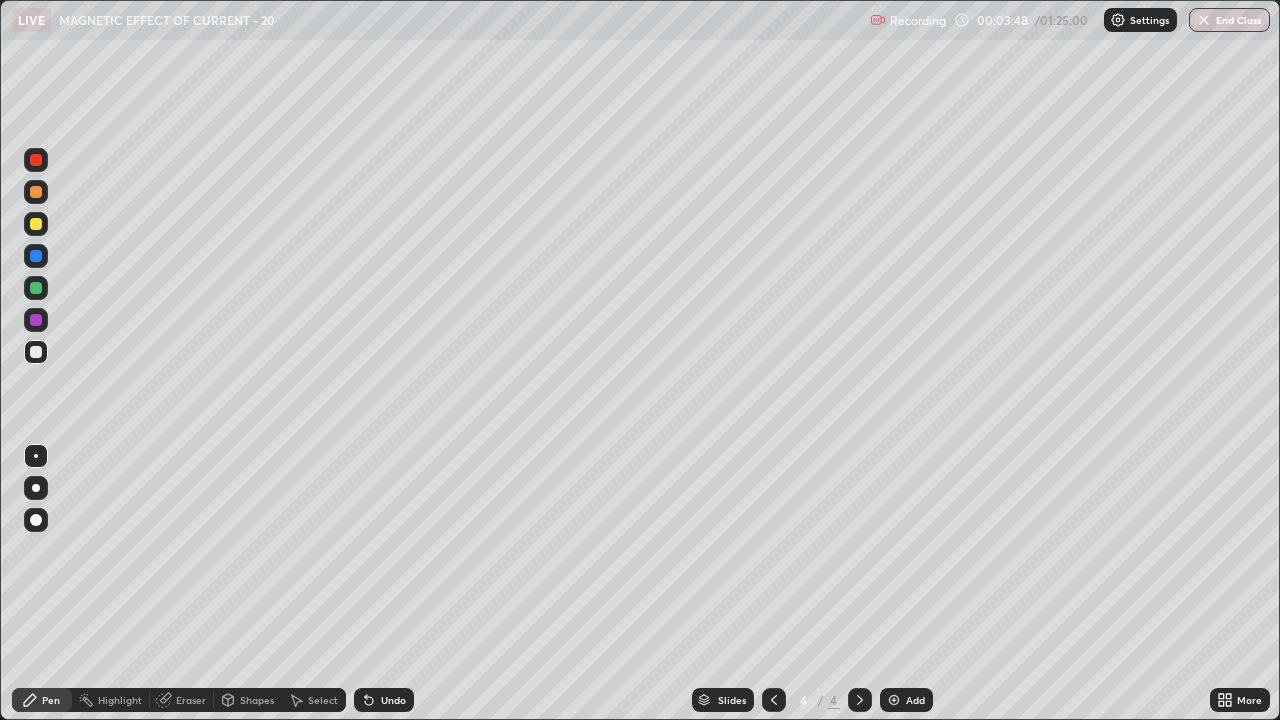 click on "Undo" at bounding box center (393, 700) 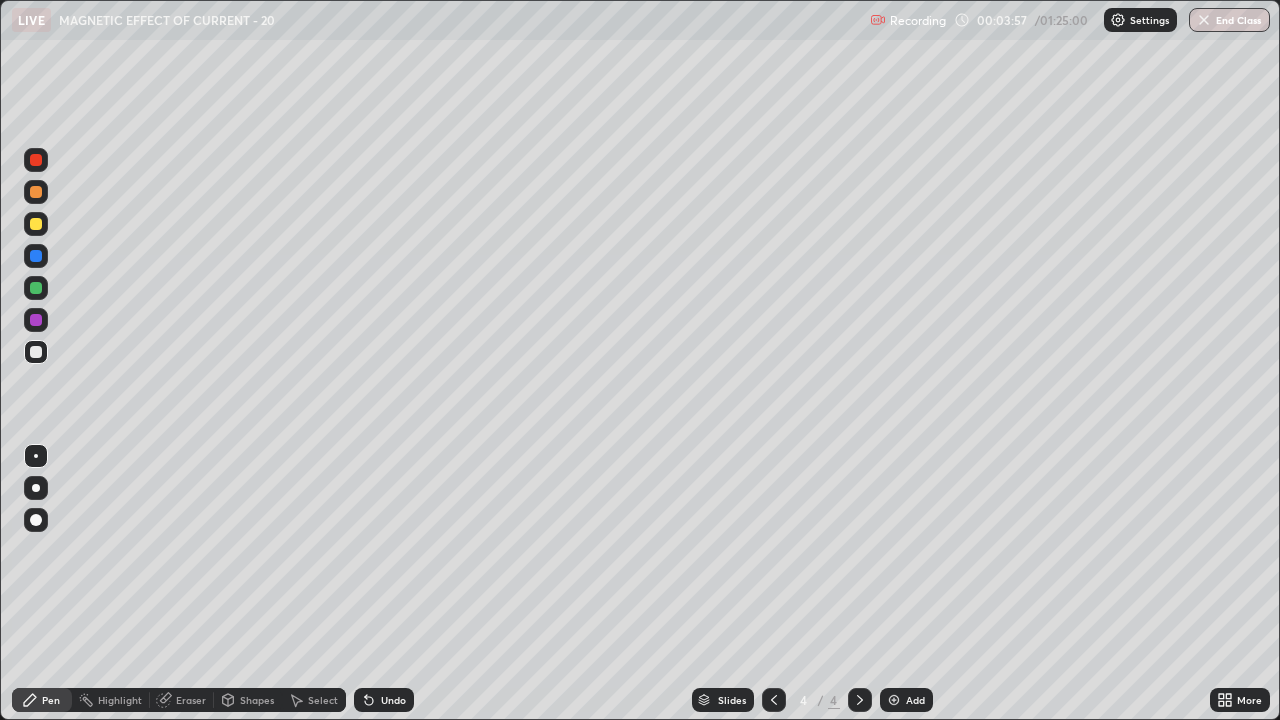 click on "Undo" at bounding box center (393, 700) 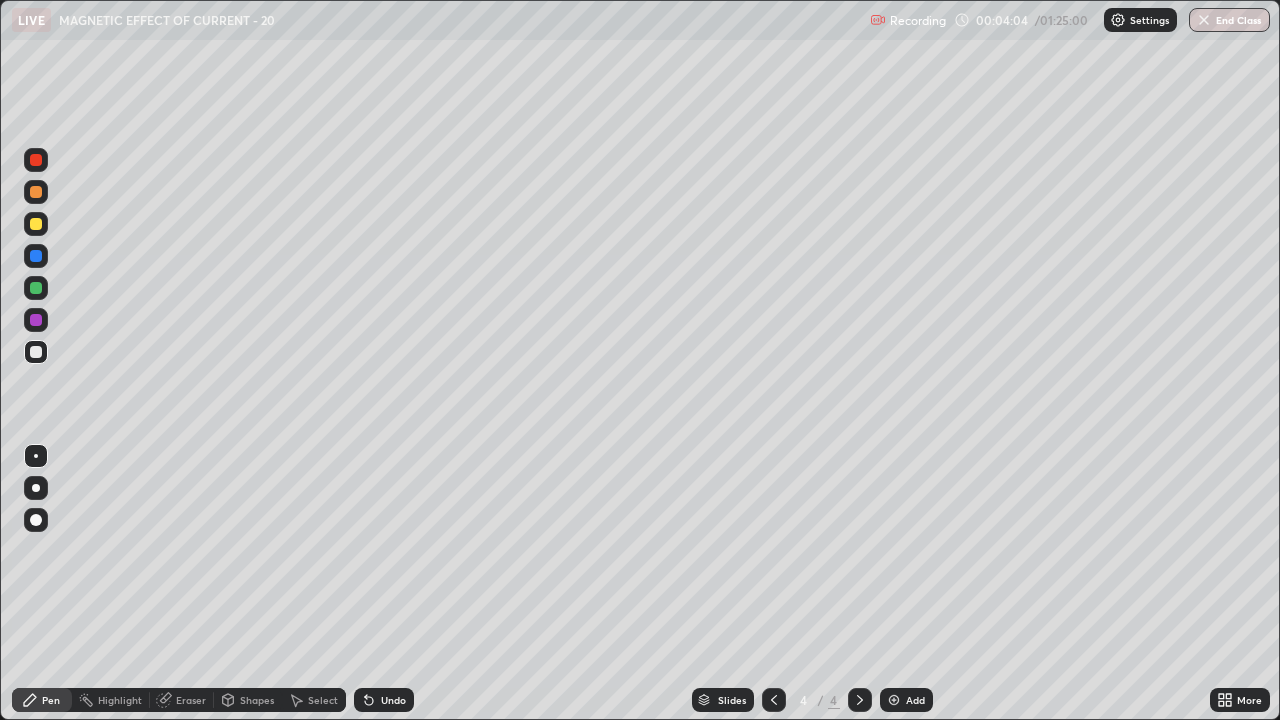 click at bounding box center (36, 352) 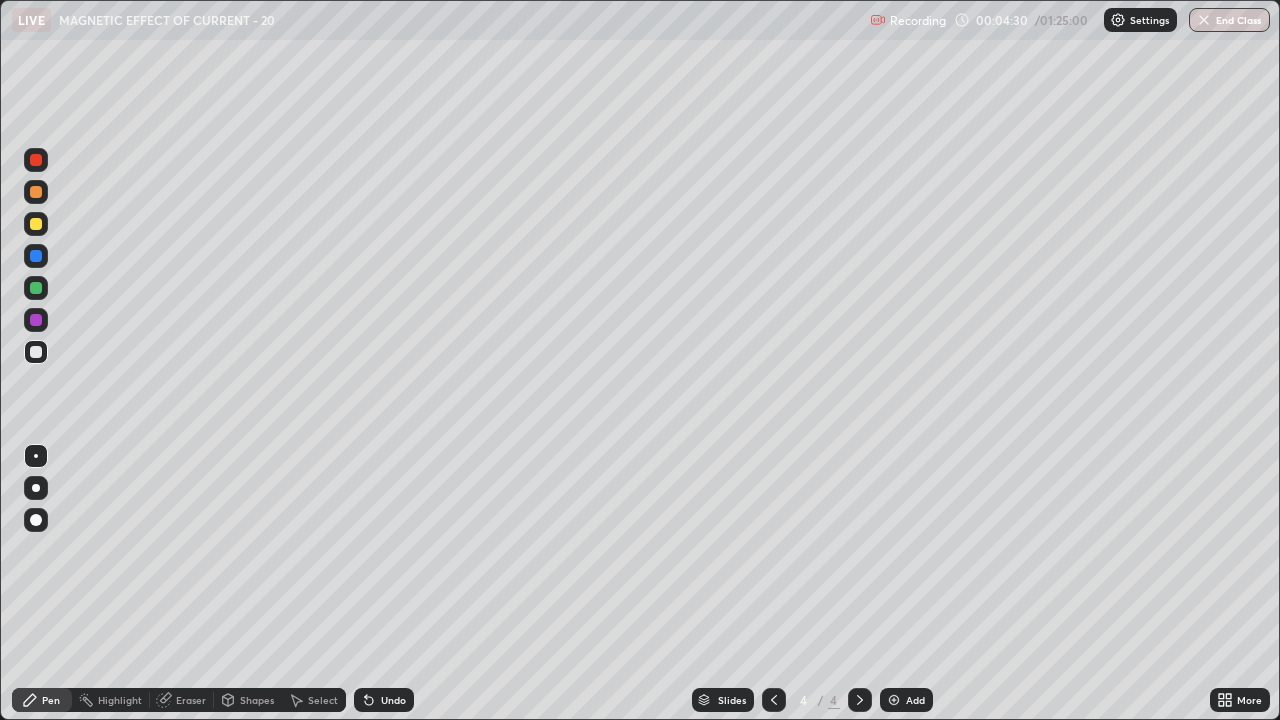 click 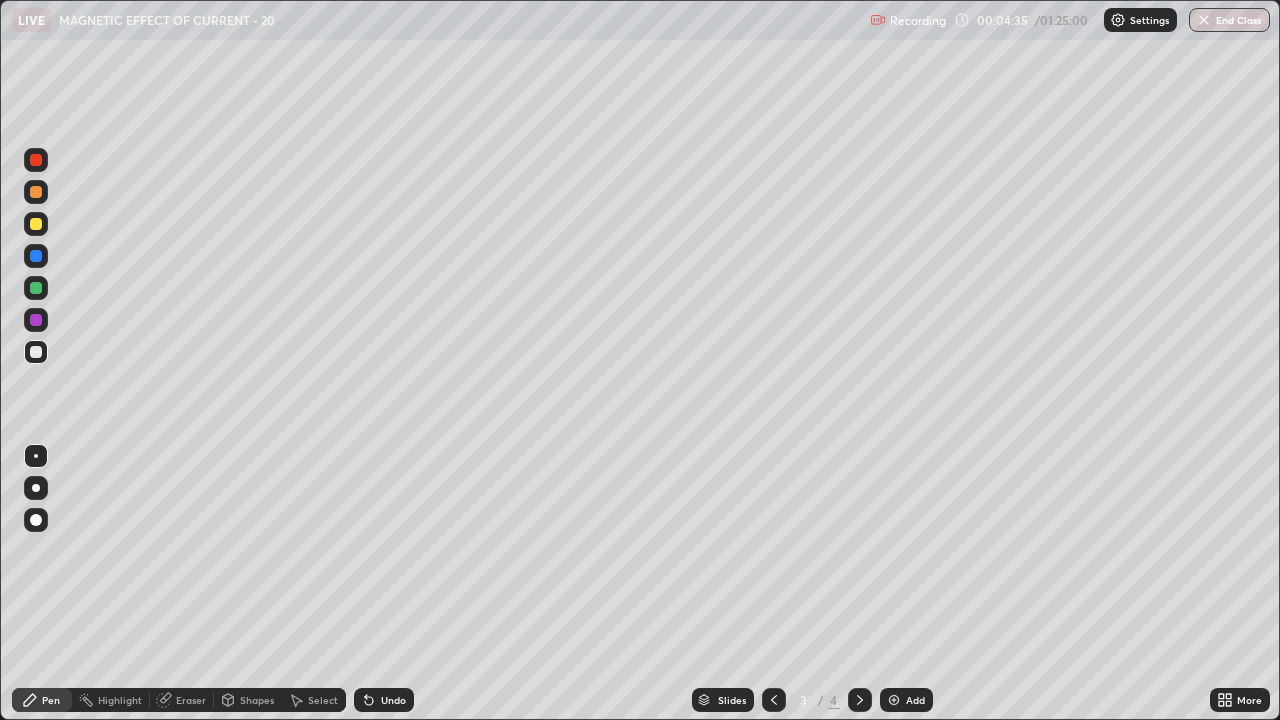 click 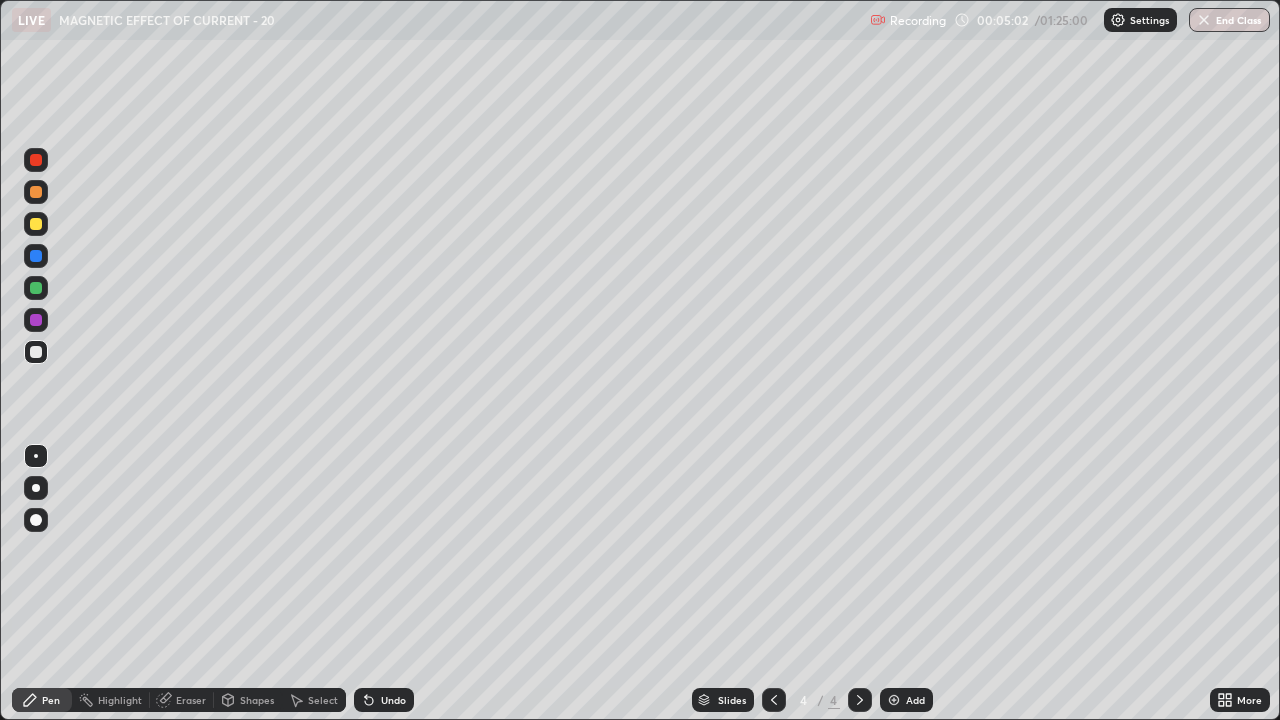click at bounding box center (36, 224) 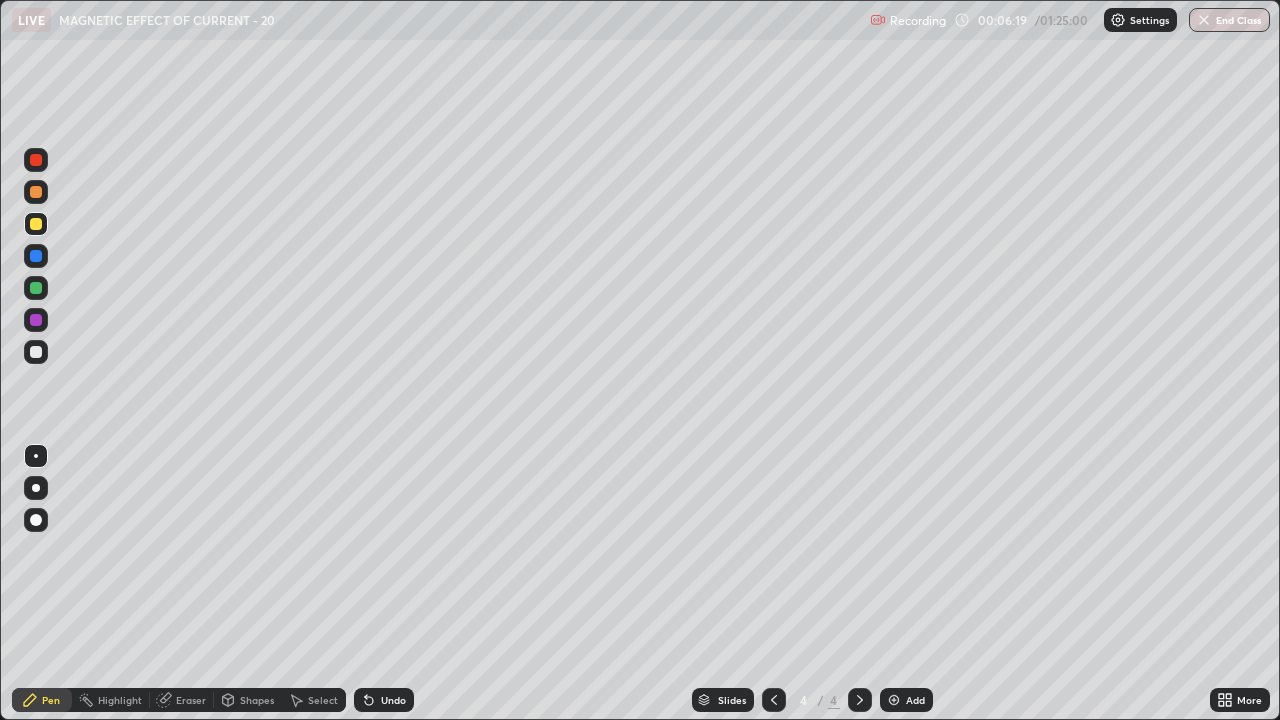 click at bounding box center (36, 352) 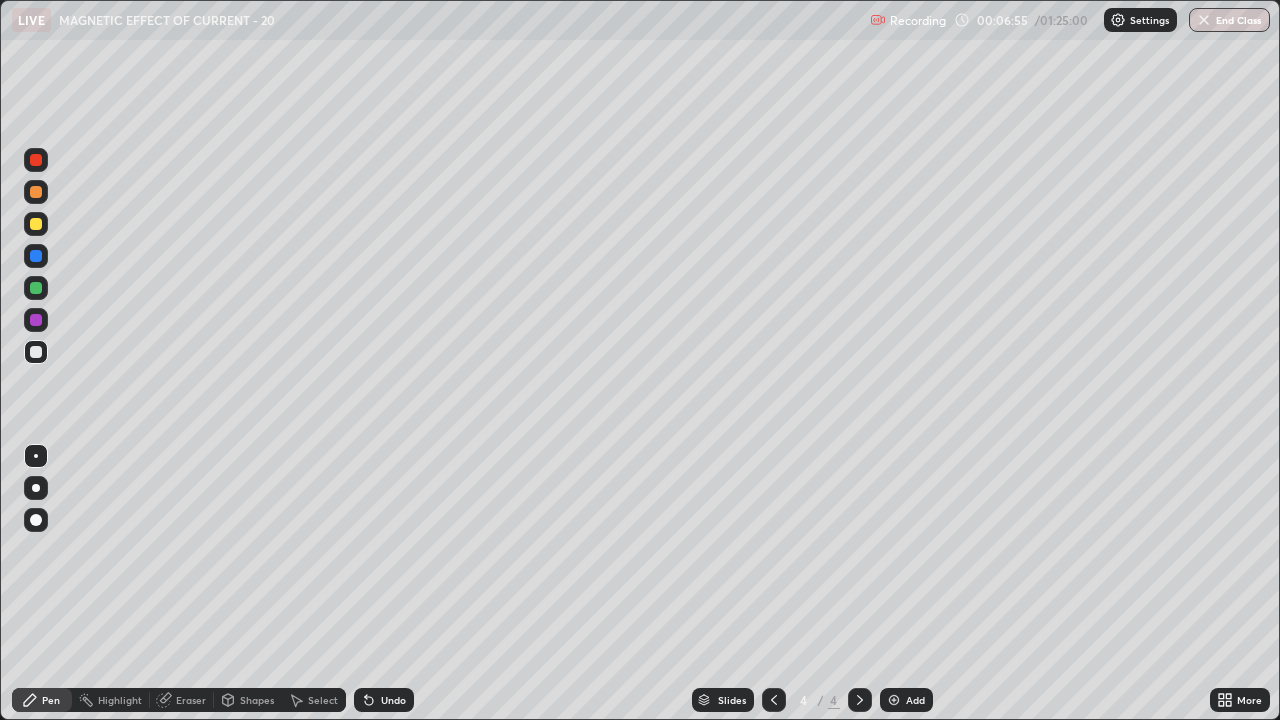 click on "Undo" at bounding box center [393, 700] 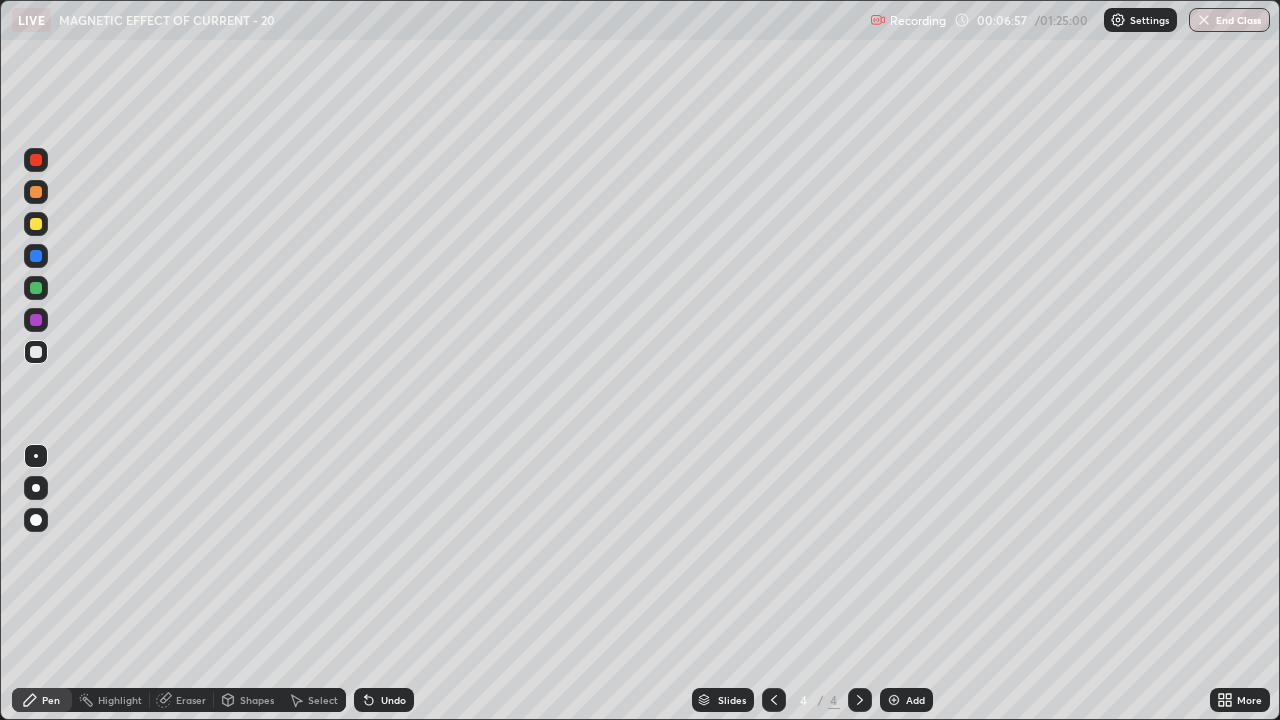 click on "Undo" at bounding box center [393, 700] 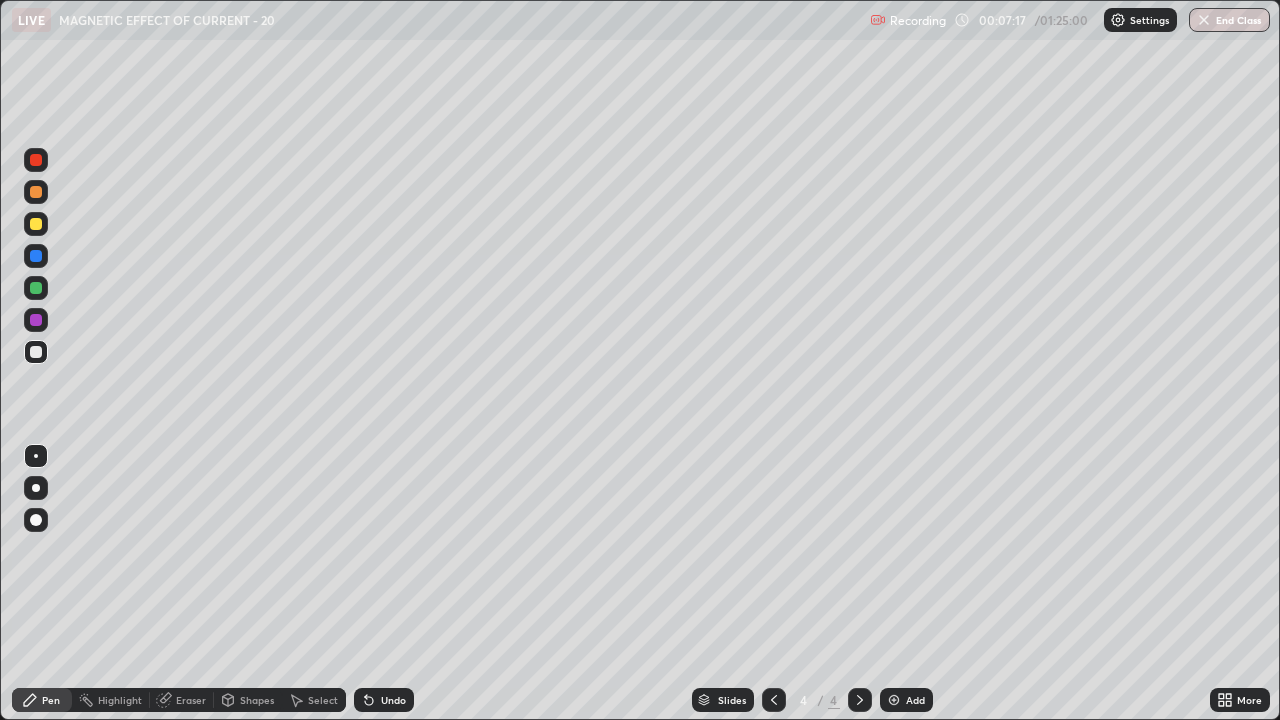 click at bounding box center (36, 352) 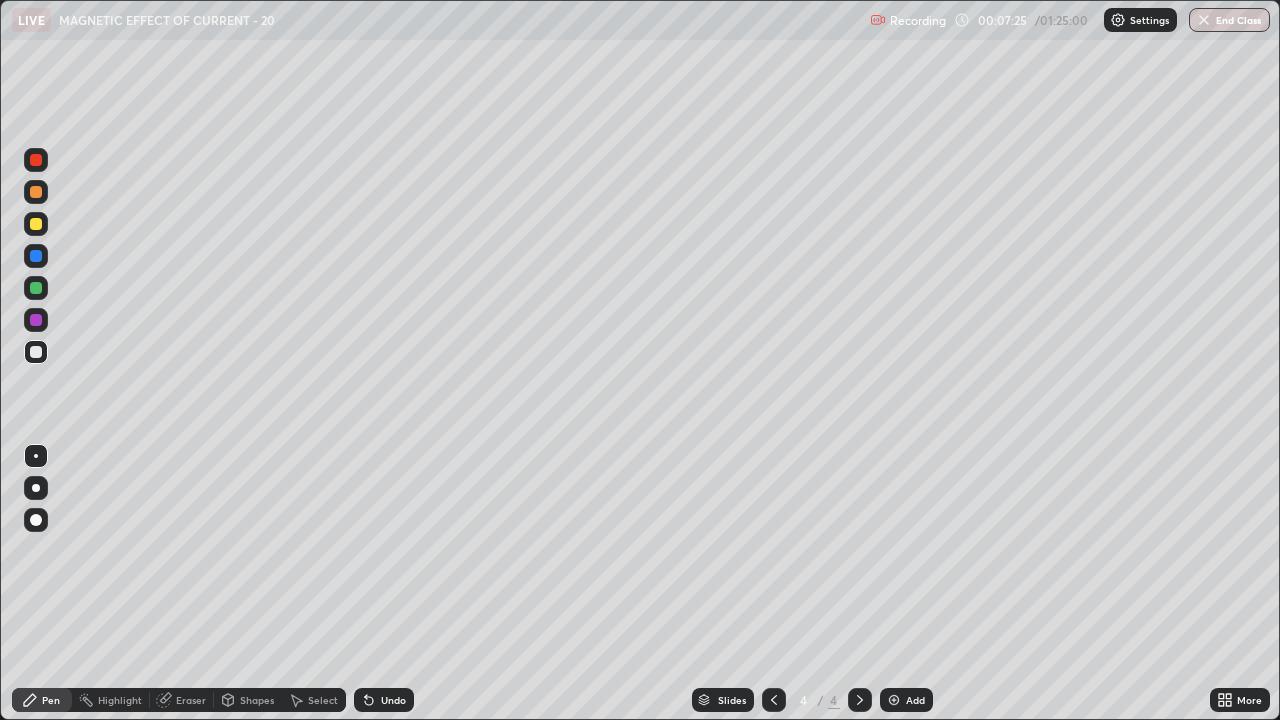 click on "Undo" at bounding box center (384, 700) 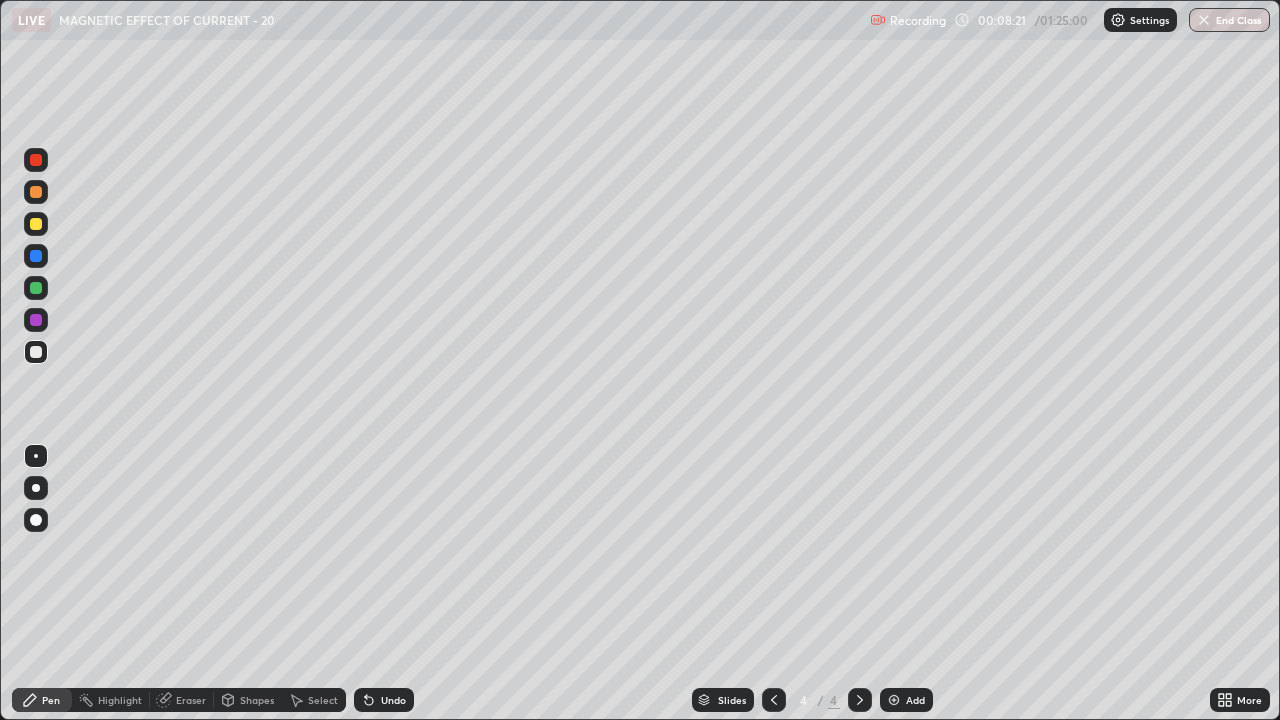 click at bounding box center [36, 224] 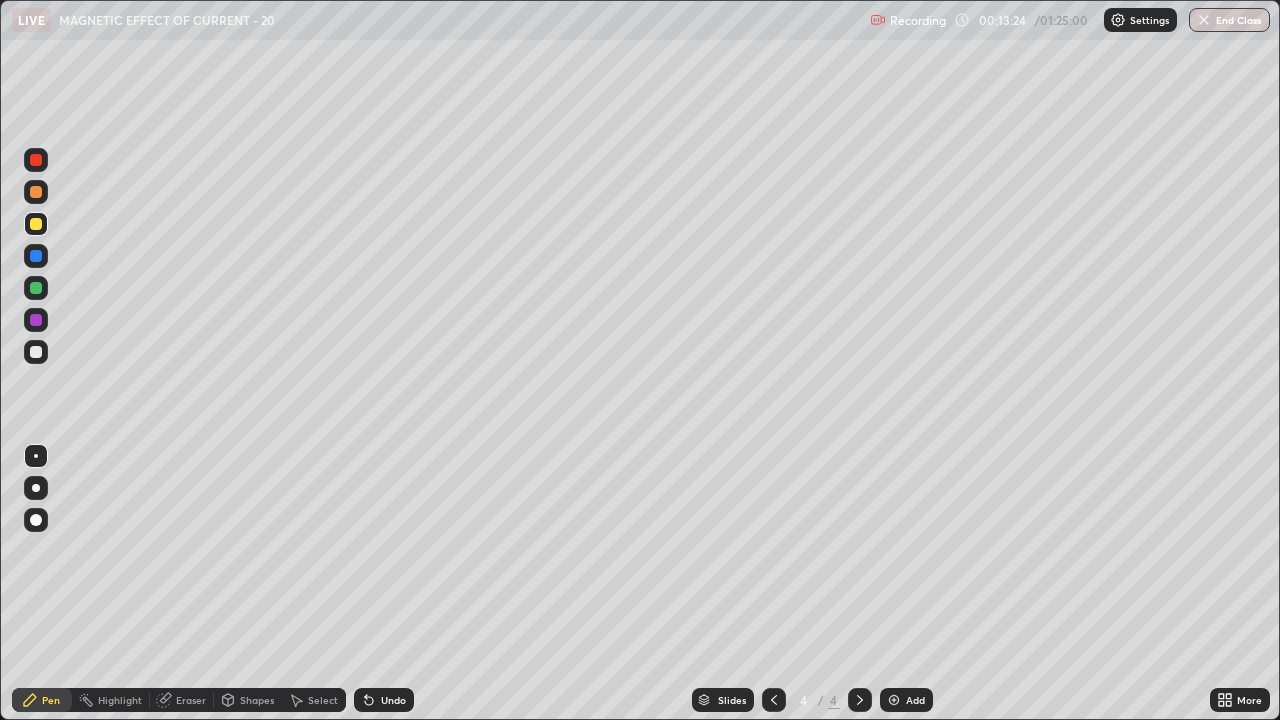 click at bounding box center [36, 224] 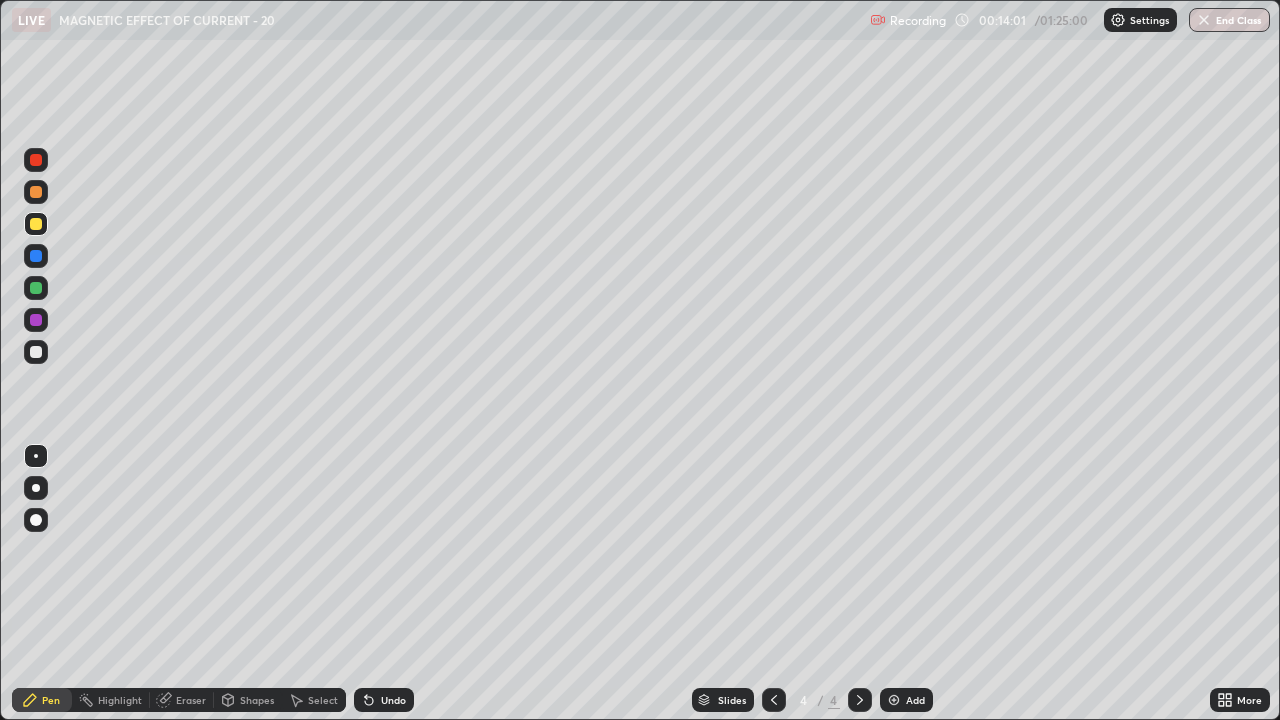 click on "Select" at bounding box center [314, 700] 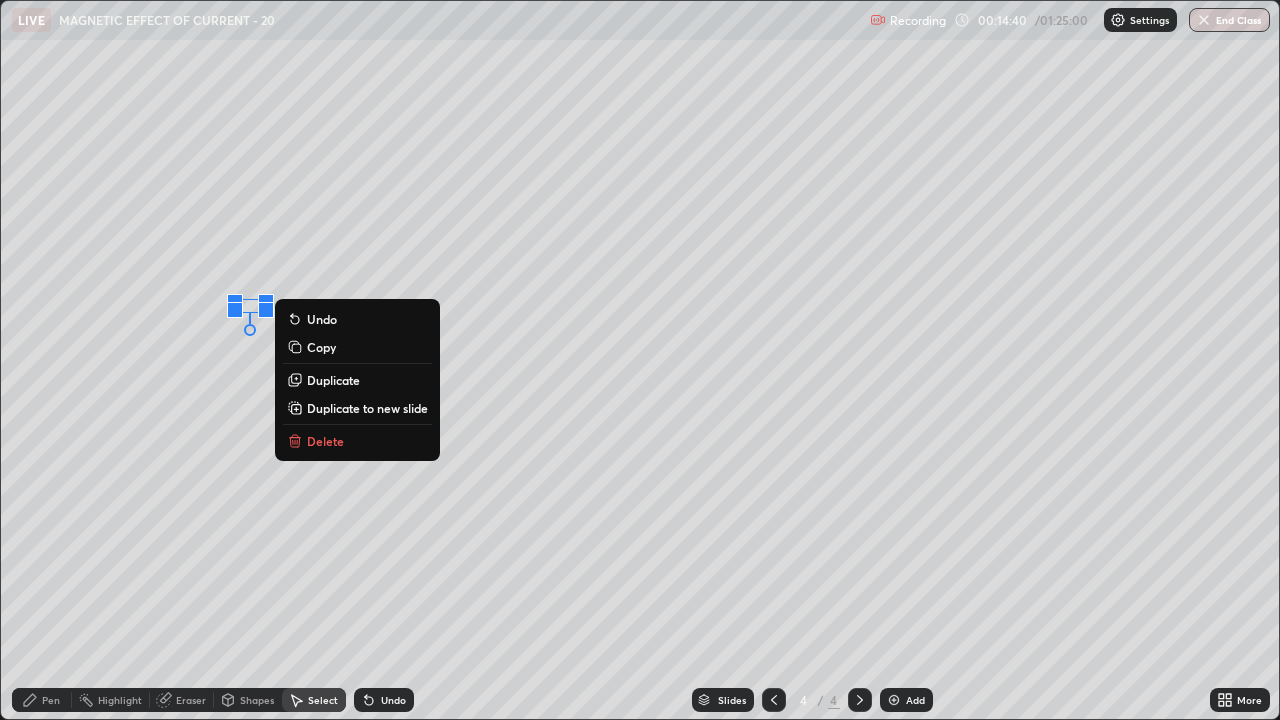 click on "0 ° Undo Copy Duplicate Duplicate to new slide Delete" at bounding box center (640, 360) 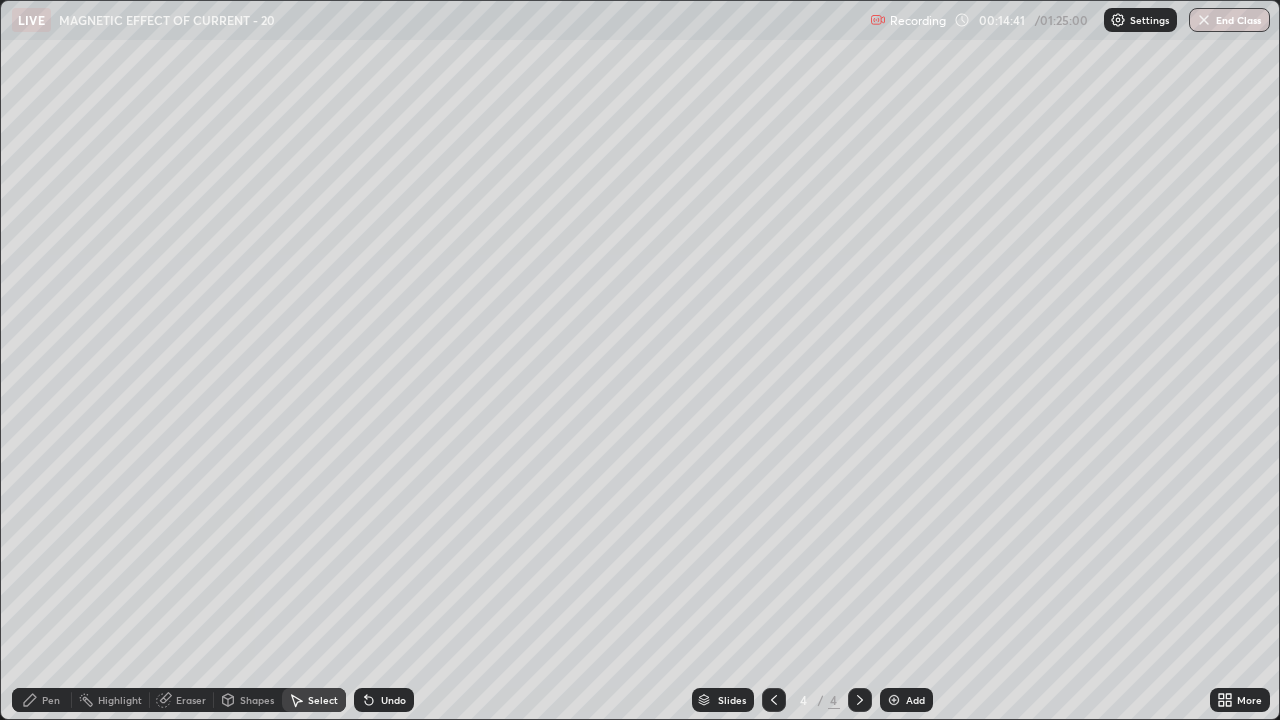 click on "Pen" at bounding box center [42, 700] 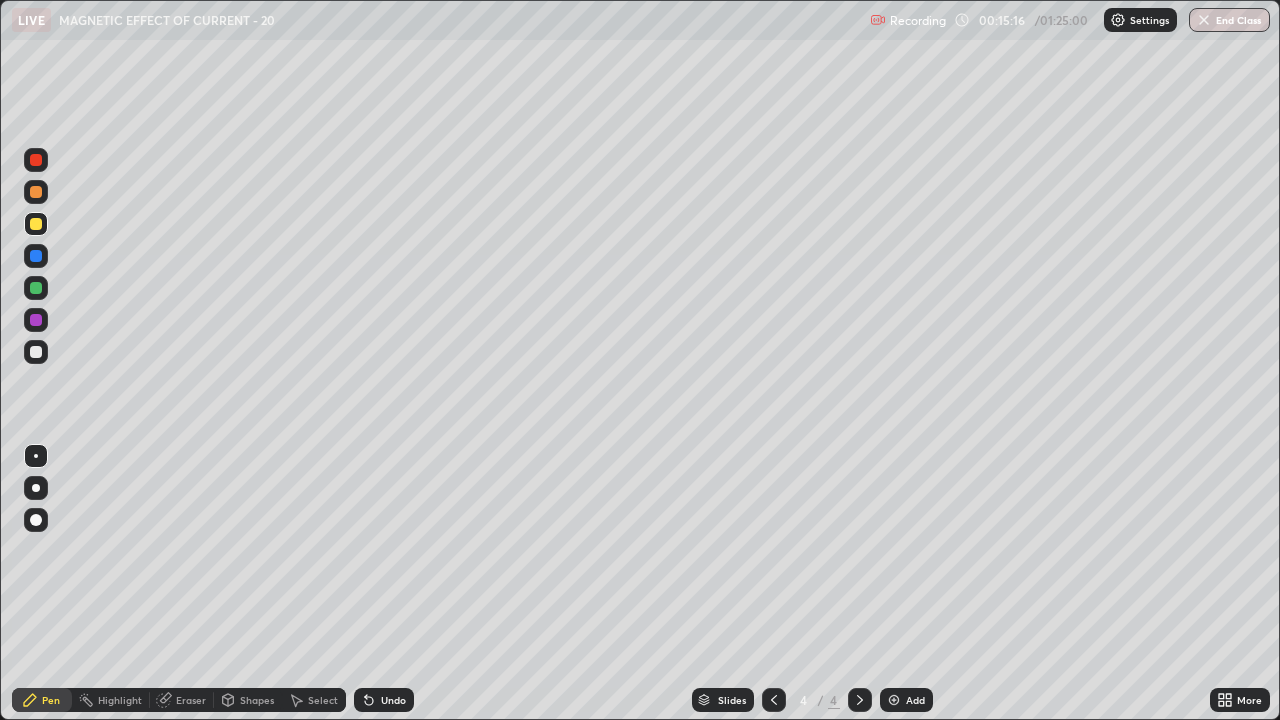 click on "Select" at bounding box center [323, 700] 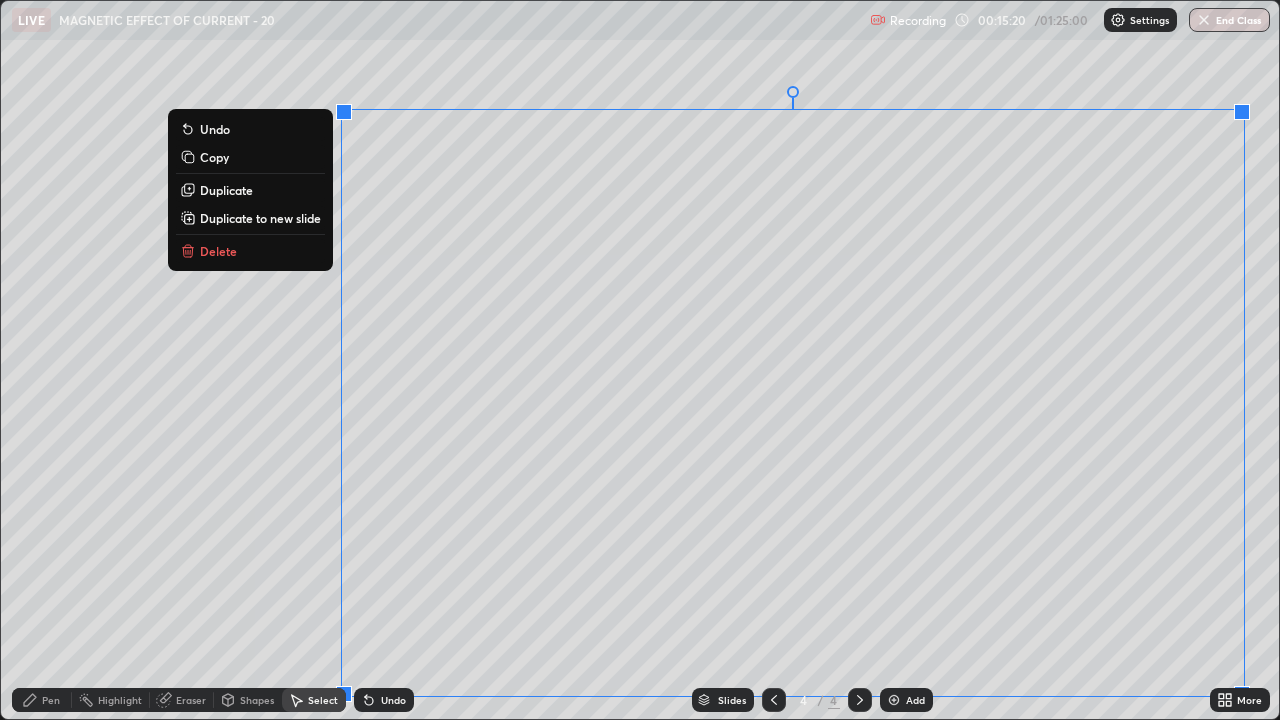 click on "Duplicate to new slide" at bounding box center (260, 218) 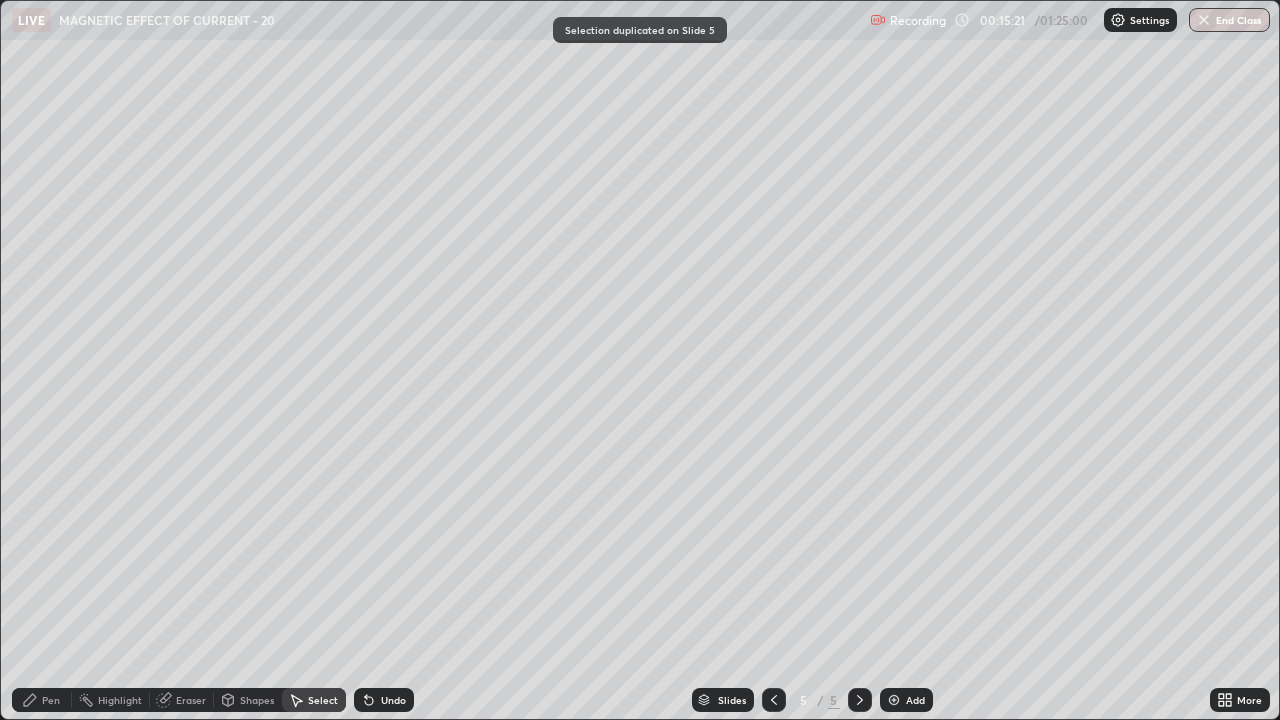 click on "Pen" at bounding box center (51, 700) 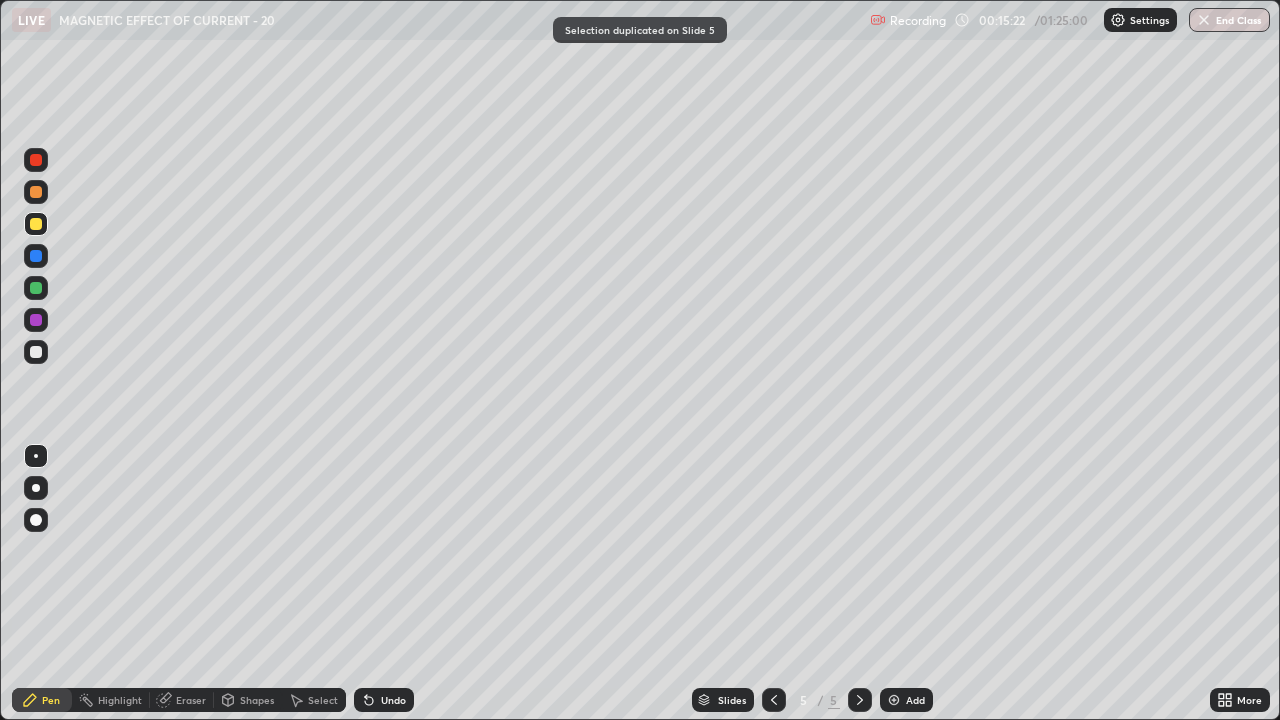 click at bounding box center (36, 352) 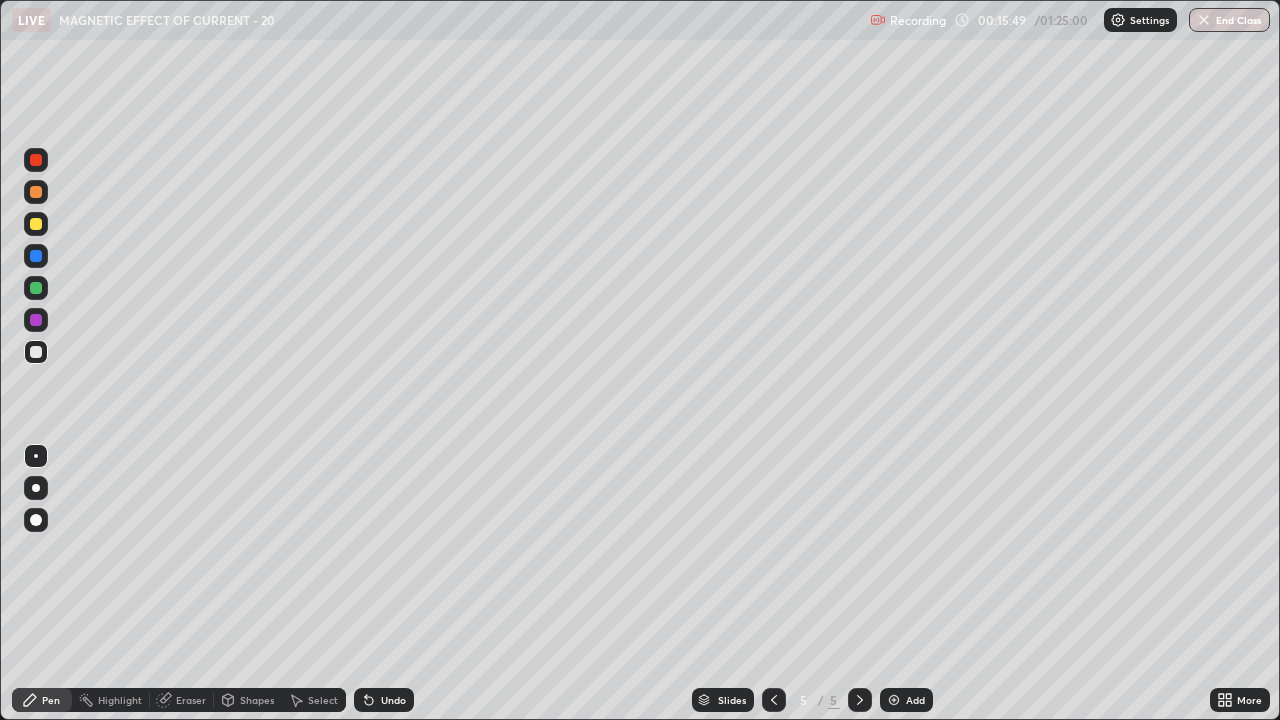 click at bounding box center [36, 224] 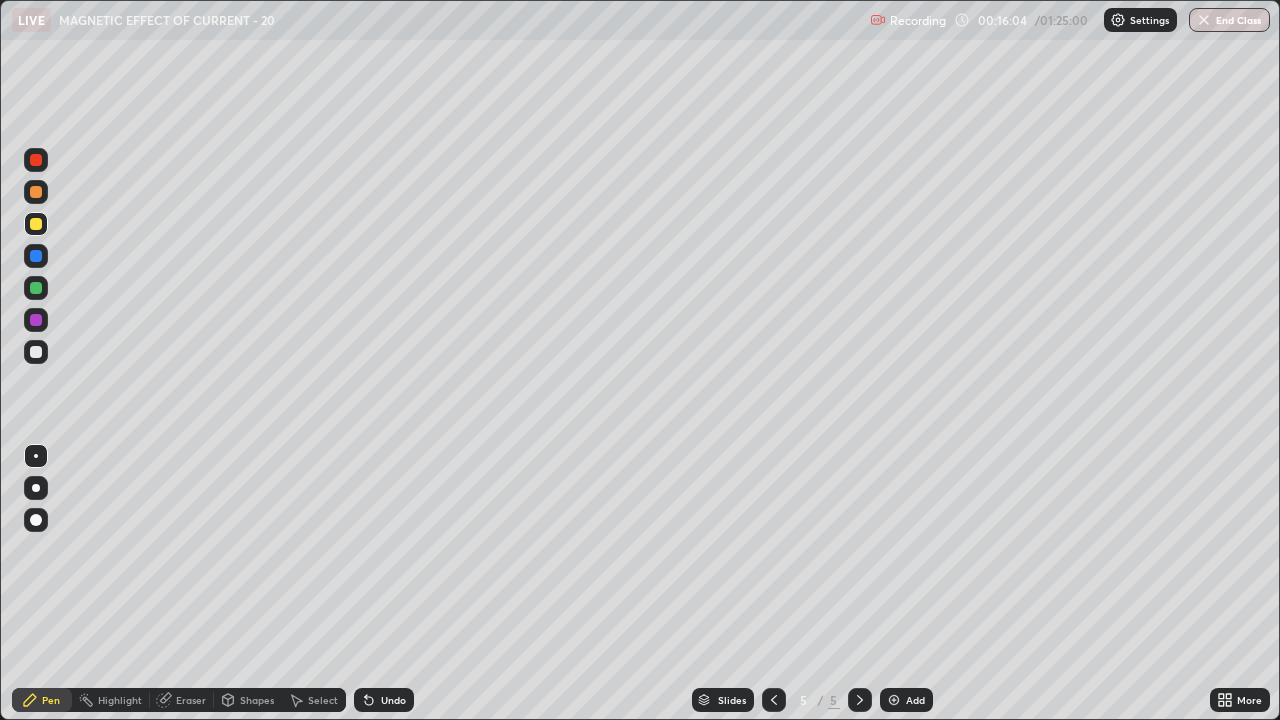 click at bounding box center (36, 224) 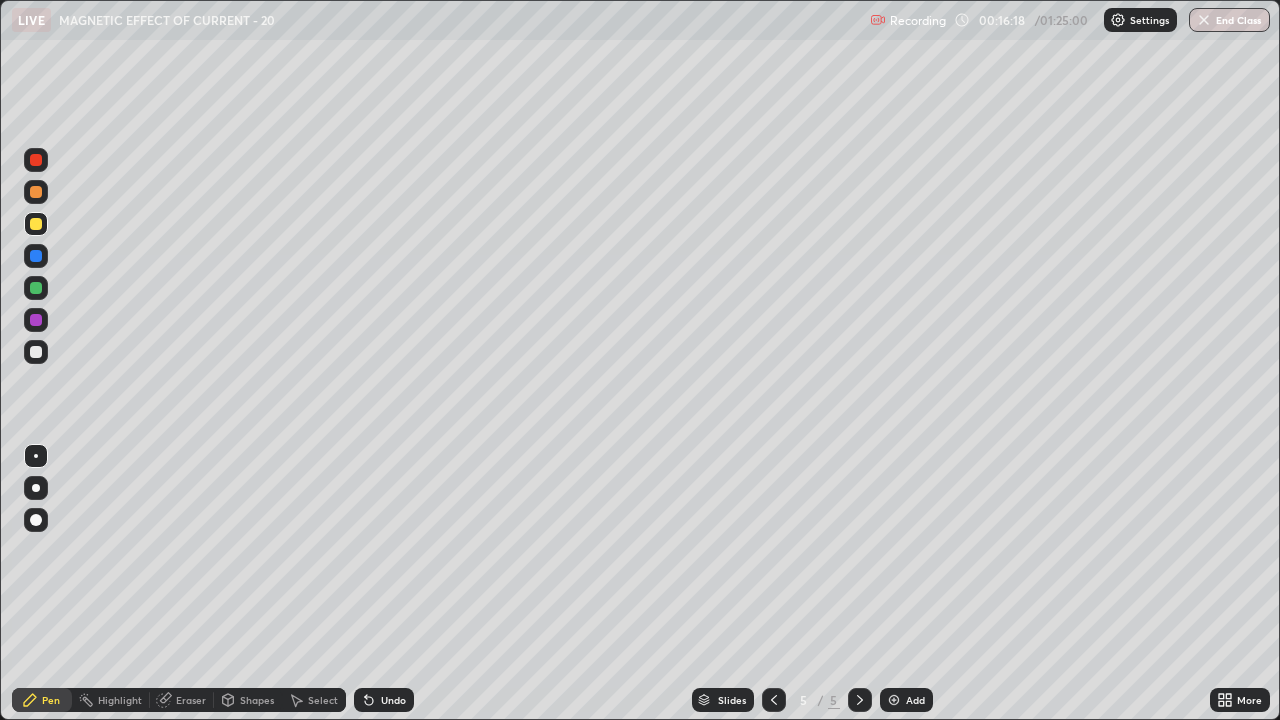 click at bounding box center (36, 352) 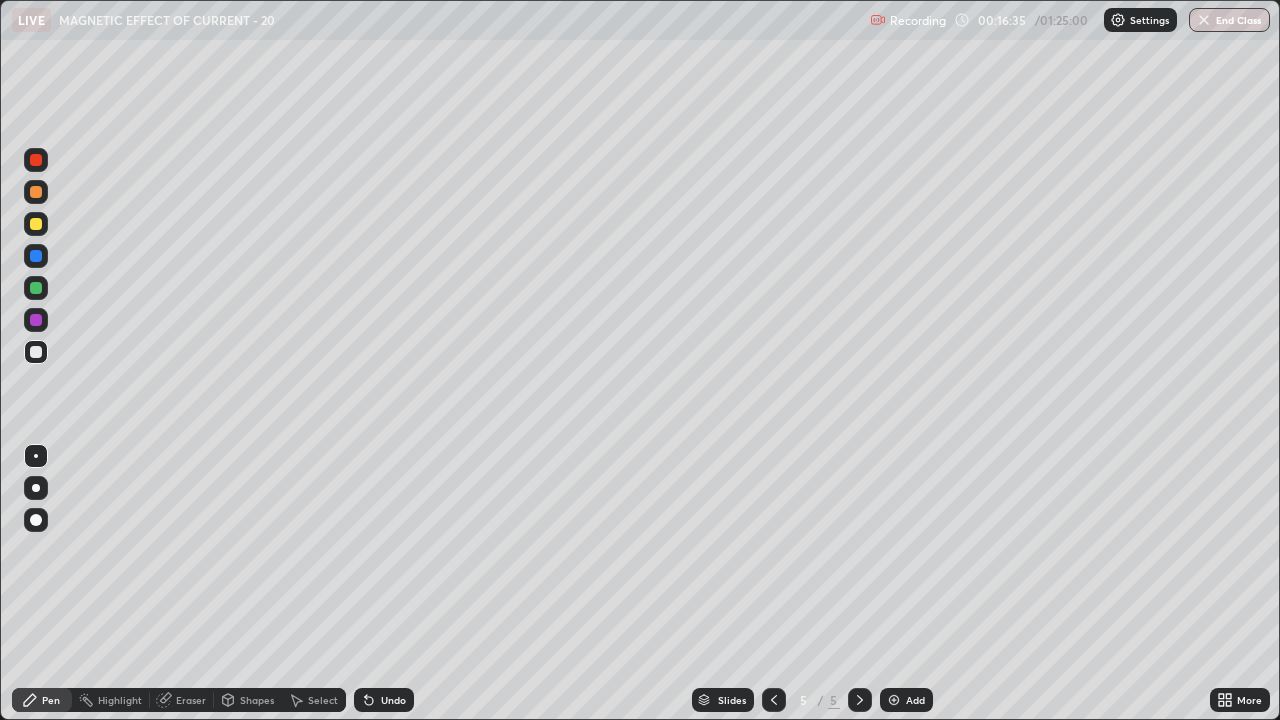 click on "Undo" at bounding box center (384, 700) 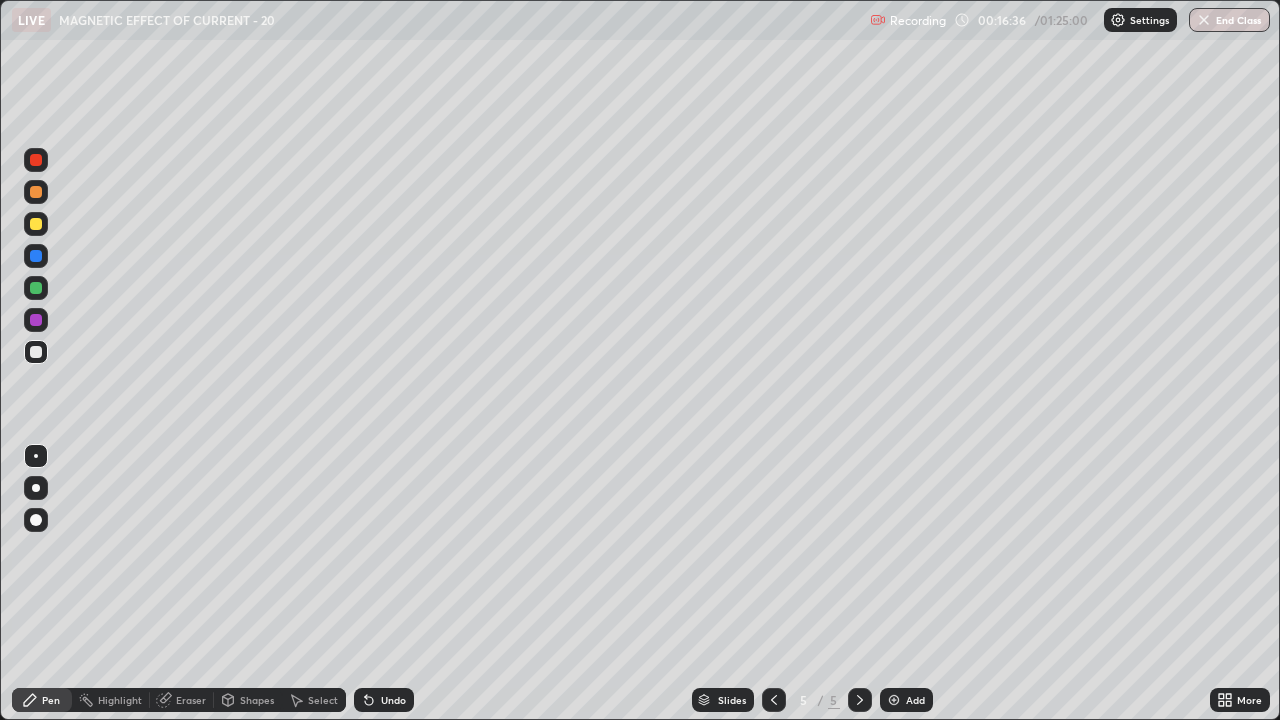 click at bounding box center [36, 224] 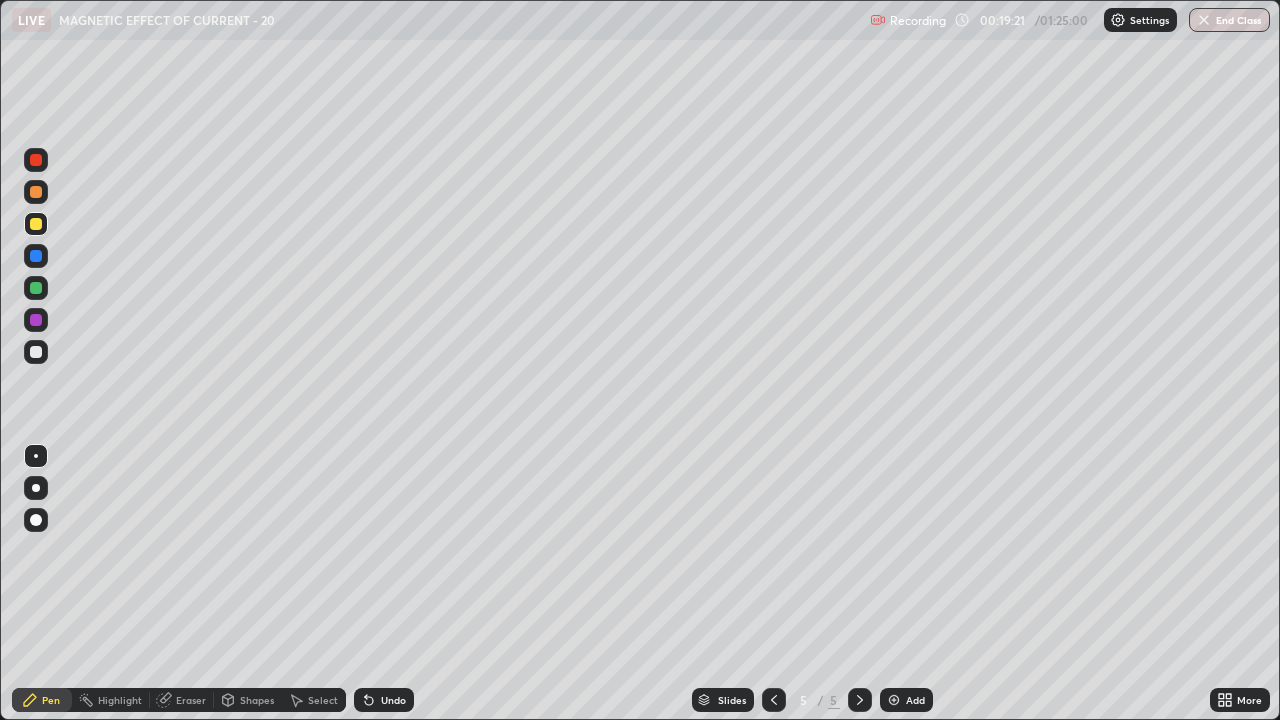 click at bounding box center (774, 700) 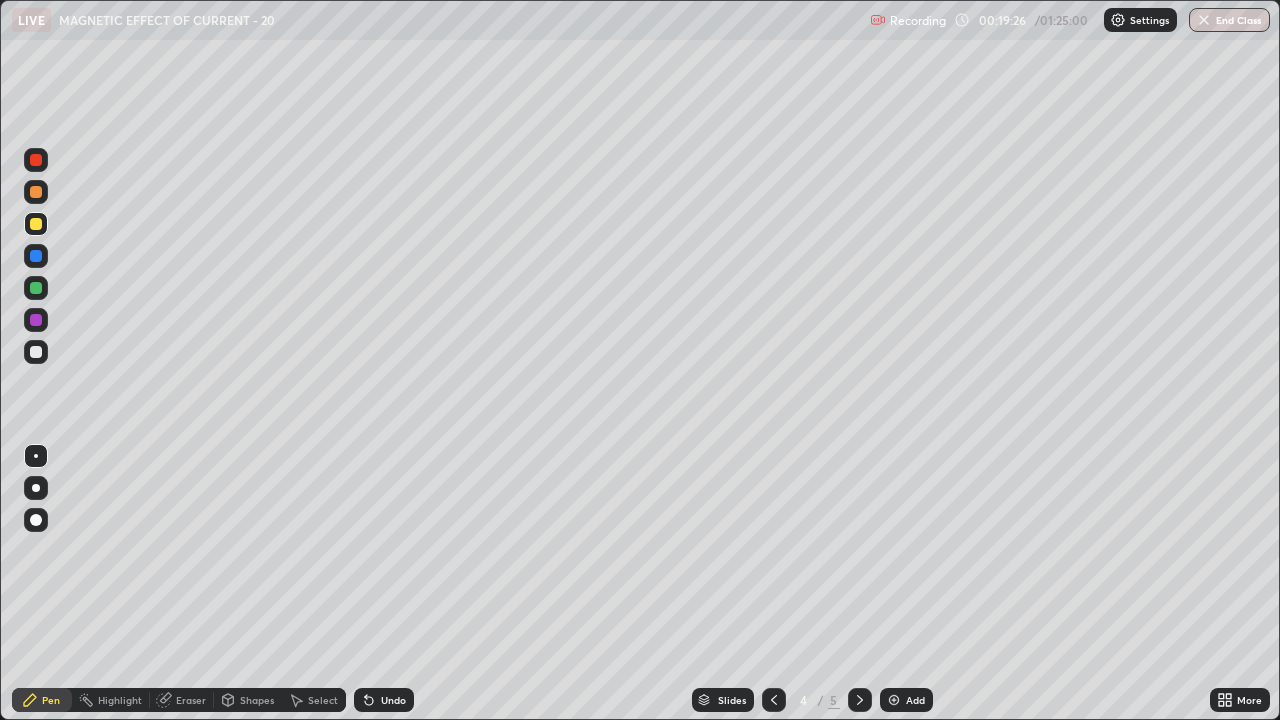 click 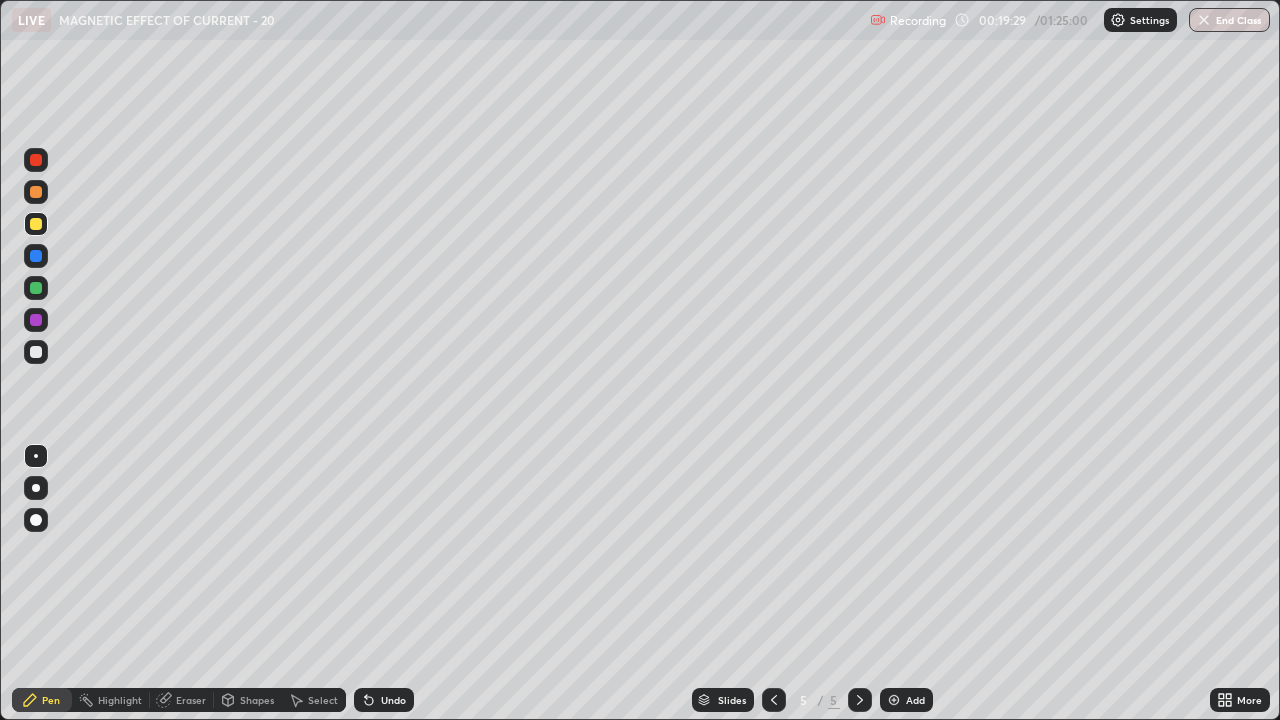 click on "Undo" at bounding box center (384, 700) 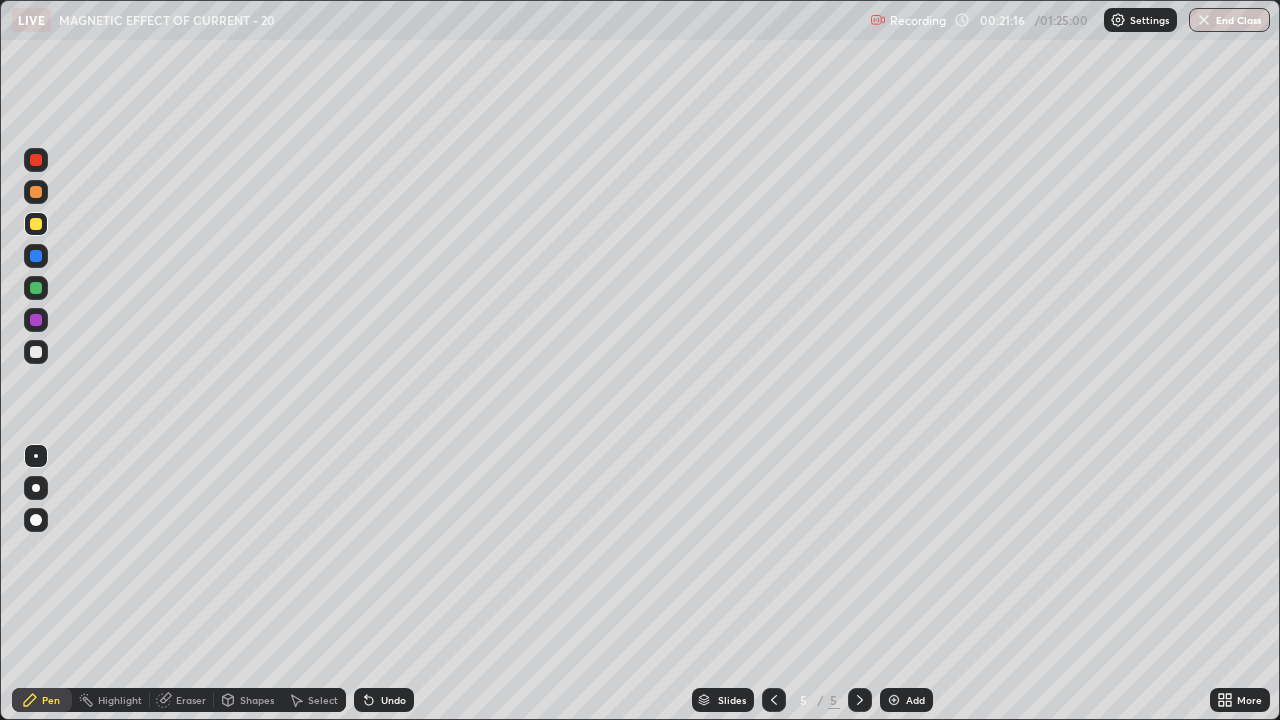 click on "Select" at bounding box center [323, 700] 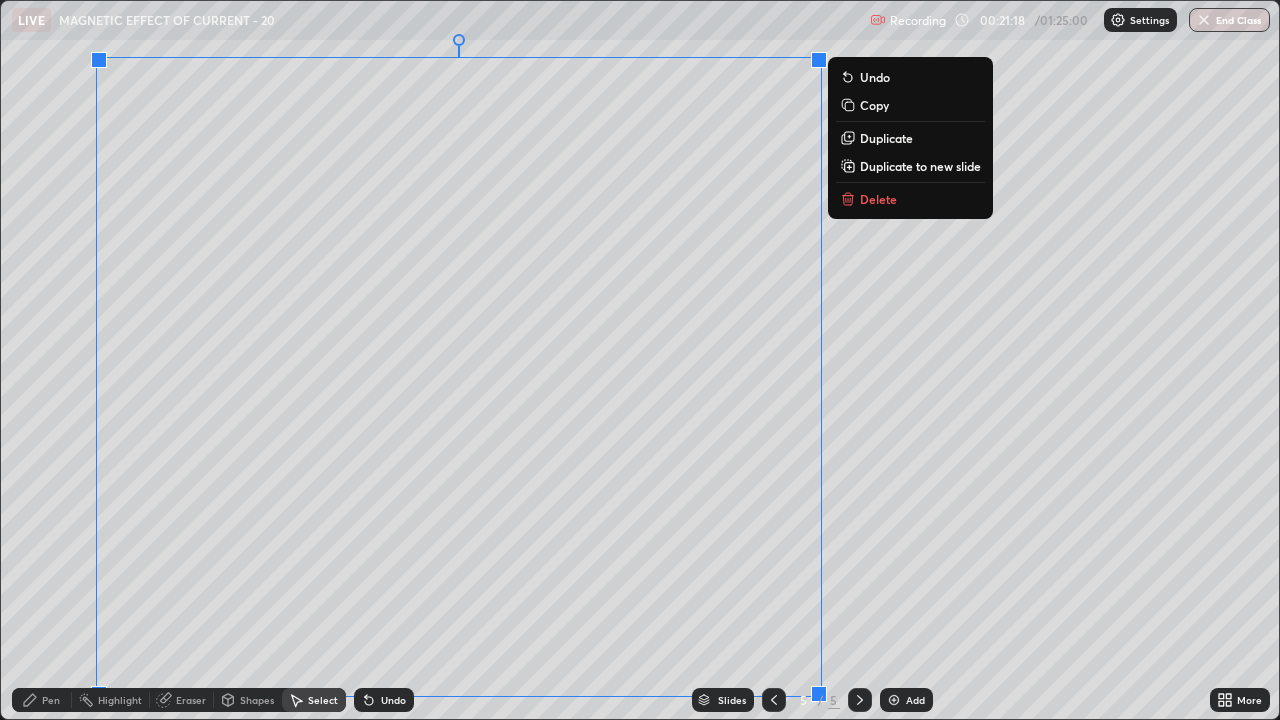click on "Duplicate to new slide" at bounding box center (920, 166) 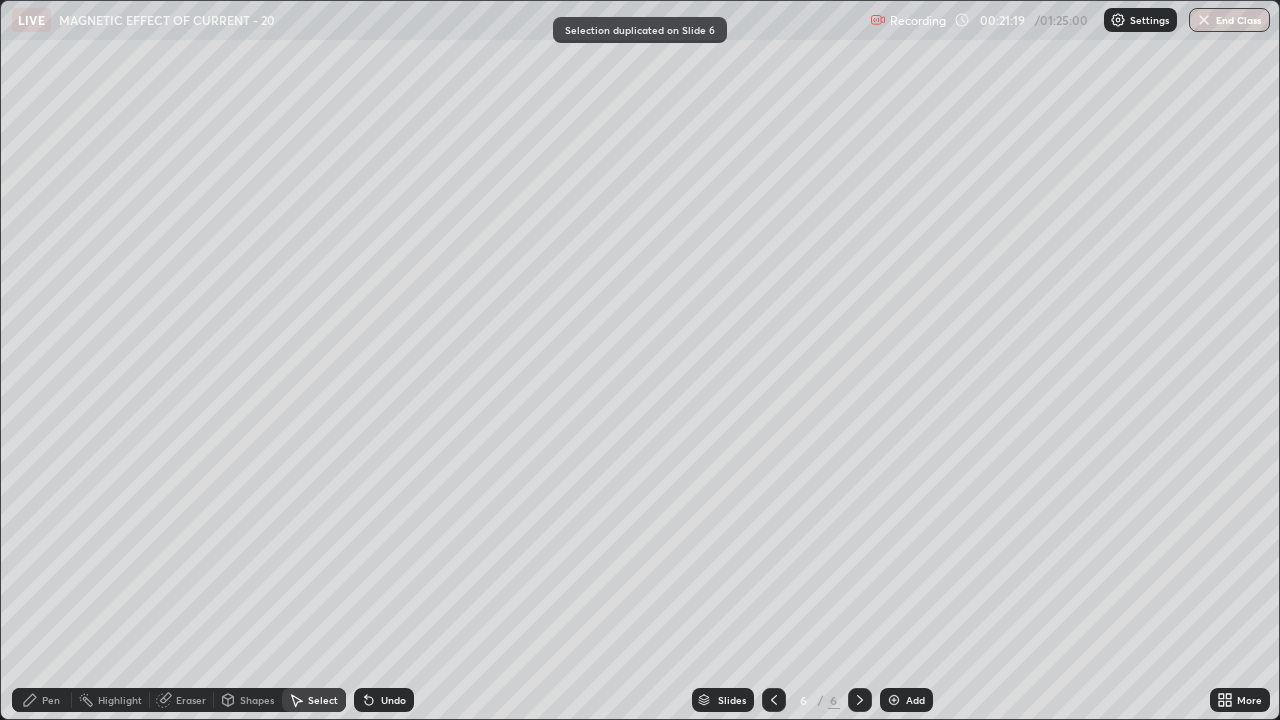 click on "Pen" at bounding box center (51, 700) 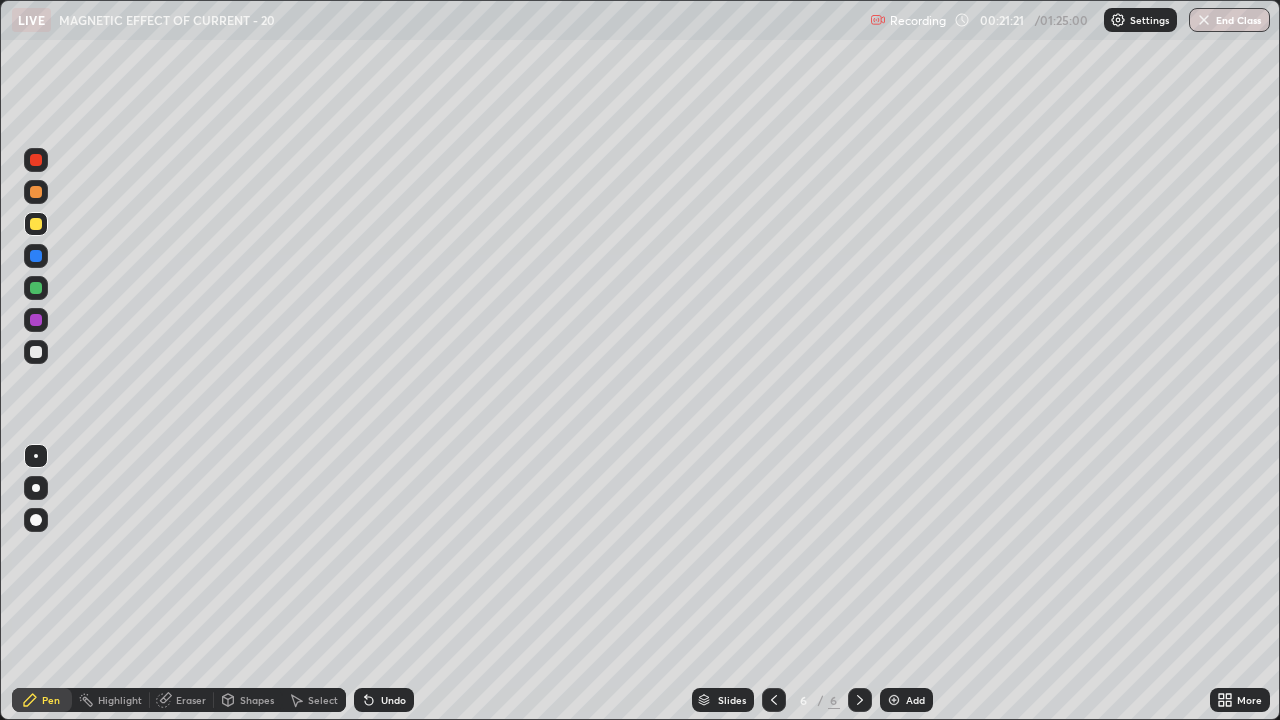 click at bounding box center (36, 352) 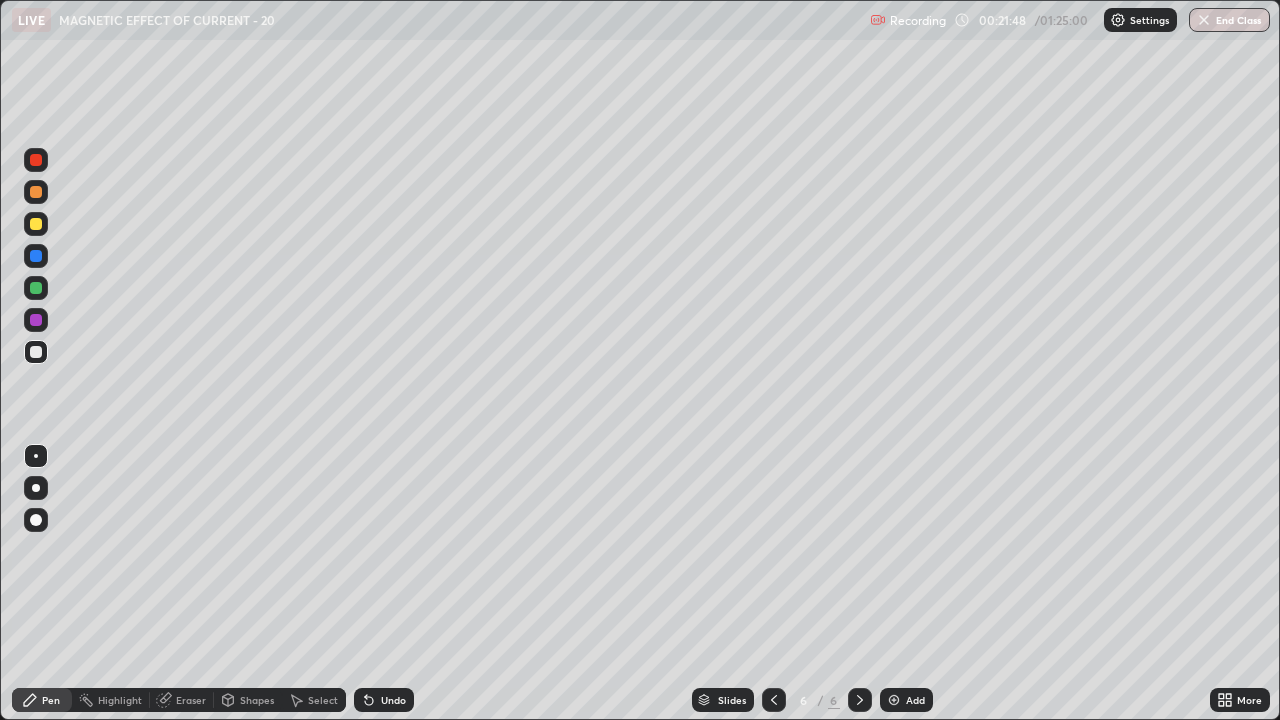click at bounding box center [36, 224] 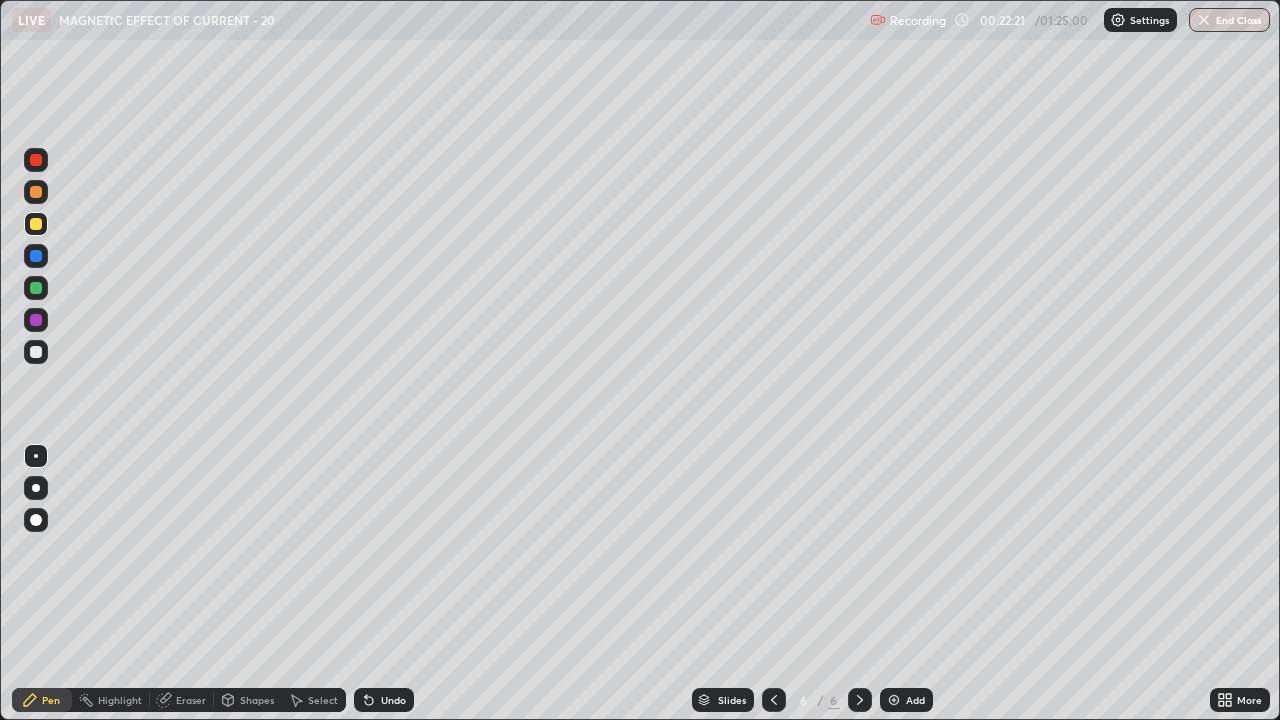click at bounding box center (36, 288) 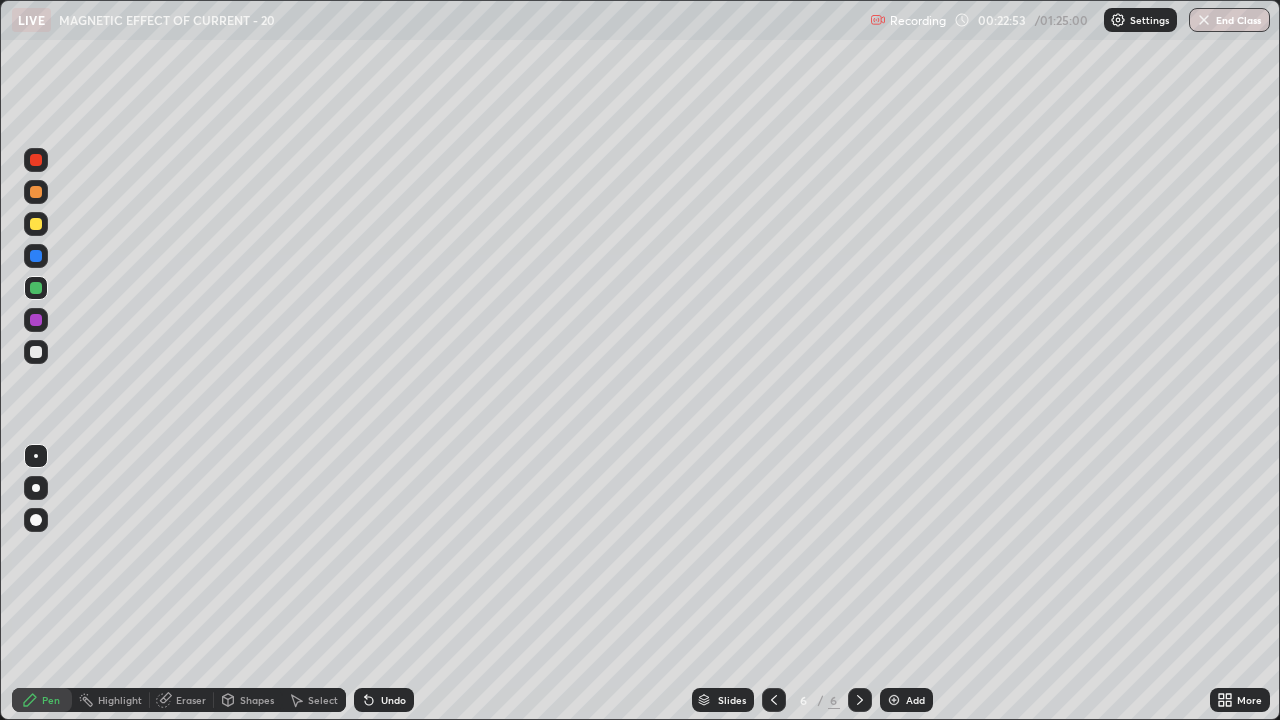 click at bounding box center [36, 288] 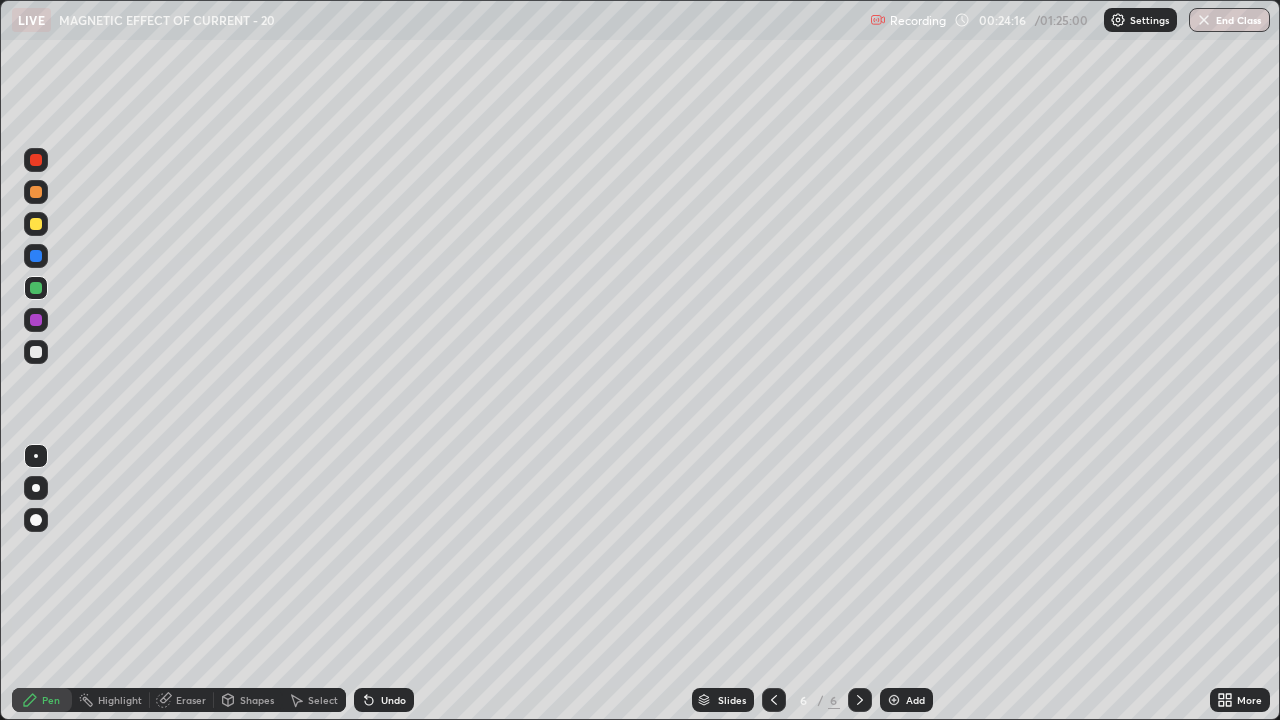 click on "Undo" at bounding box center (384, 700) 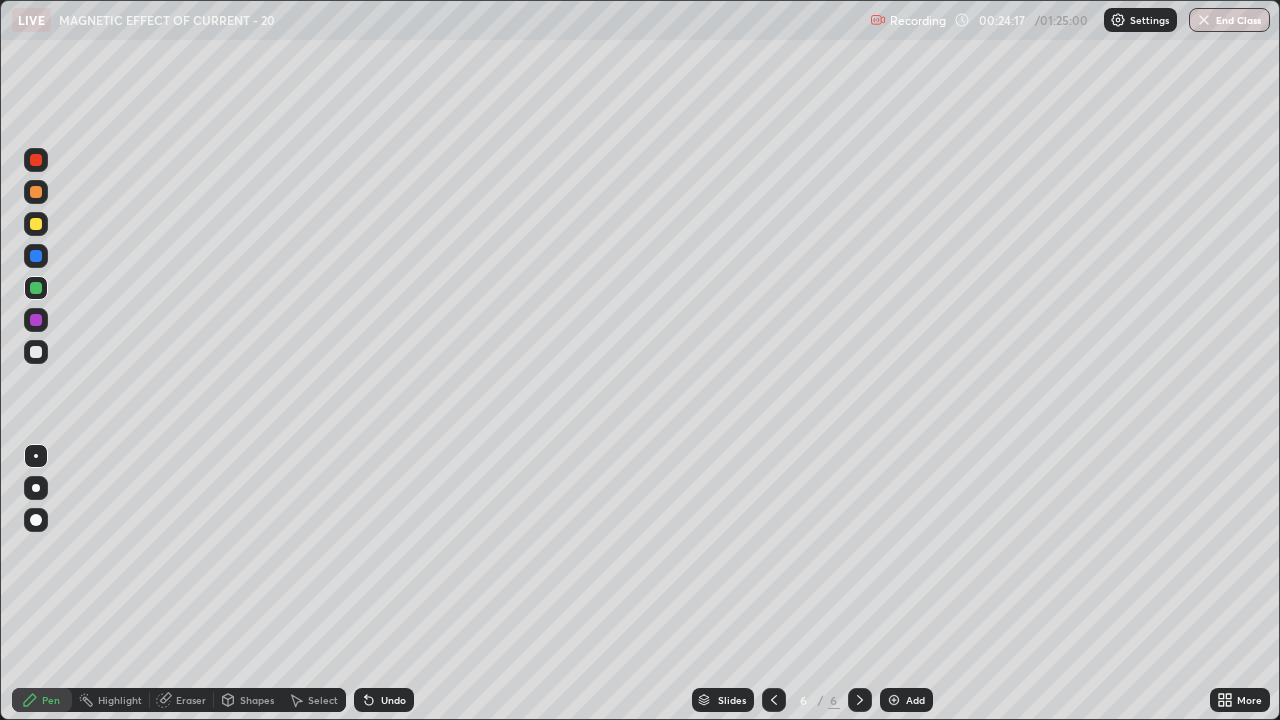 click on "Undo" at bounding box center [384, 700] 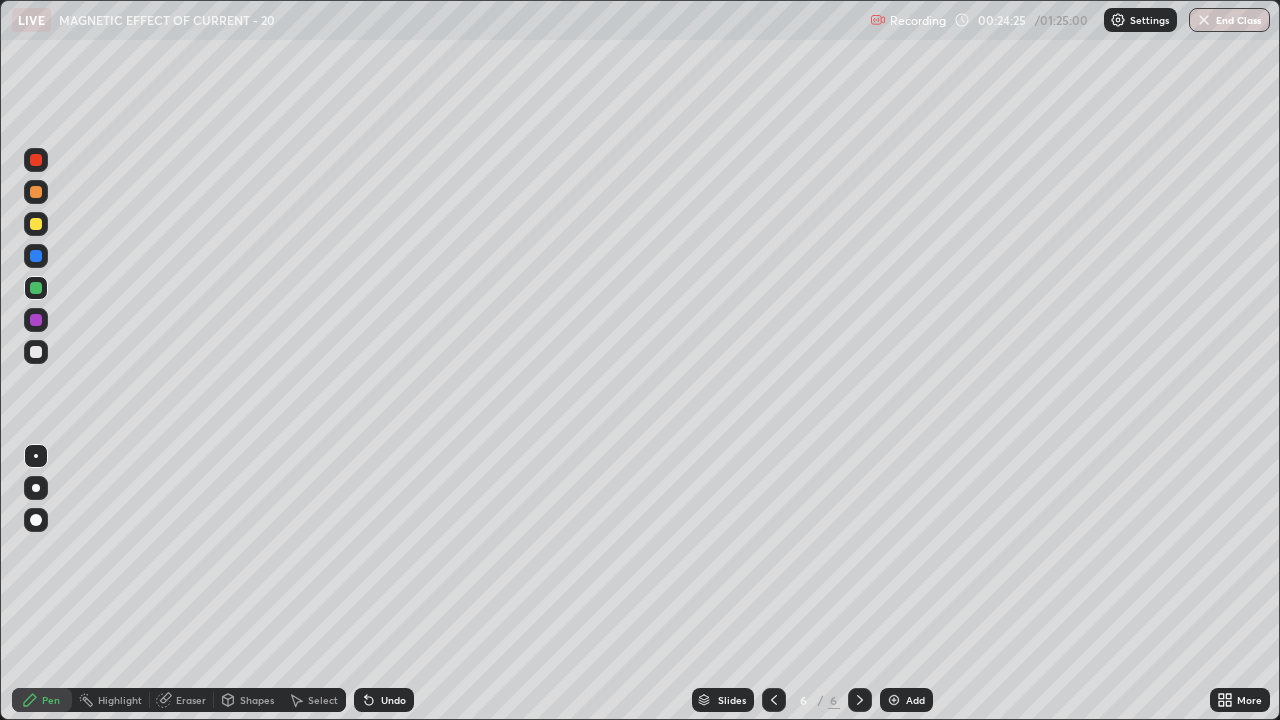 click at bounding box center (36, 224) 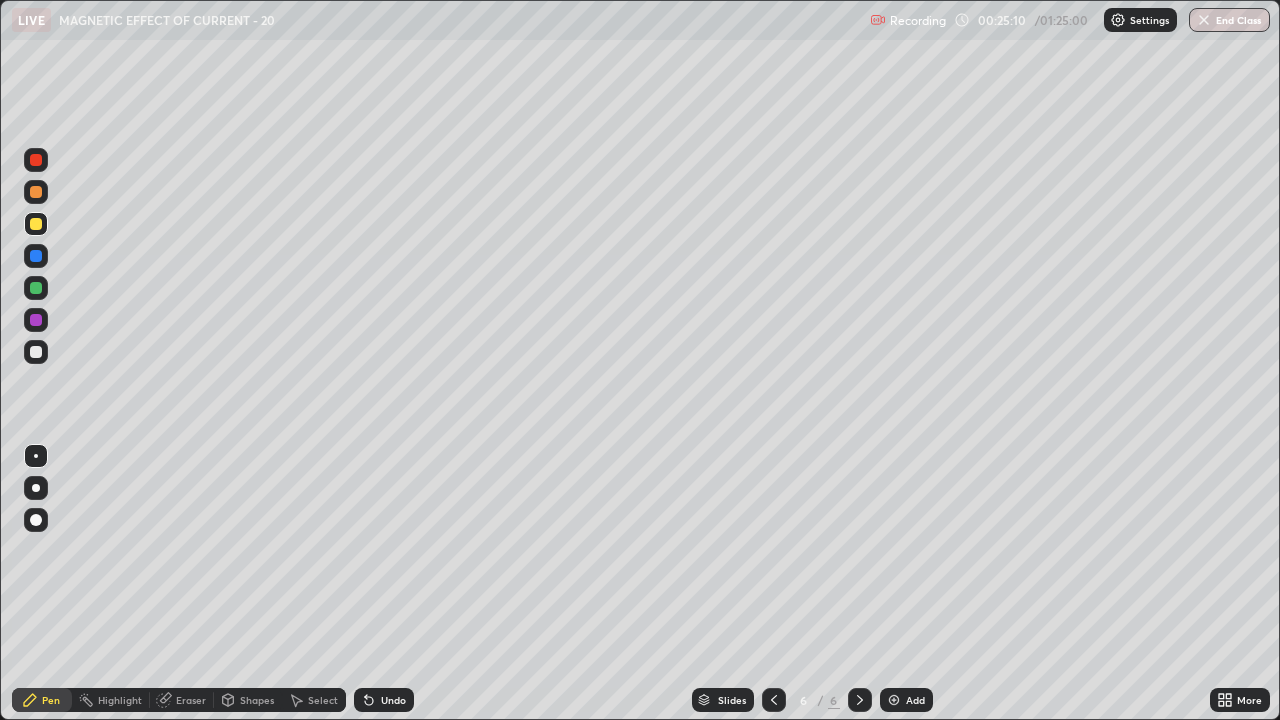 click on "Eraser" at bounding box center (182, 700) 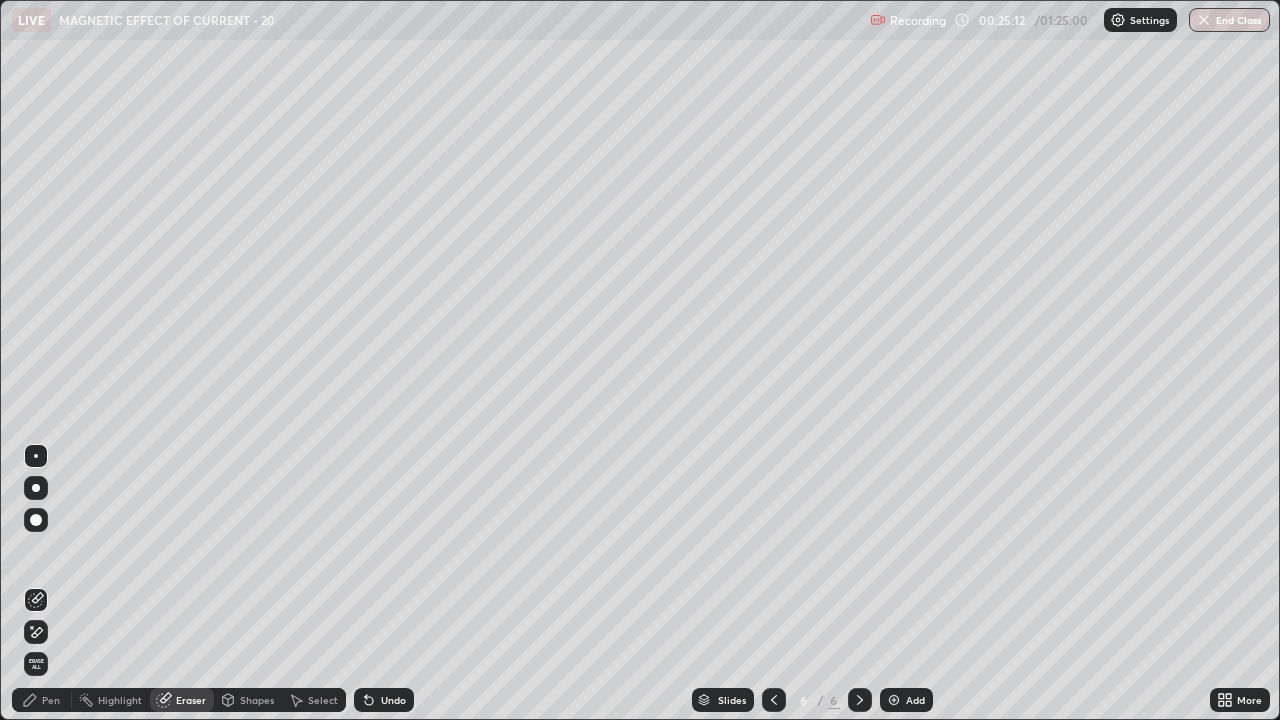 click 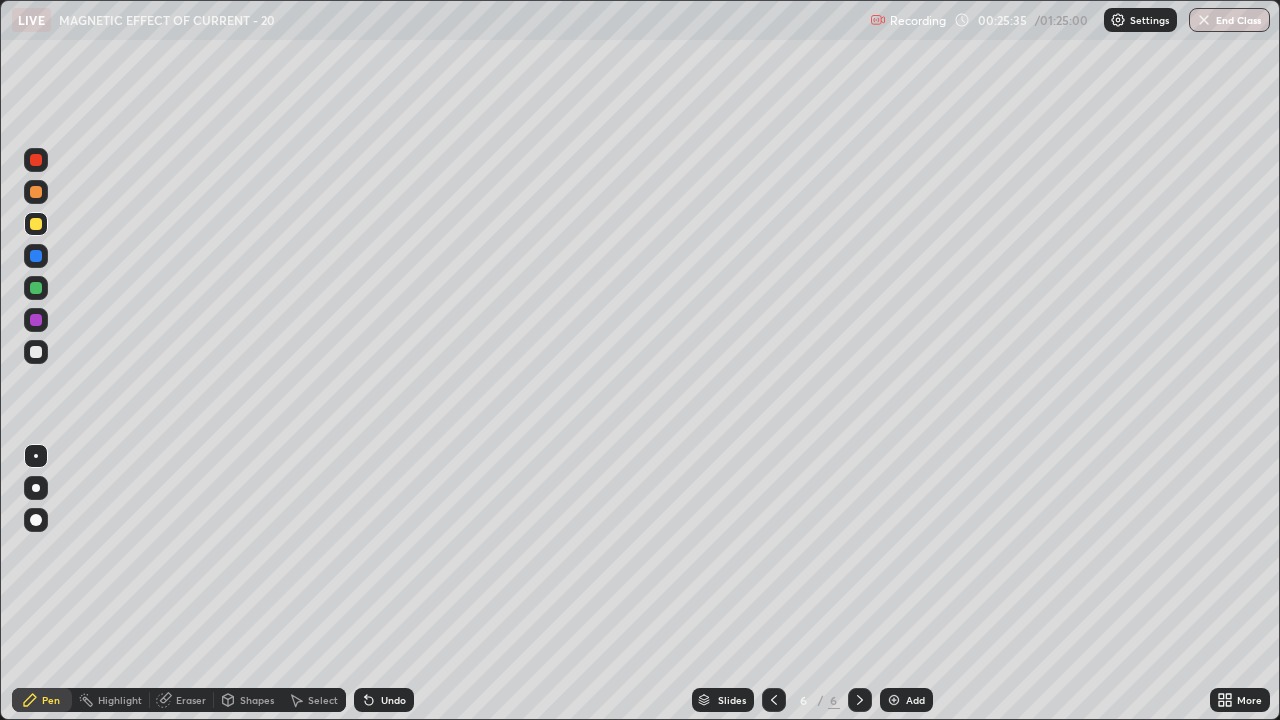 click on "Eraser" at bounding box center [191, 700] 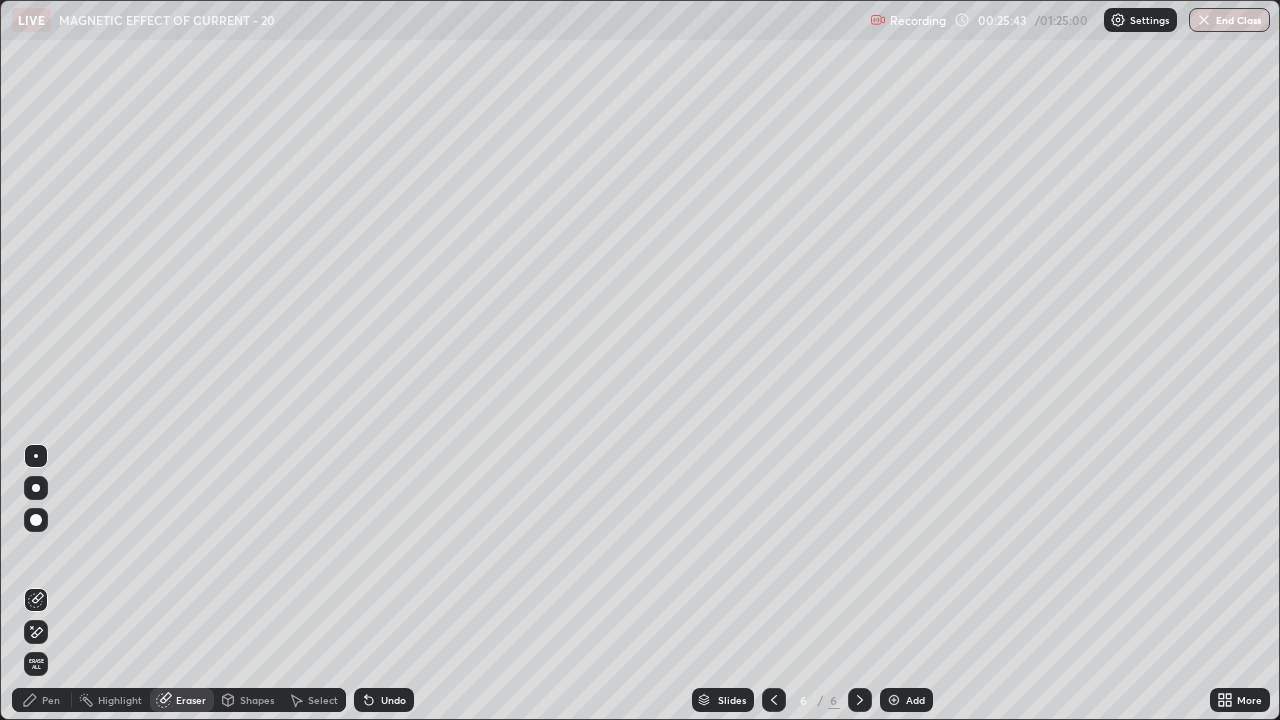 click 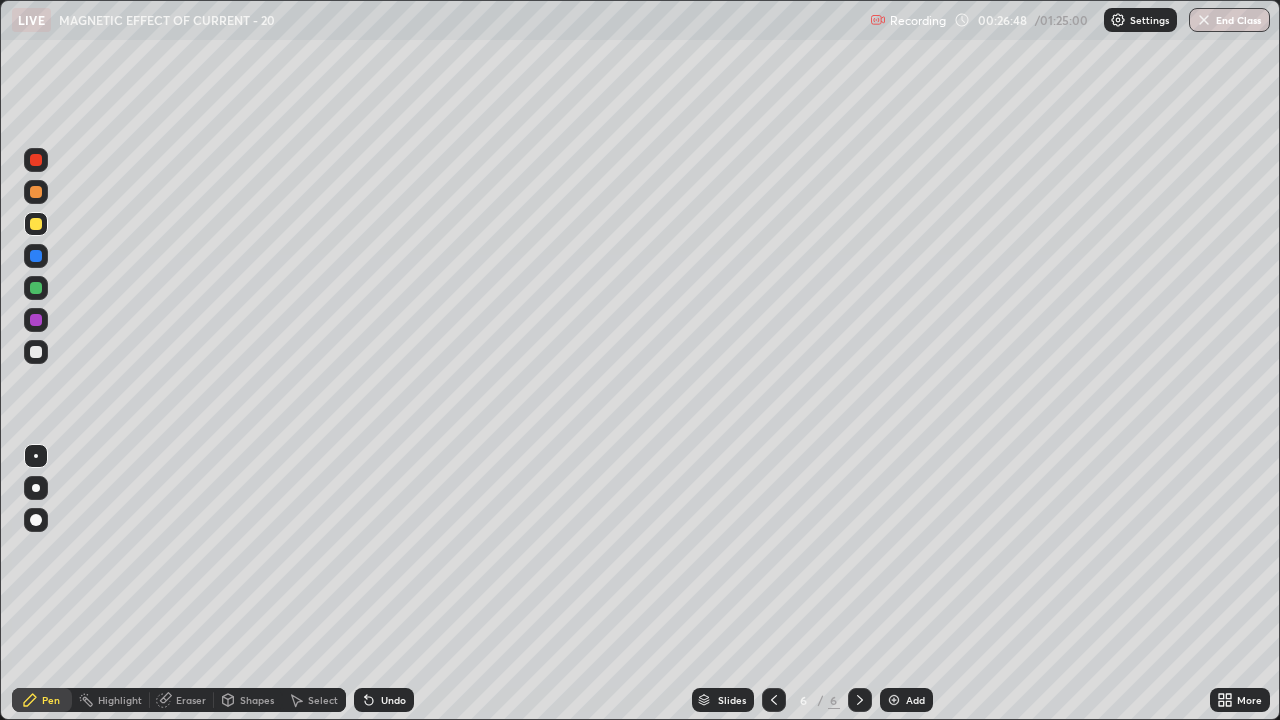 click on "Undo" at bounding box center (393, 700) 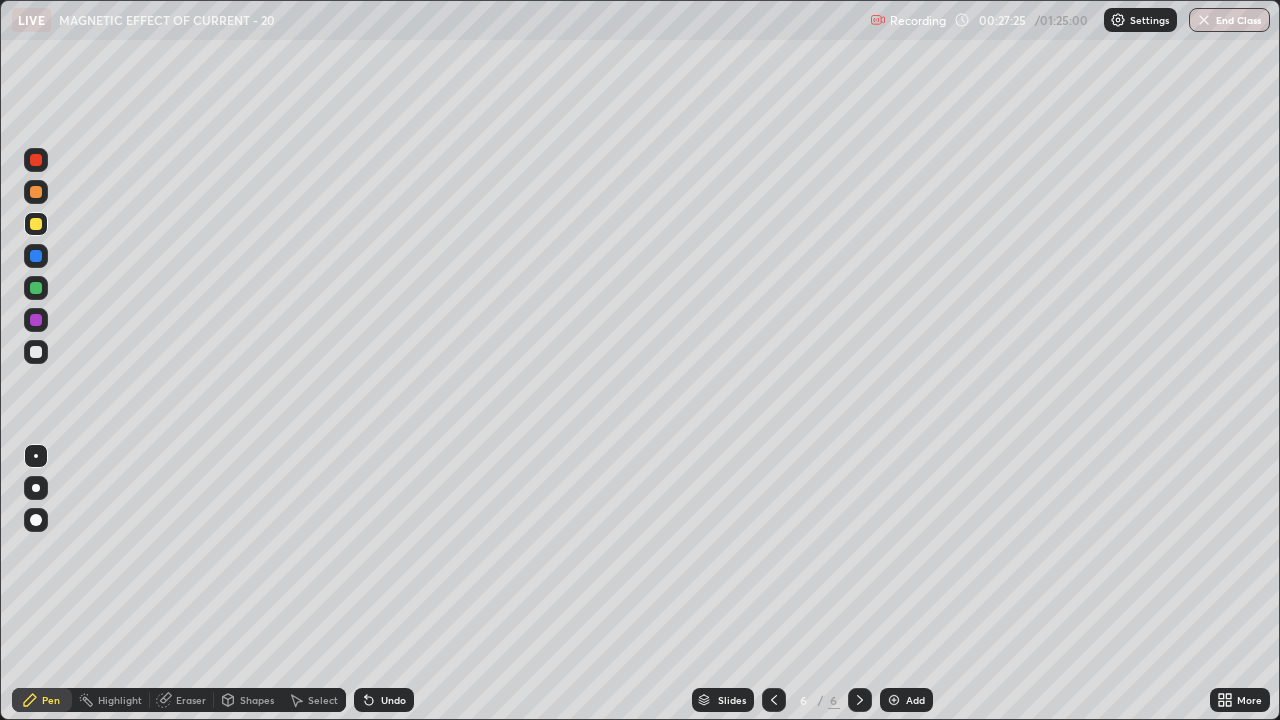 click on "Undo" at bounding box center [393, 700] 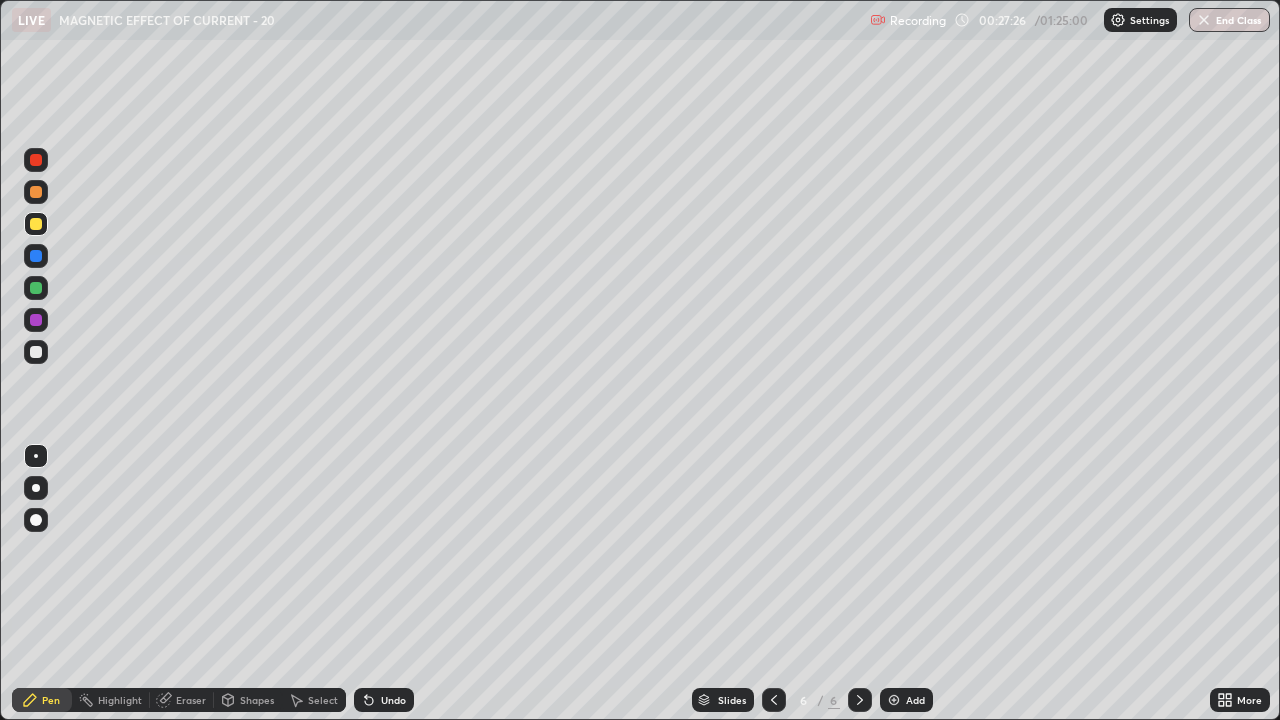 click on "Undo" at bounding box center [393, 700] 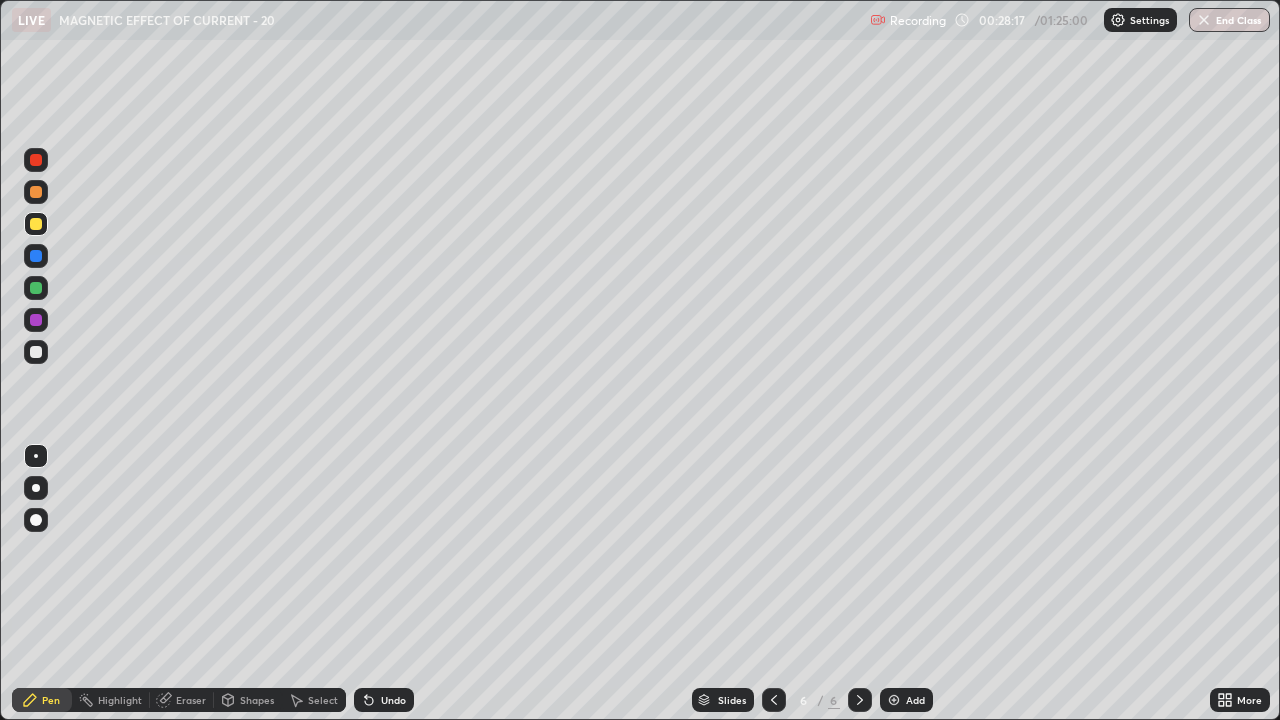 click 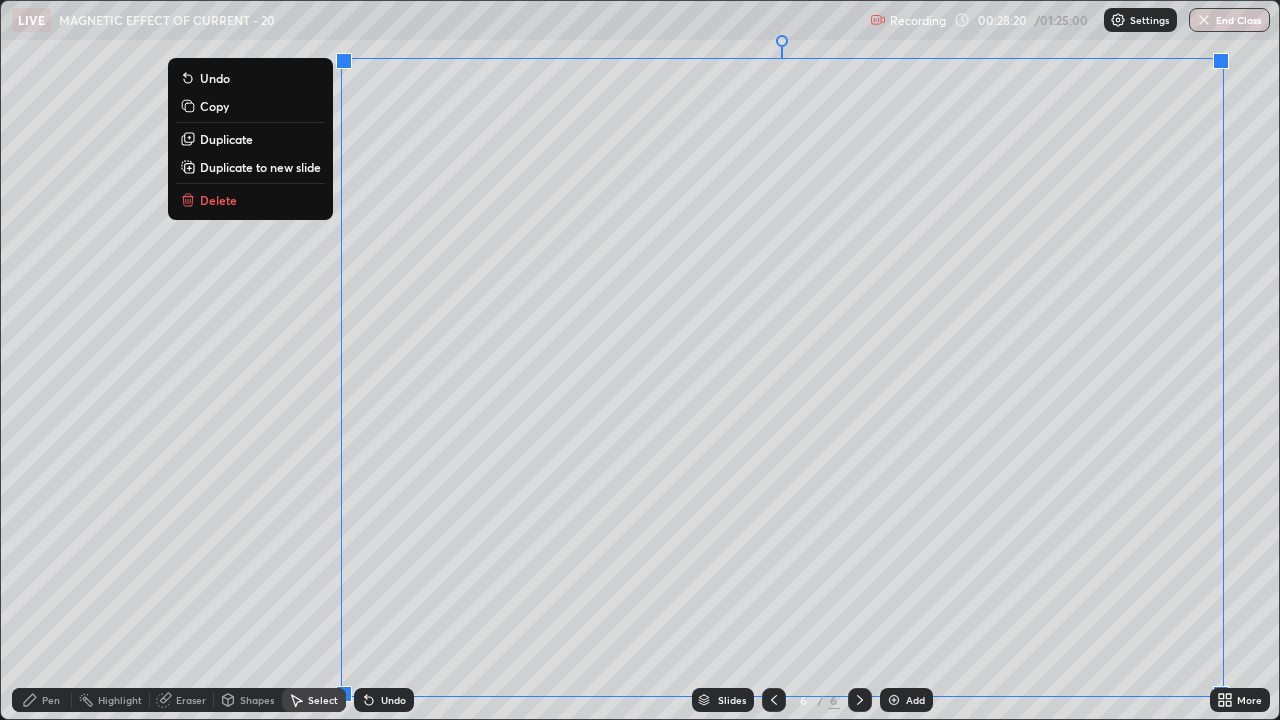 click on "Duplicate to new slide" at bounding box center (250, 167) 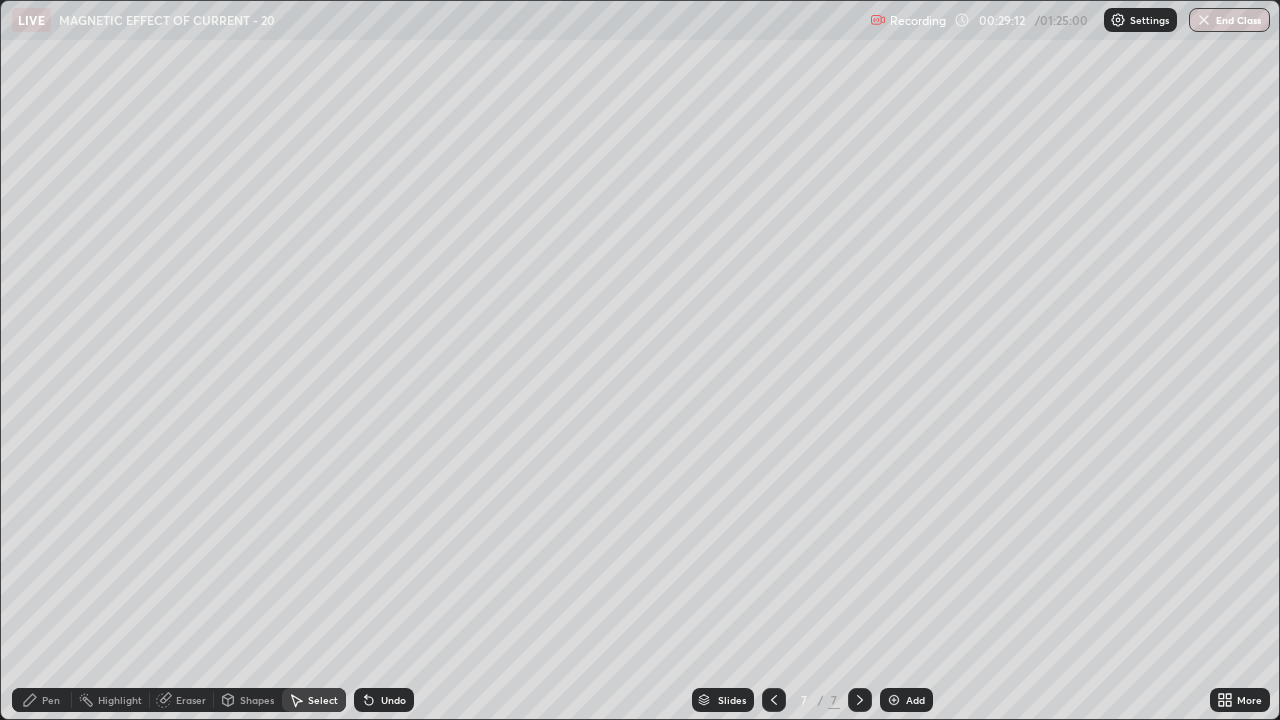 click on "Pen" at bounding box center [51, 700] 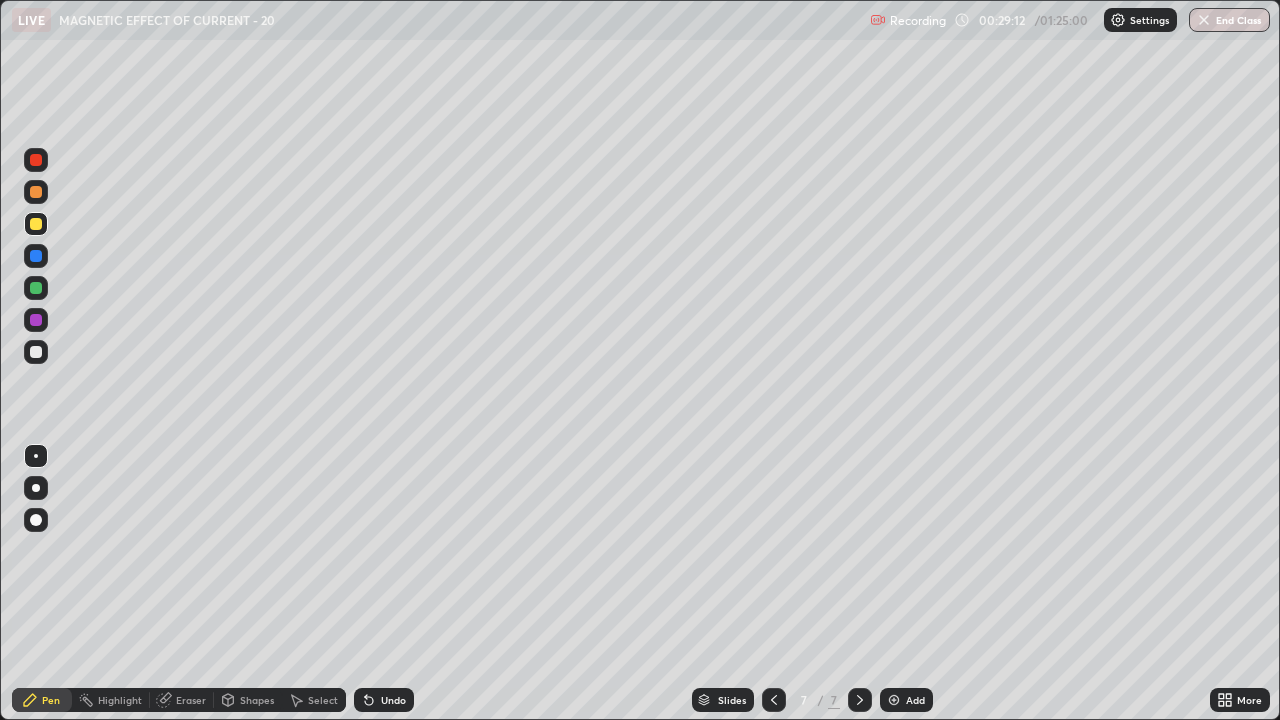click at bounding box center (36, 352) 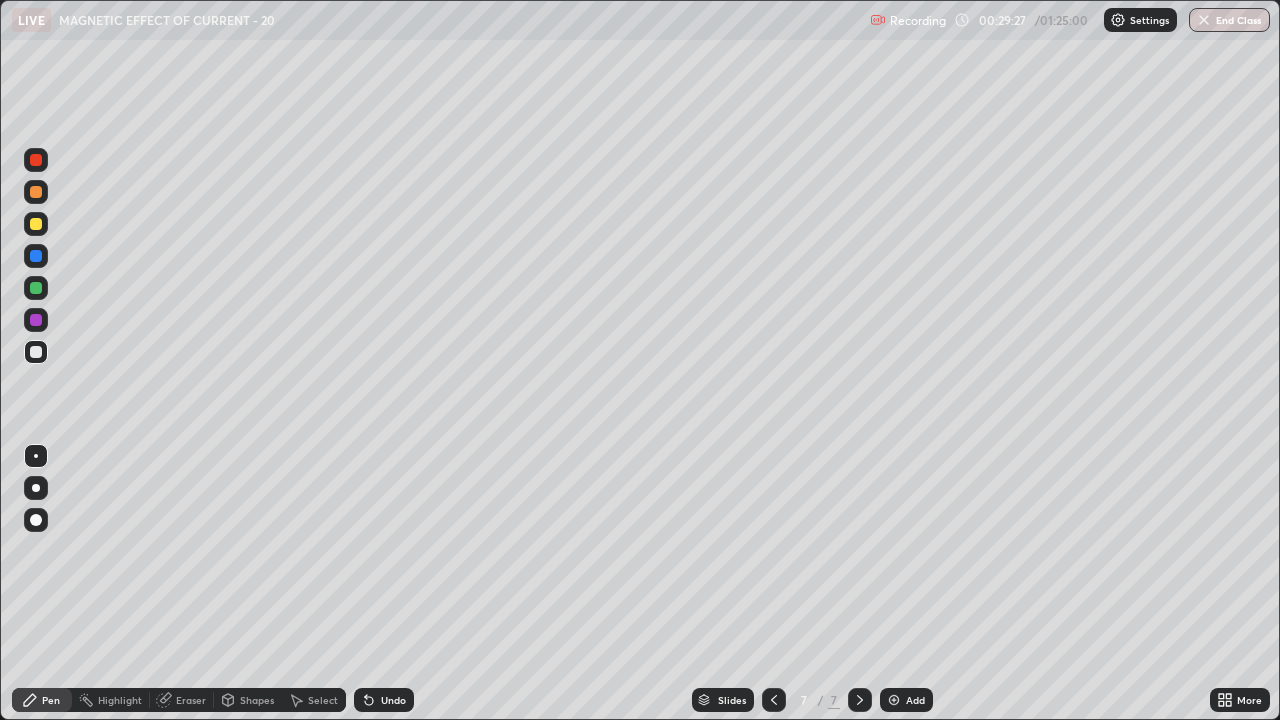 click 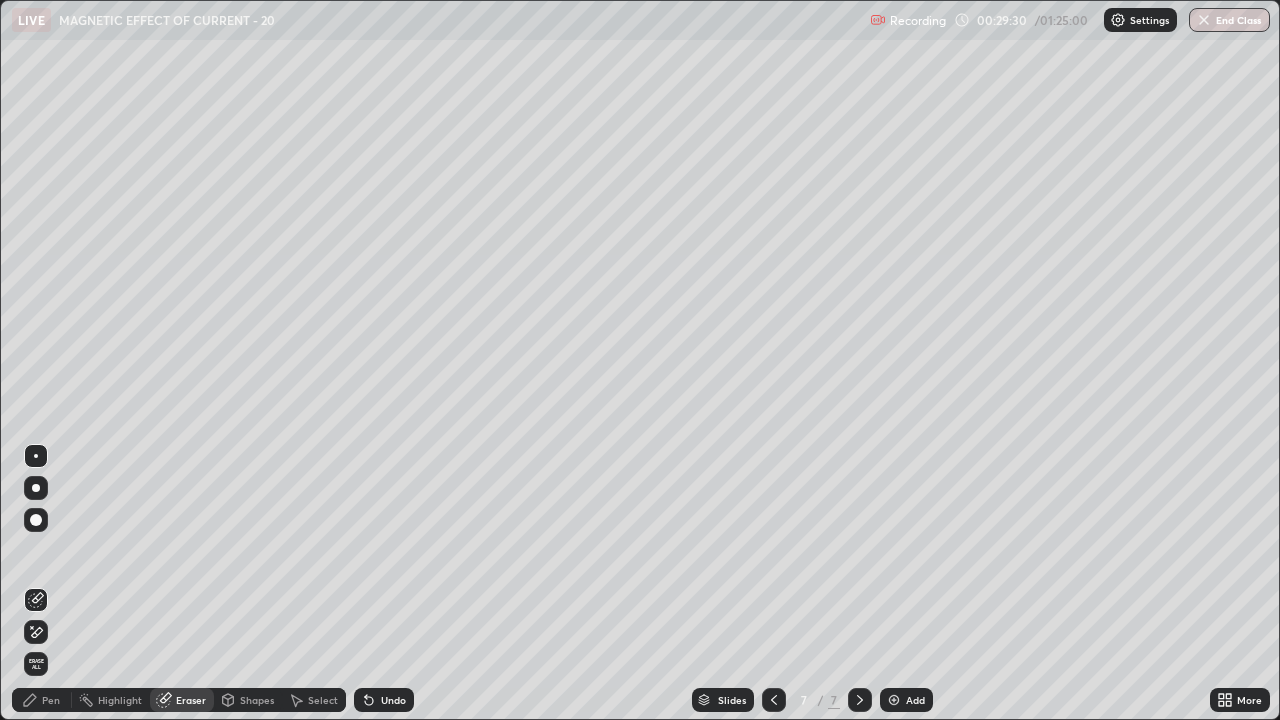 click on "Pen" at bounding box center [42, 700] 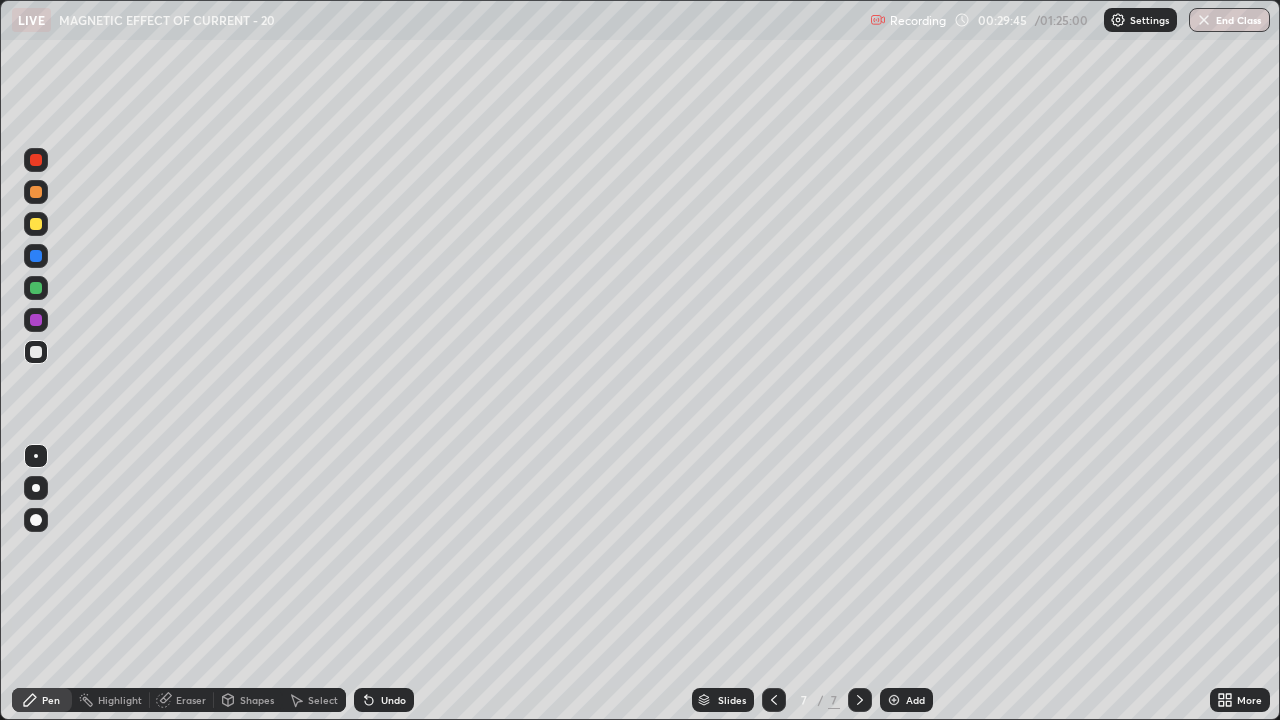 click at bounding box center (36, 224) 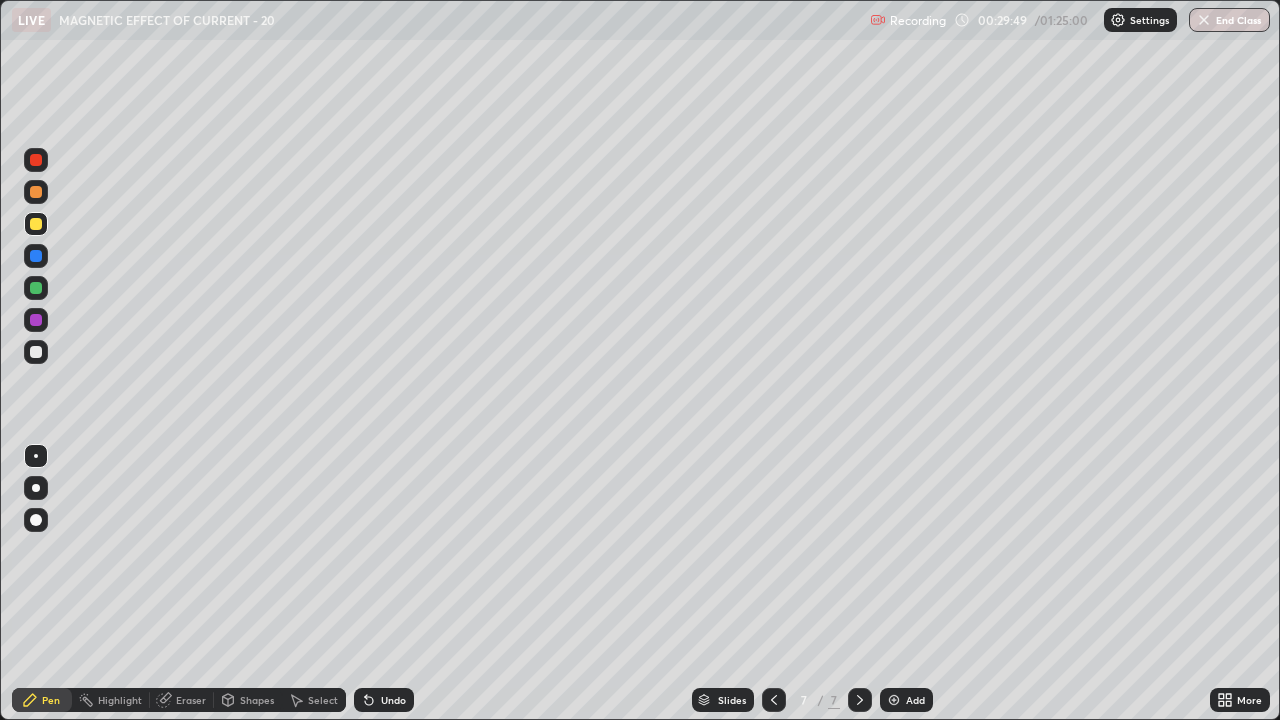 click at bounding box center (36, 224) 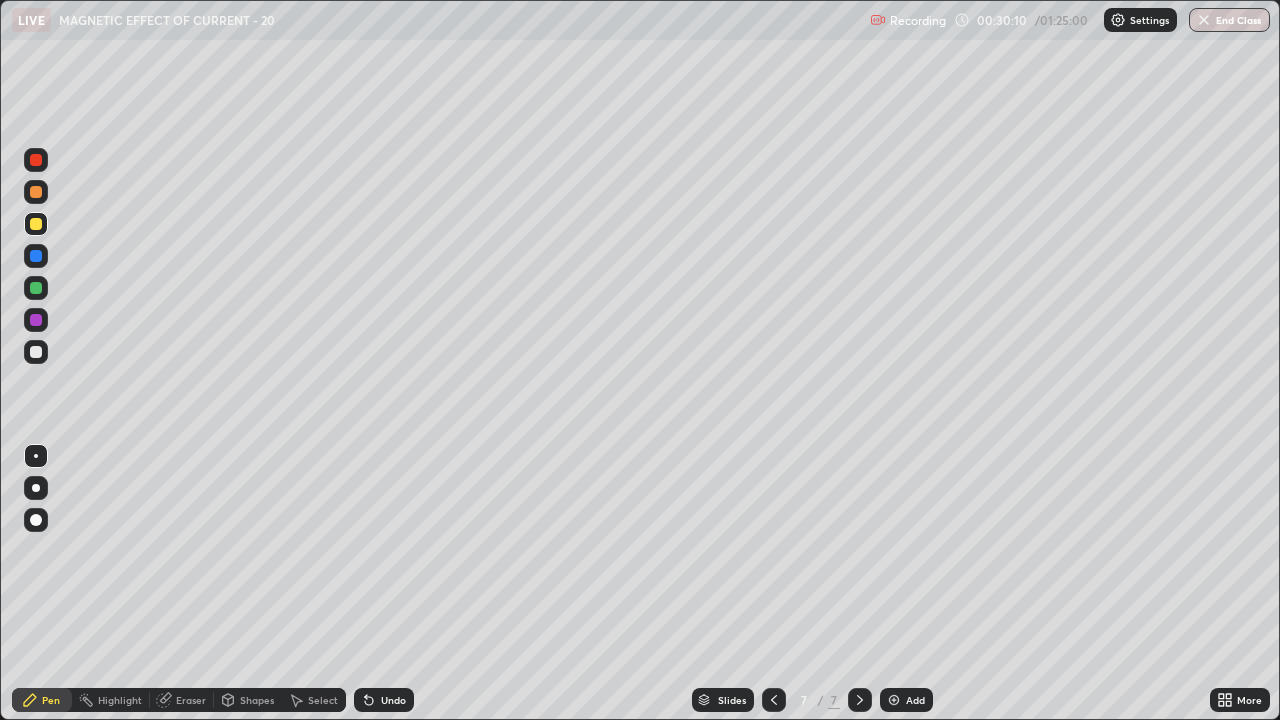 click at bounding box center [36, 224] 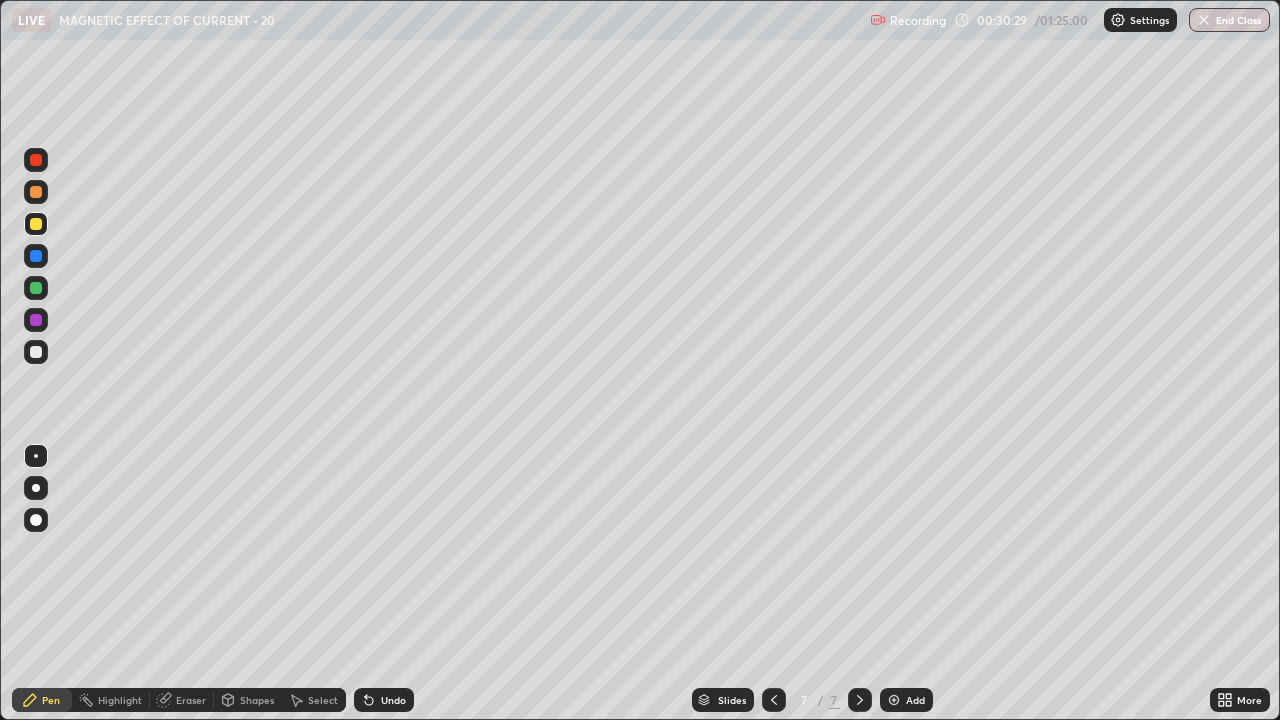 click at bounding box center [36, 352] 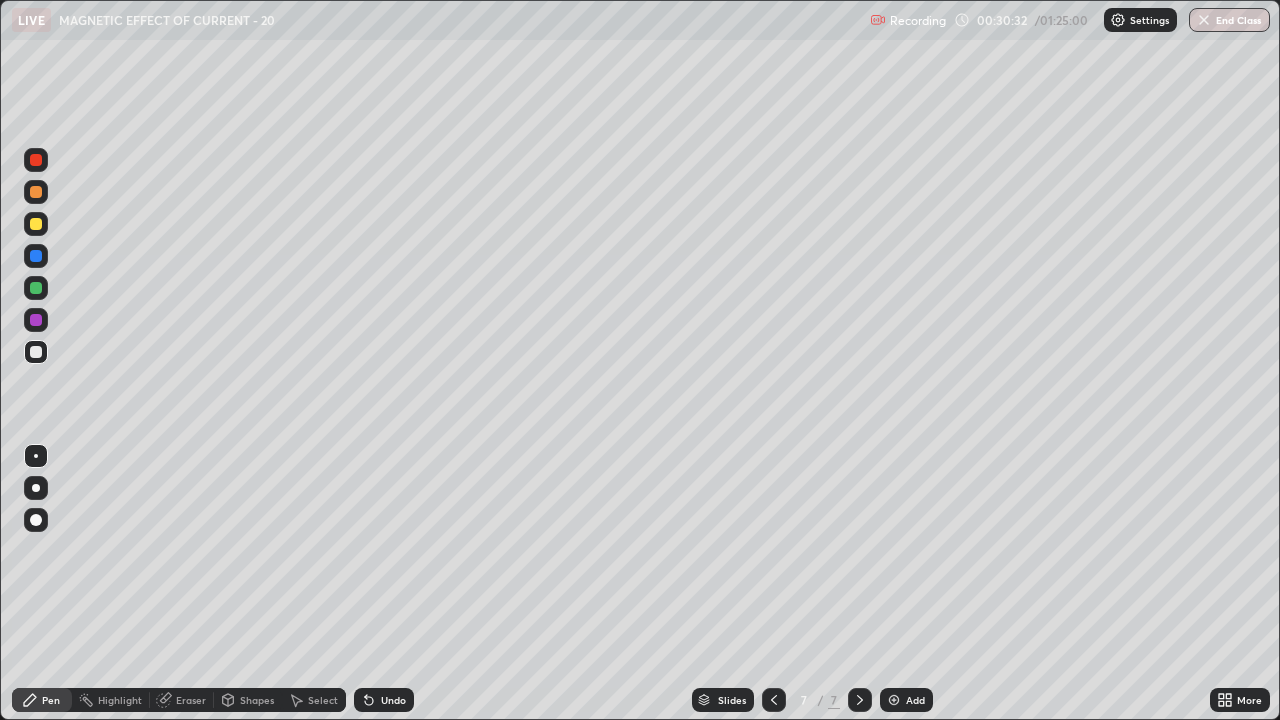 click 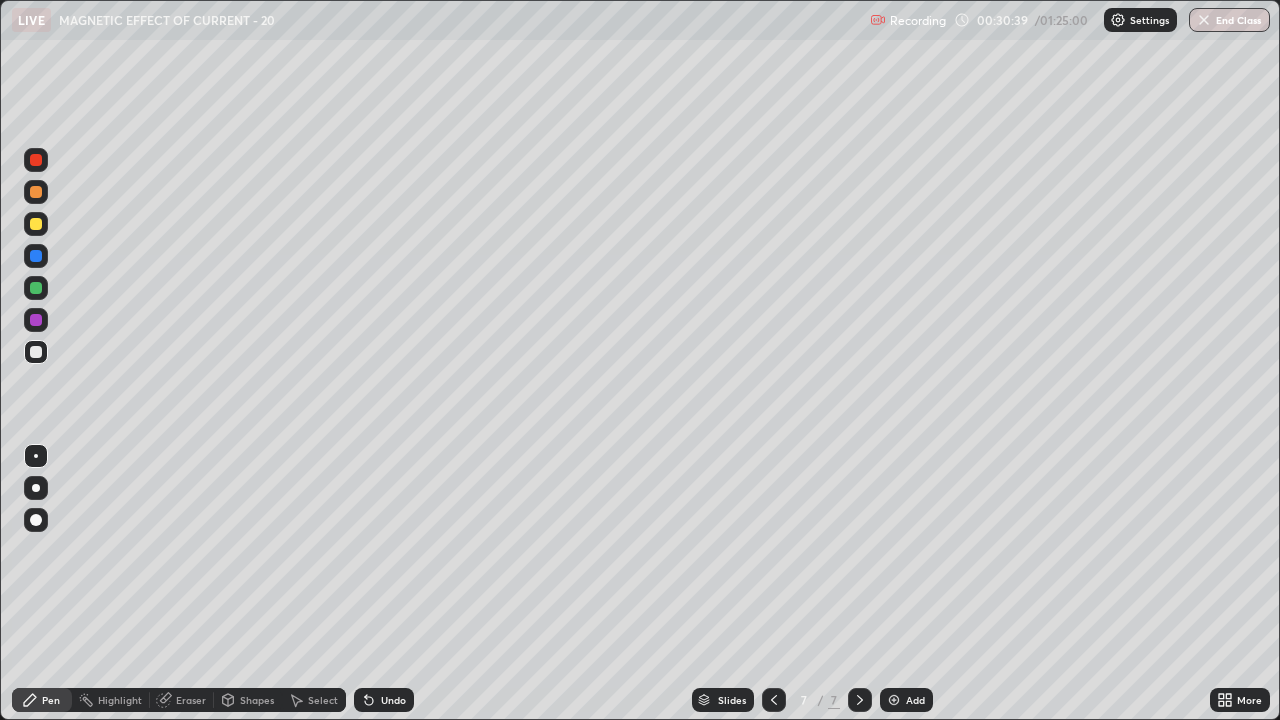 click at bounding box center [36, 224] 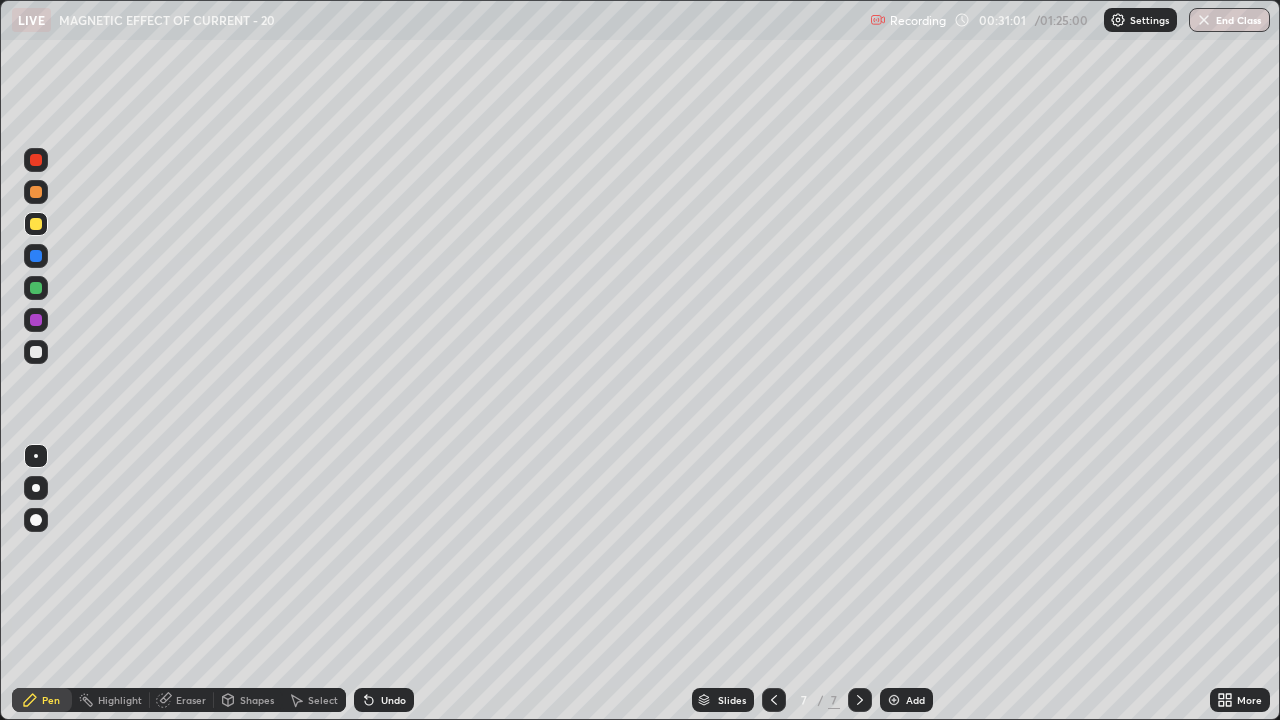 click at bounding box center (36, 352) 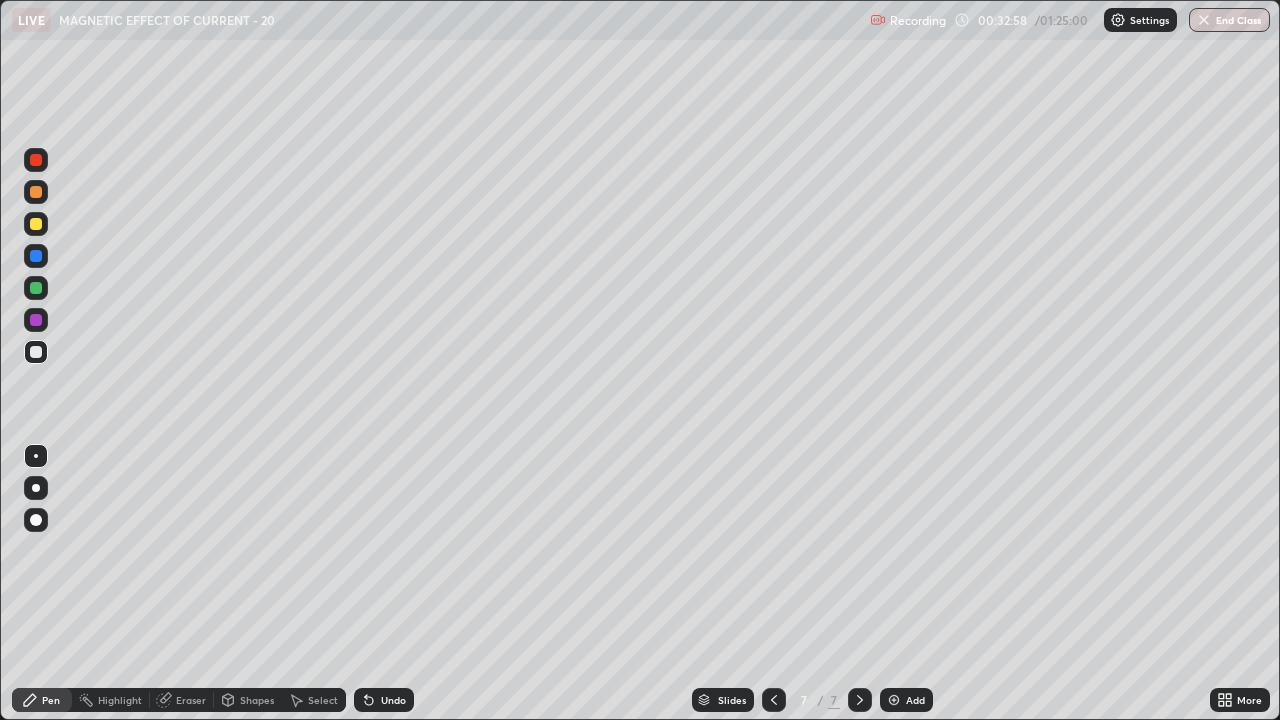 click at bounding box center (36, 224) 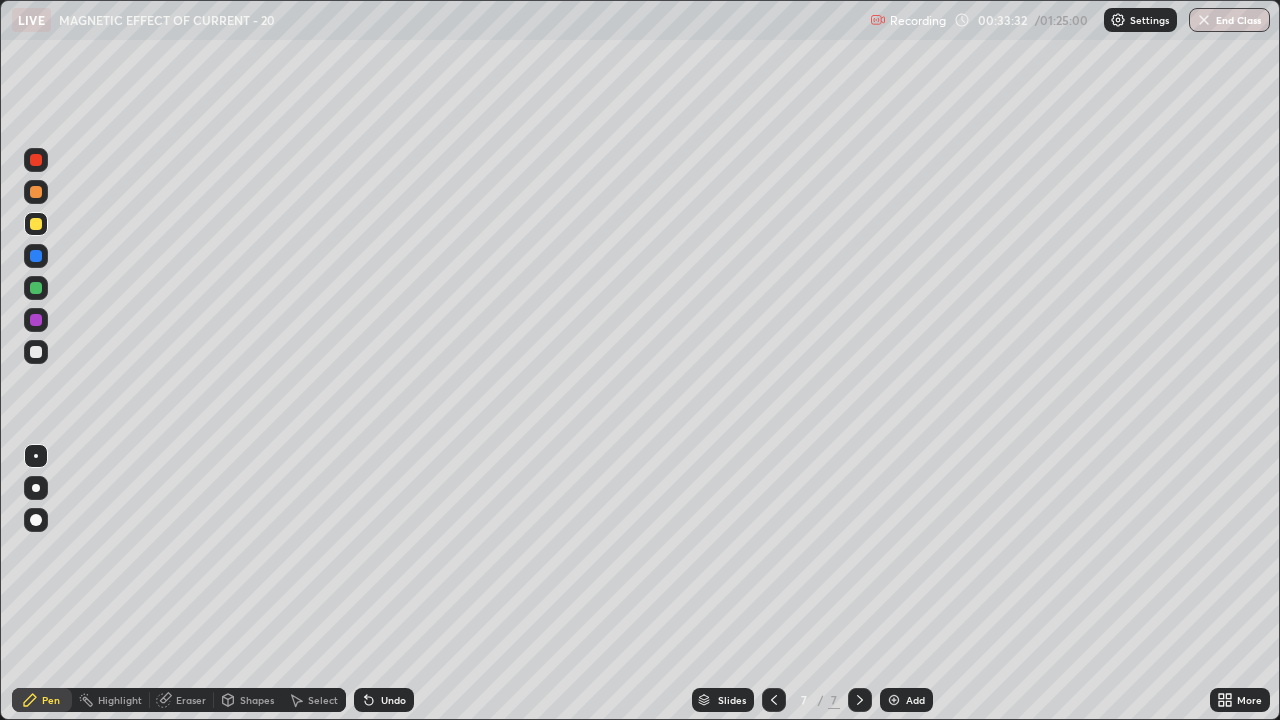 click at bounding box center (36, 224) 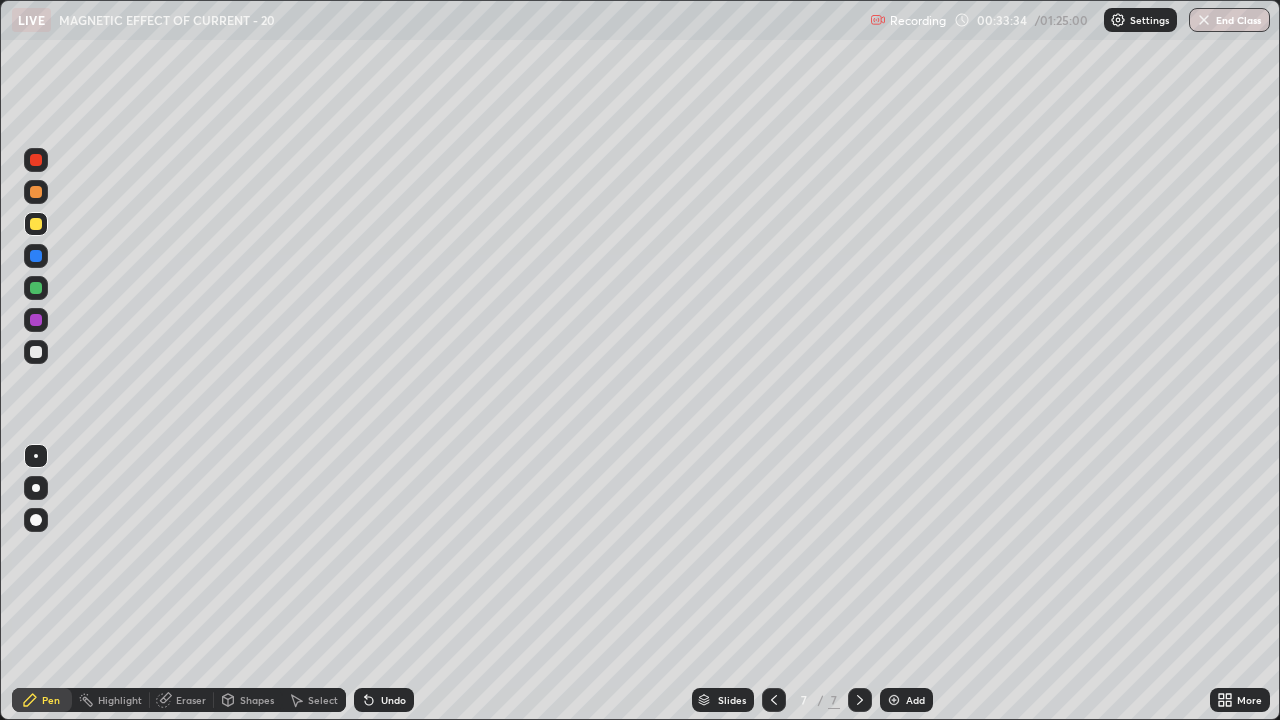 click at bounding box center [36, 352] 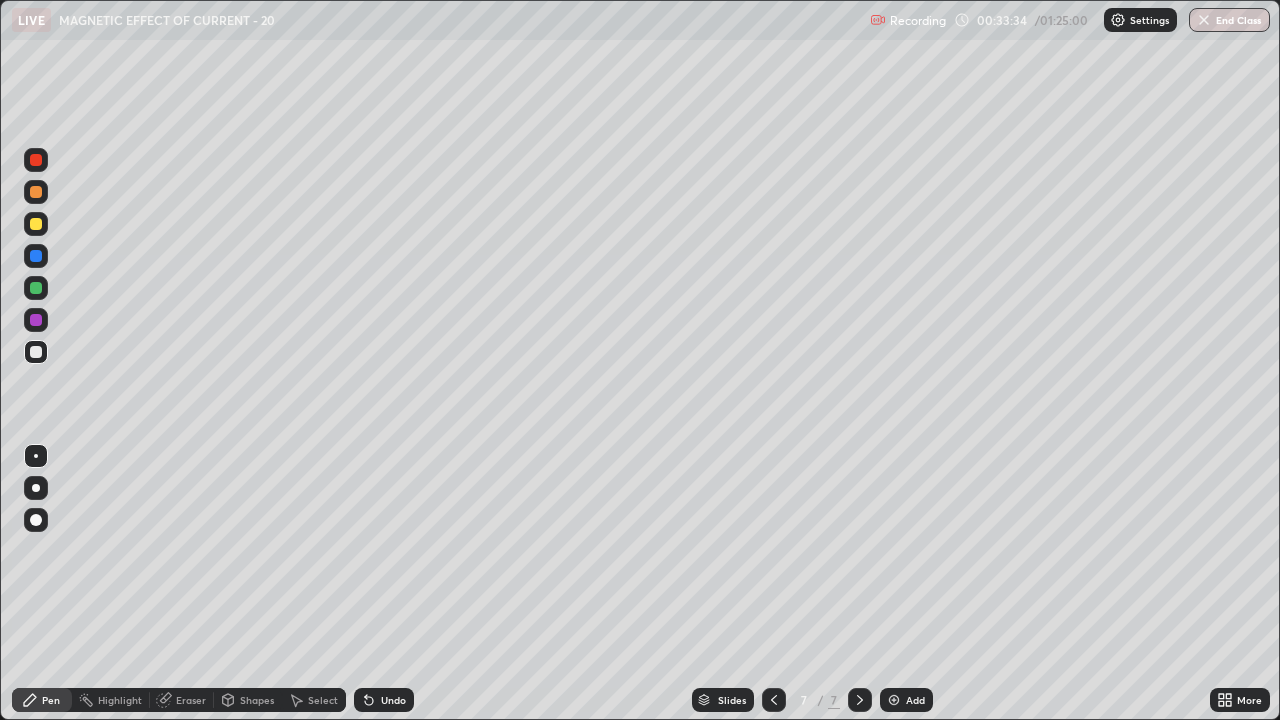 click at bounding box center (36, 224) 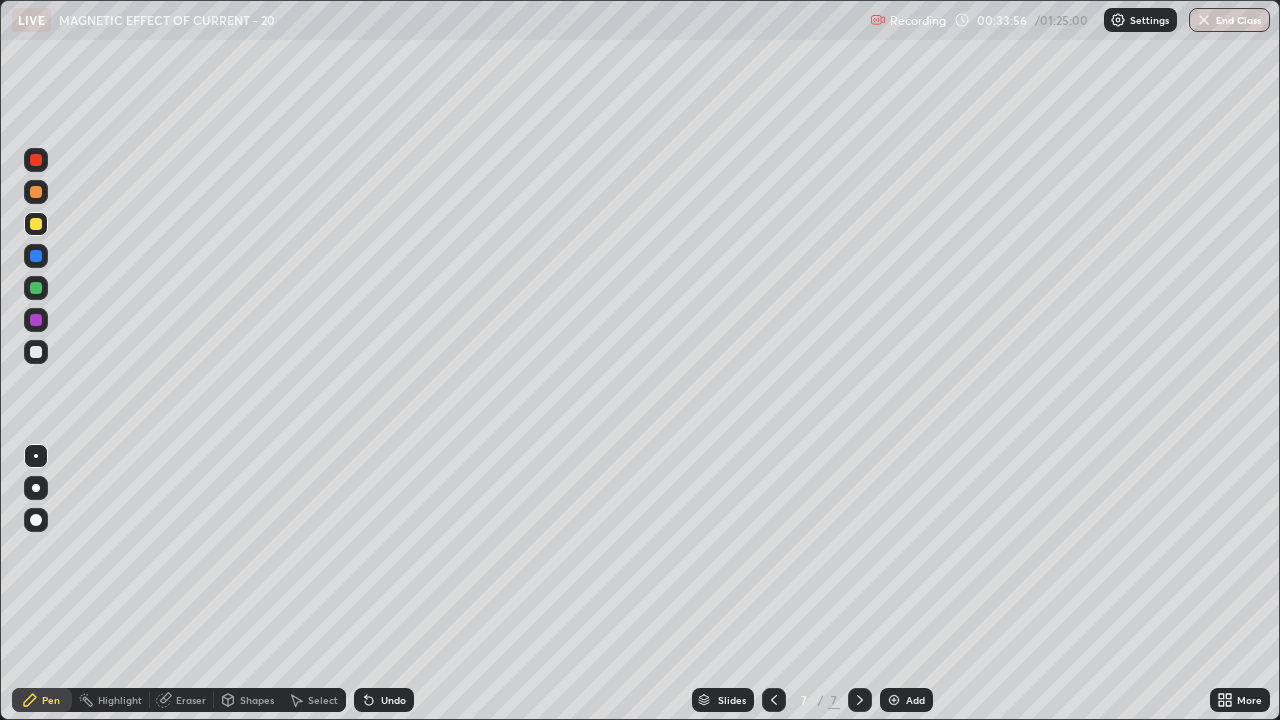 click at bounding box center (36, 224) 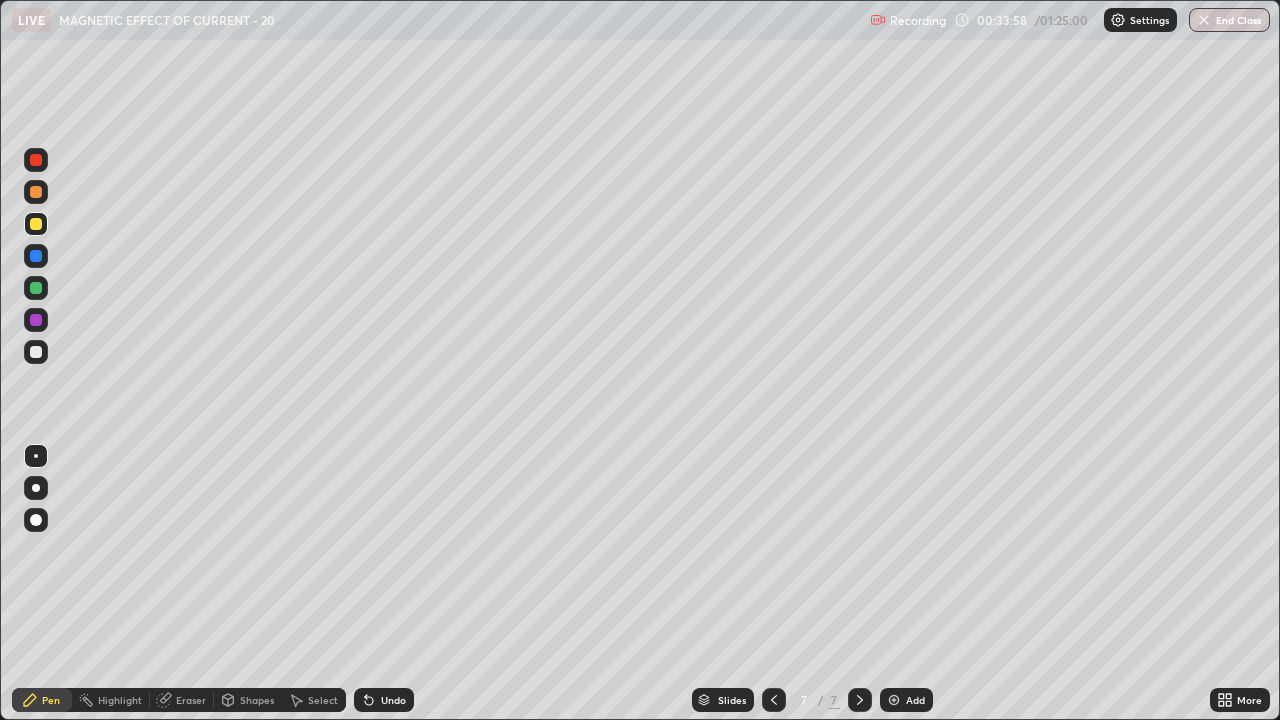 click at bounding box center (36, 288) 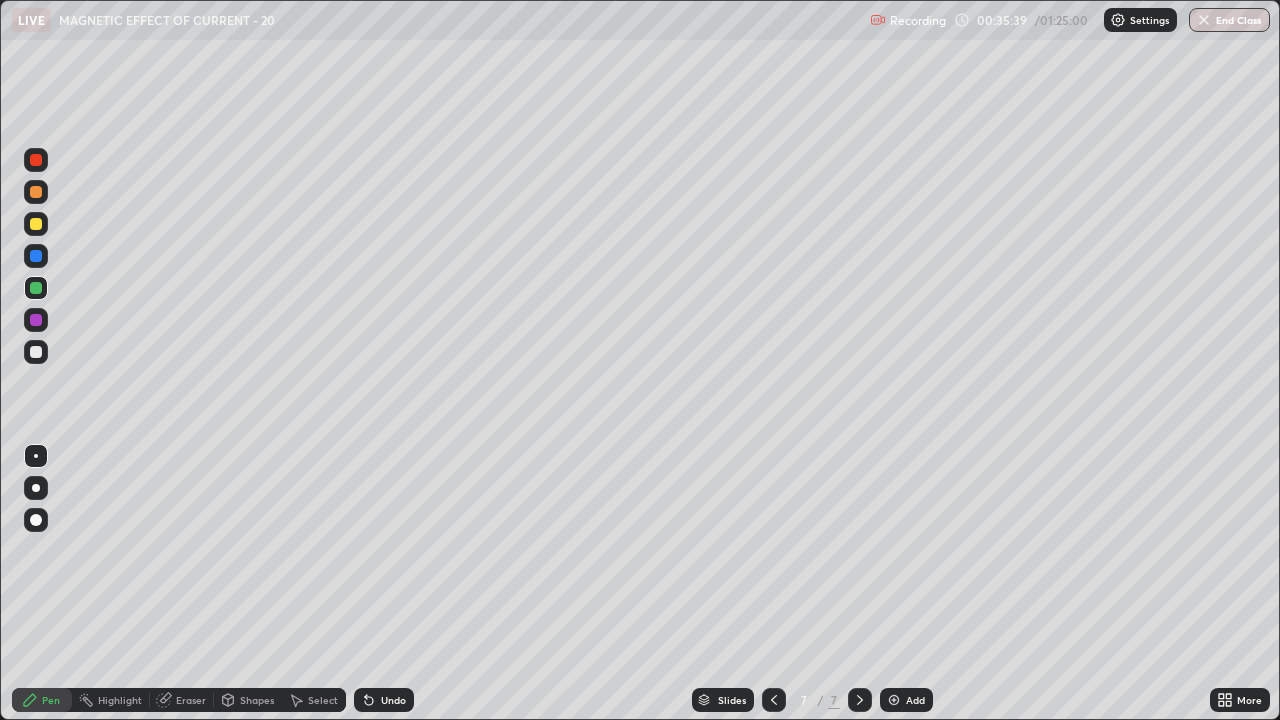 click at bounding box center (36, 352) 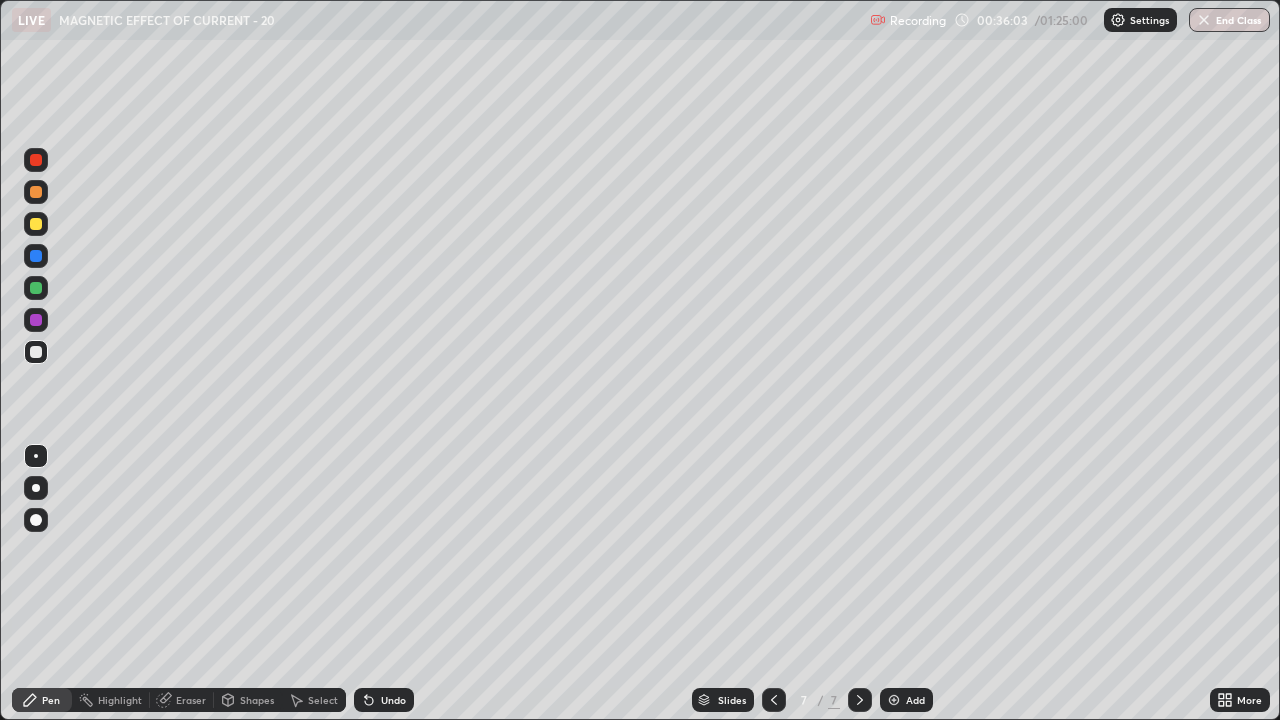 click on "Select" at bounding box center [323, 700] 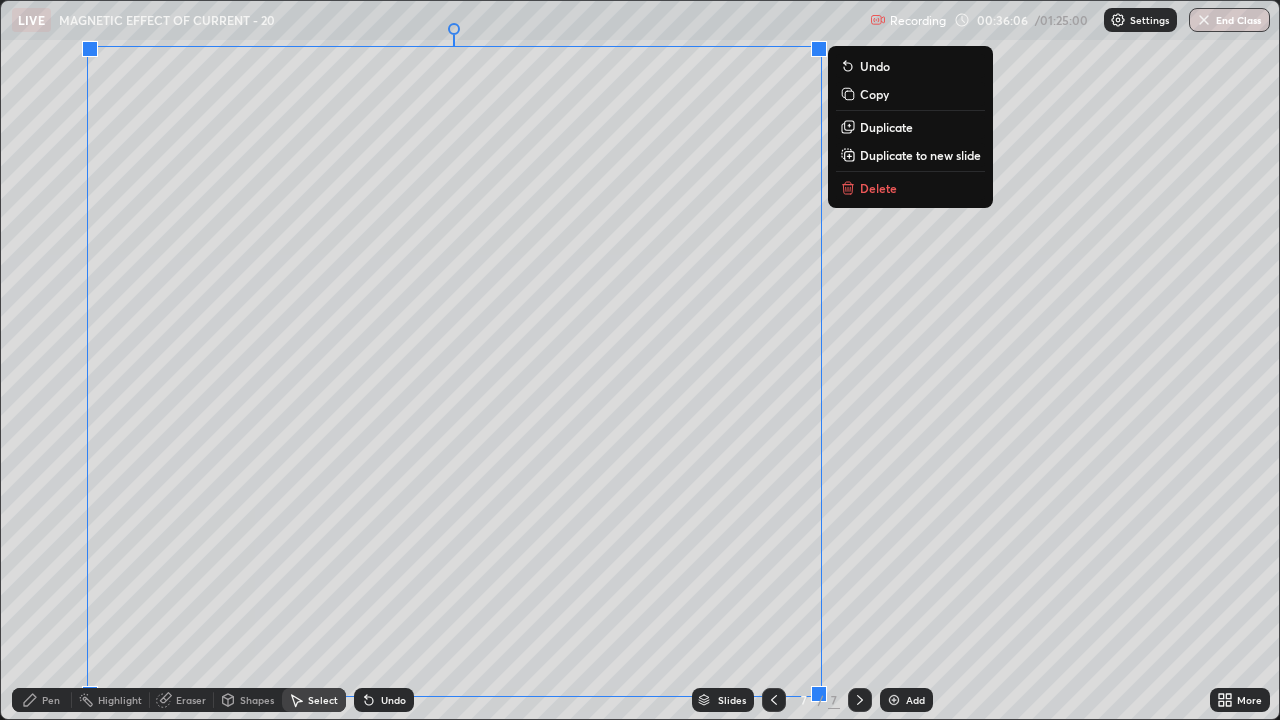 click on "Duplicate to new slide" at bounding box center [920, 155] 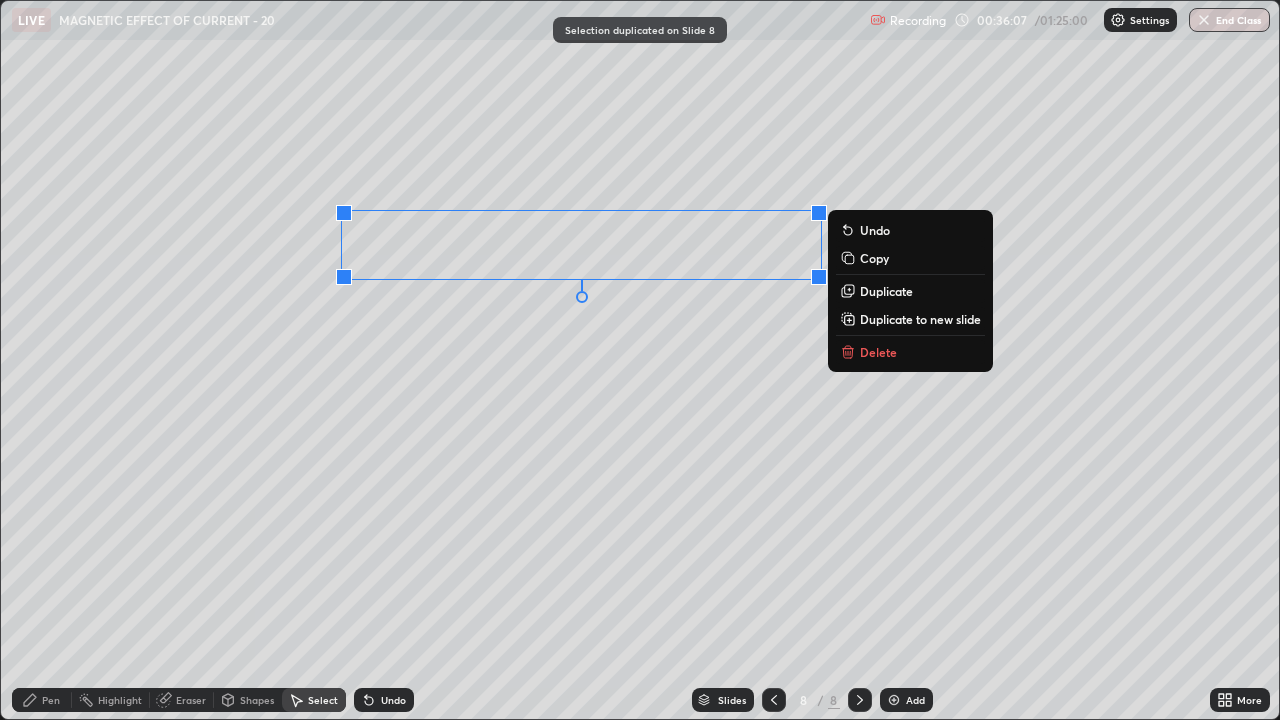 click on "Delete" at bounding box center [910, 352] 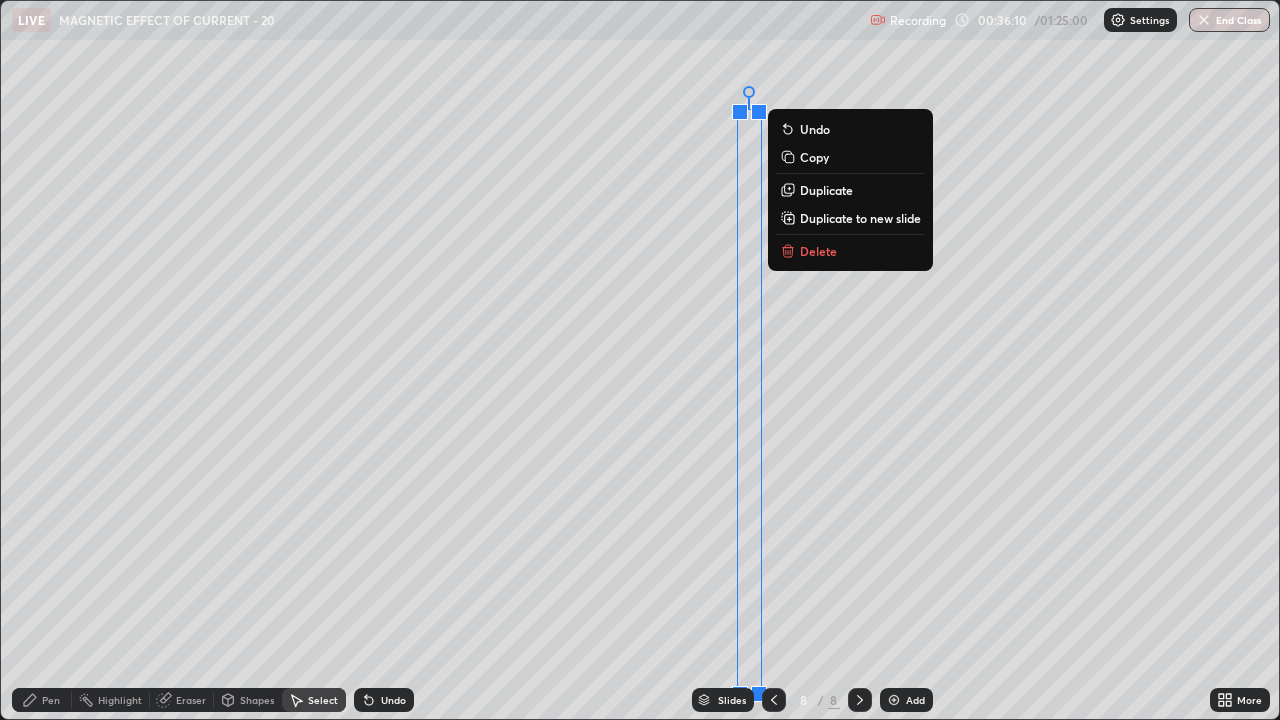 click on "Delete" at bounding box center [818, 251] 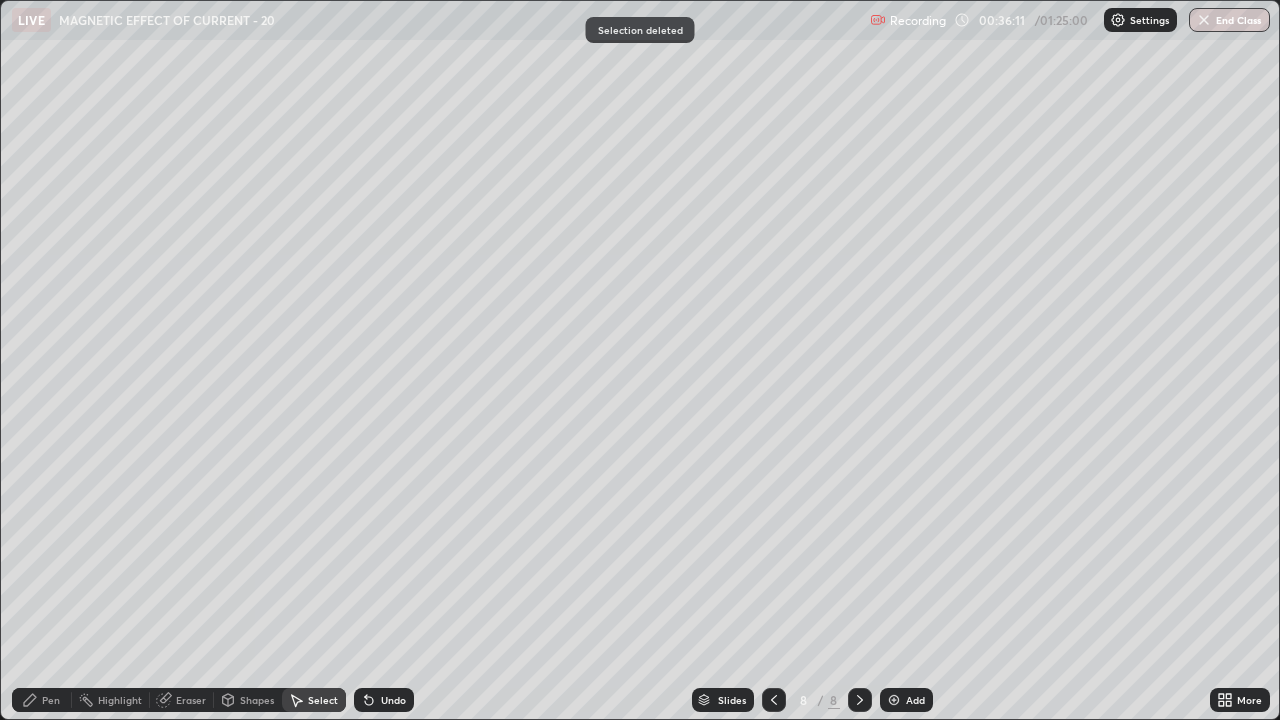 click on "Pen" at bounding box center [42, 700] 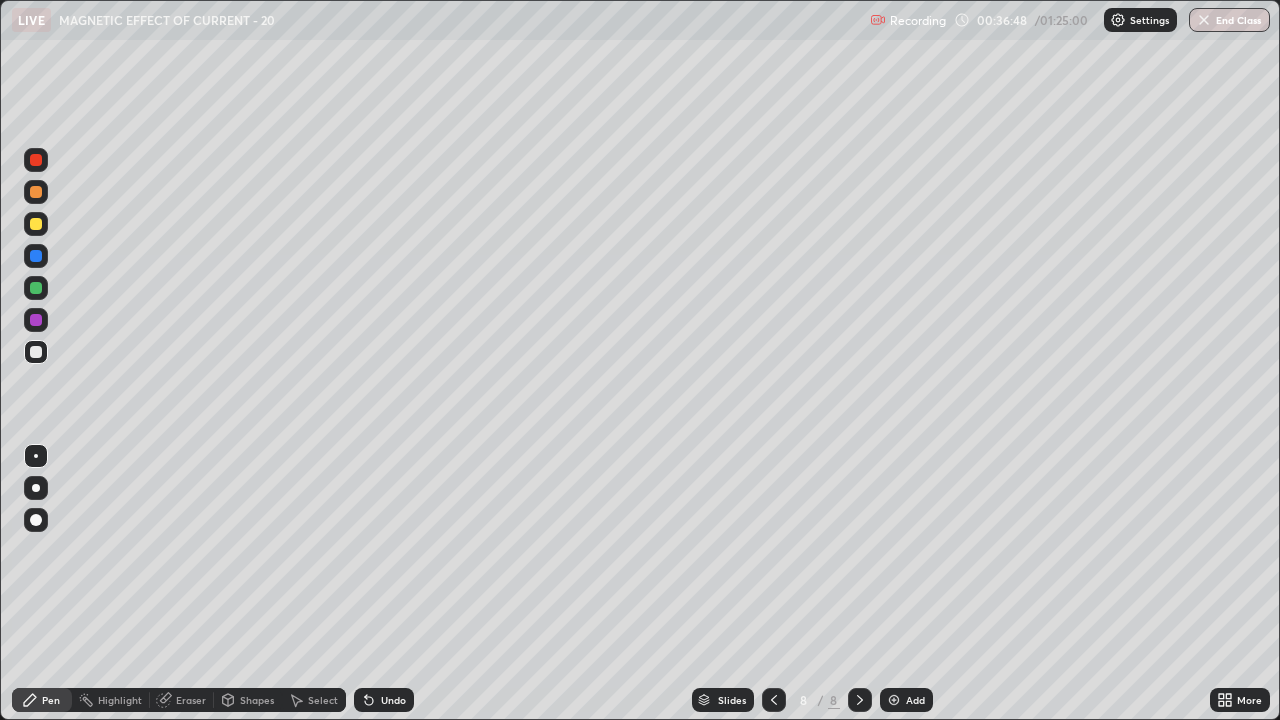 click on "Eraser" at bounding box center [191, 700] 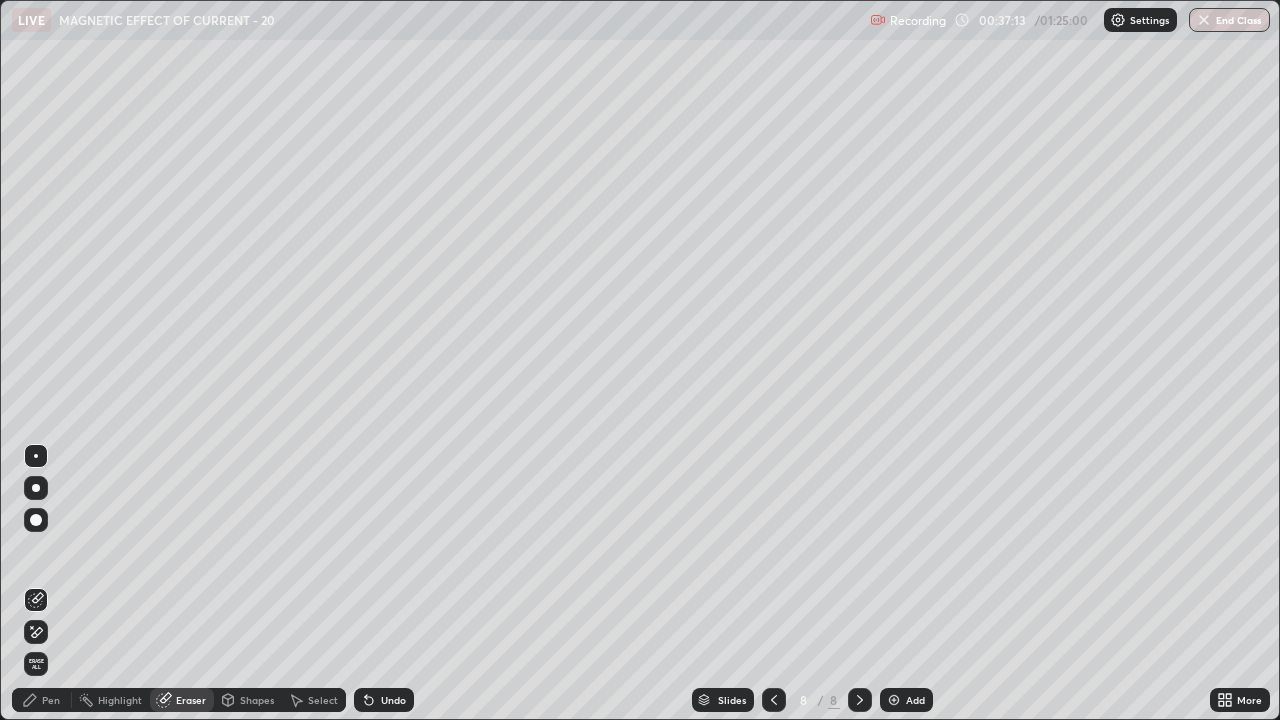 click on "Pen" at bounding box center (51, 700) 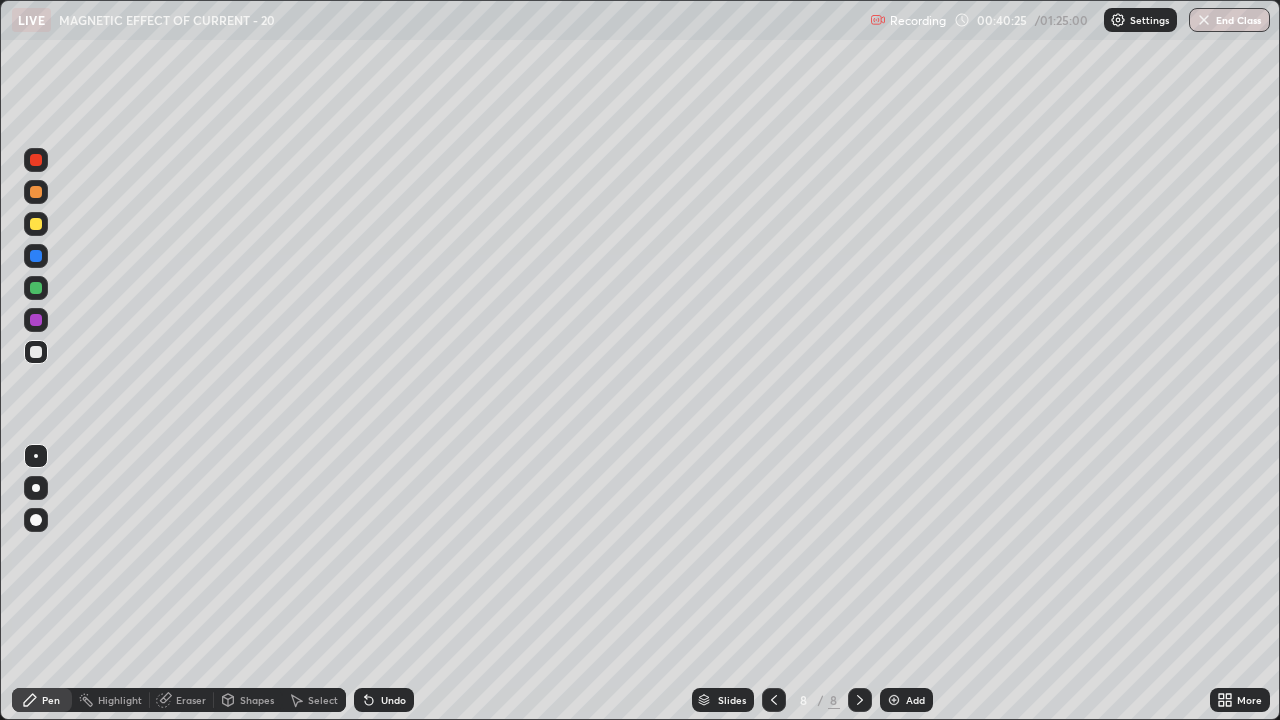 click 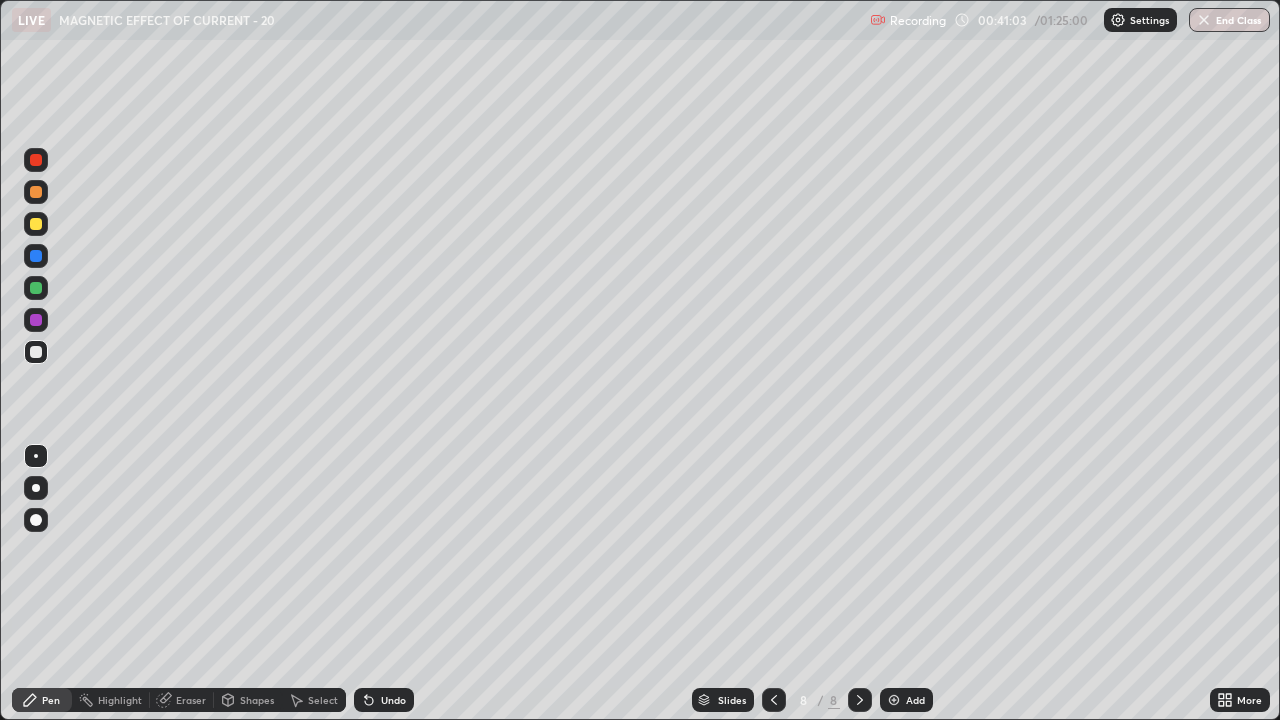click on "Select" at bounding box center [323, 700] 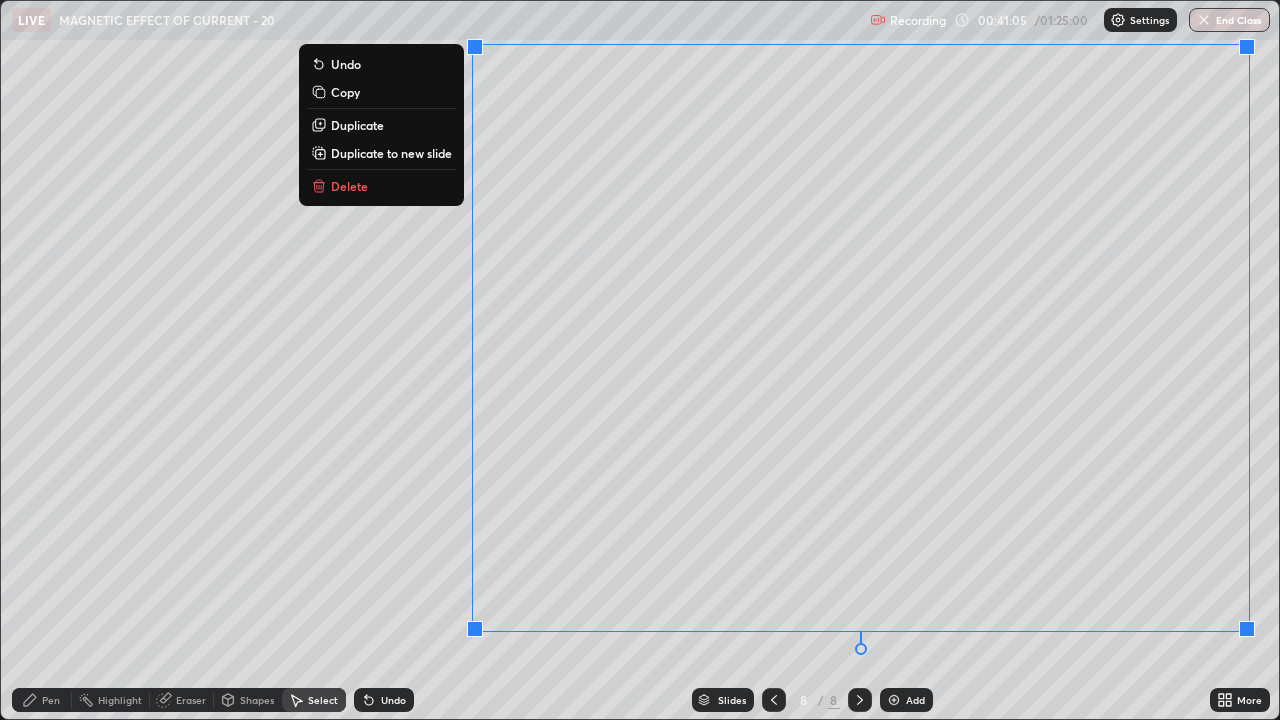 click on "Duplicate to new slide" at bounding box center [391, 153] 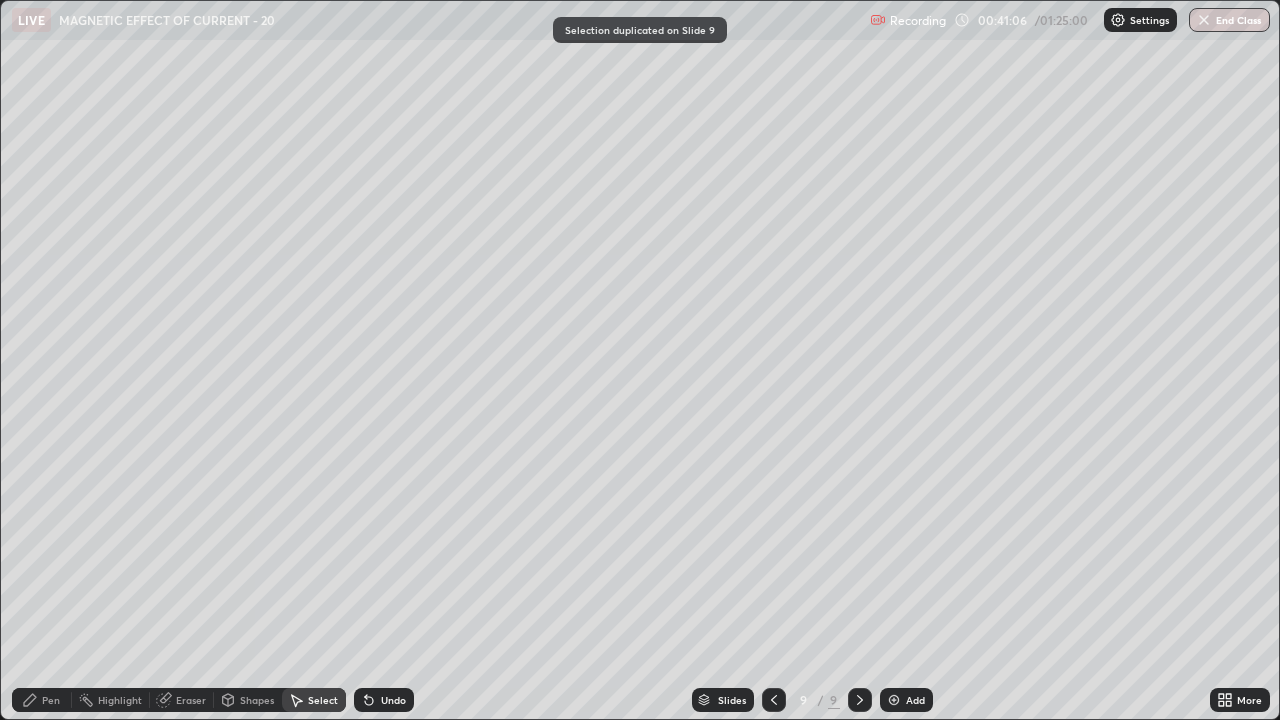 click on "Pen" at bounding box center (51, 700) 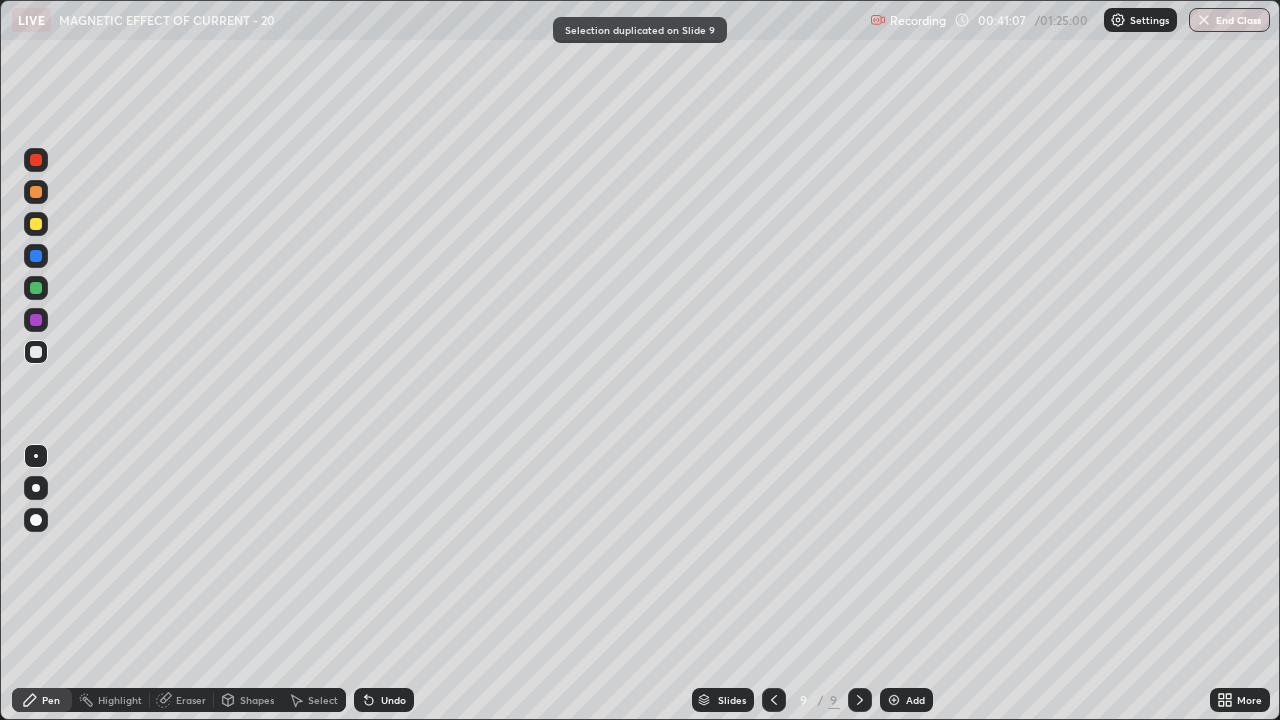 click at bounding box center (36, 352) 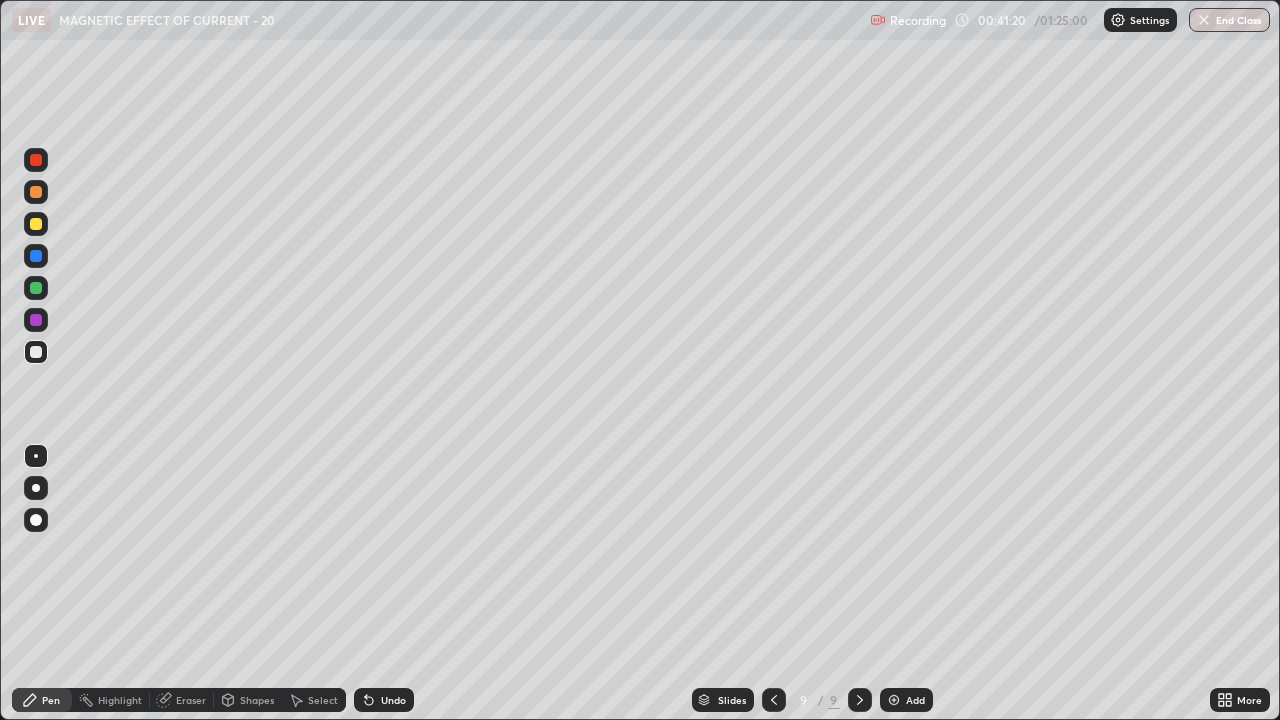 click on "Undo" at bounding box center (384, 700) 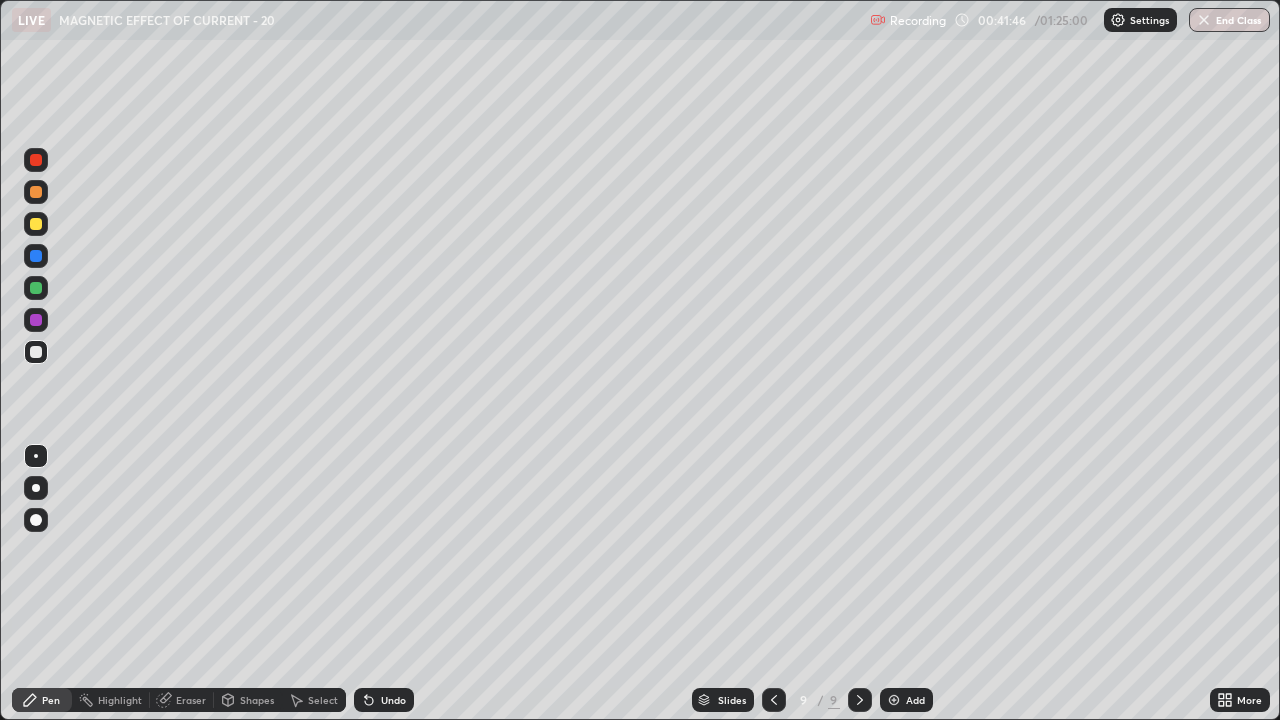 click on "Select" at bounding box center [323, 700] 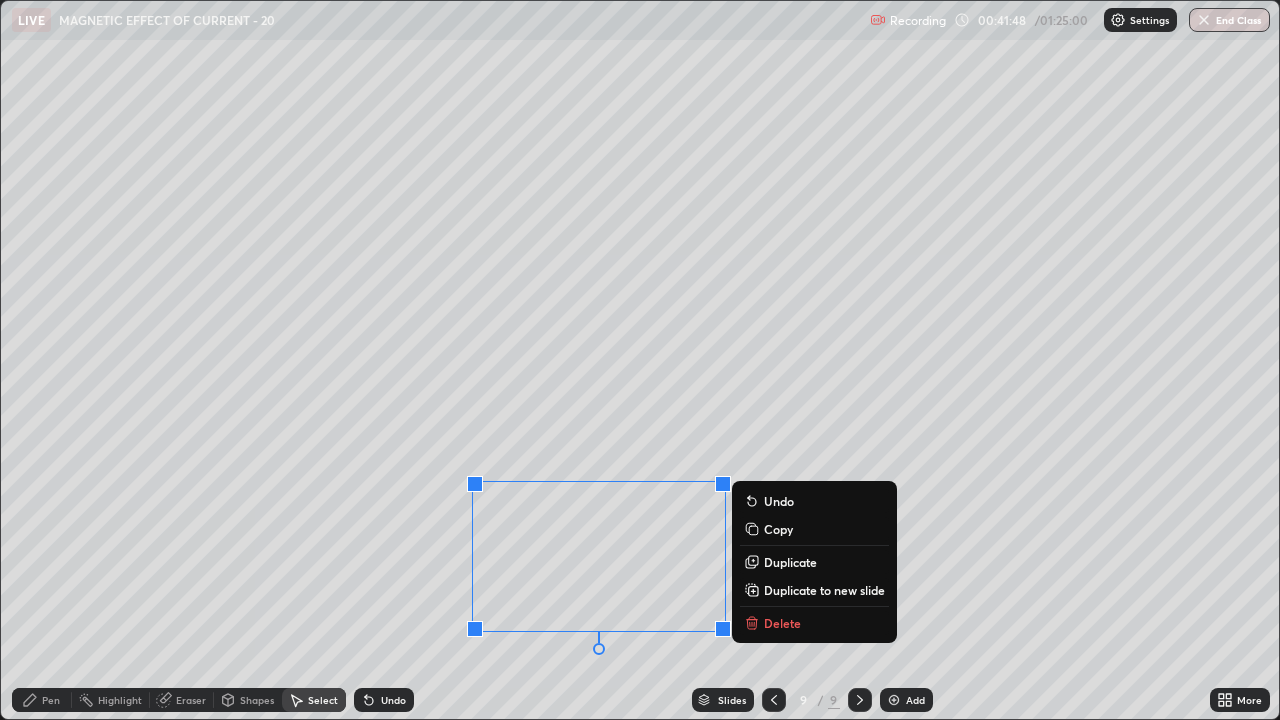 click on "Delete" at bounding box center (782, 623) 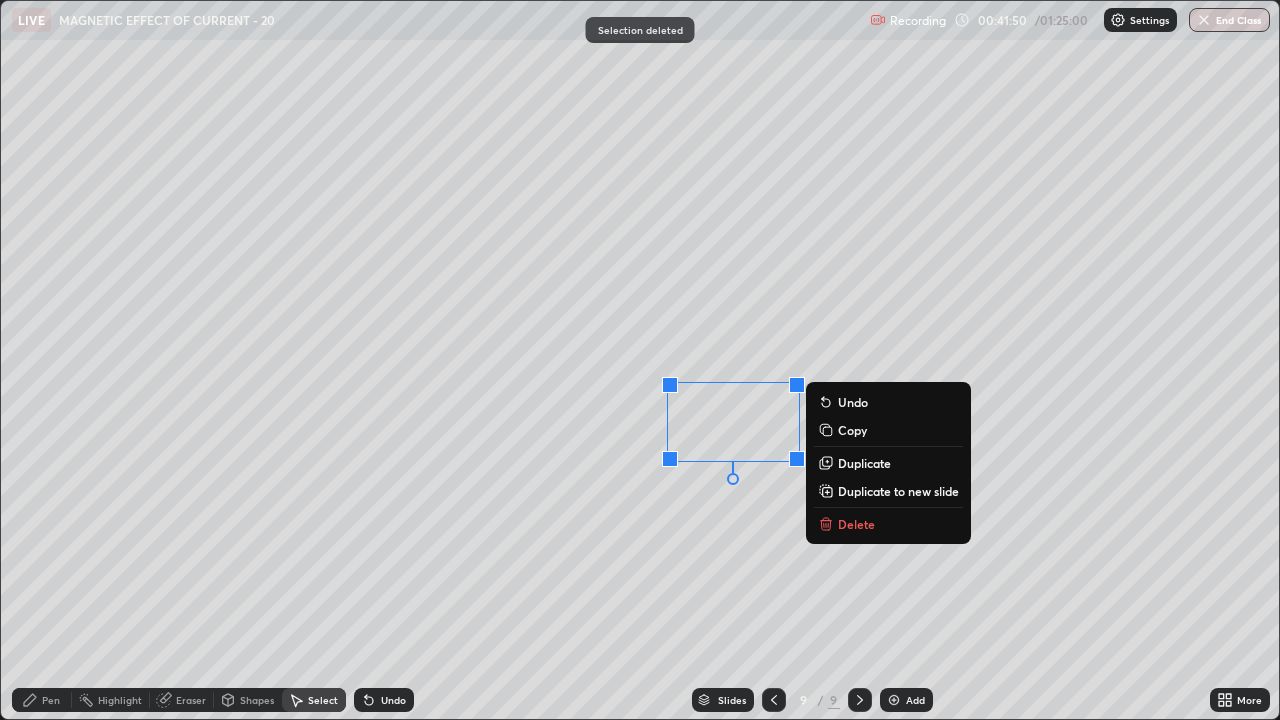 click on "Delete" at bounding box center [888, 524] 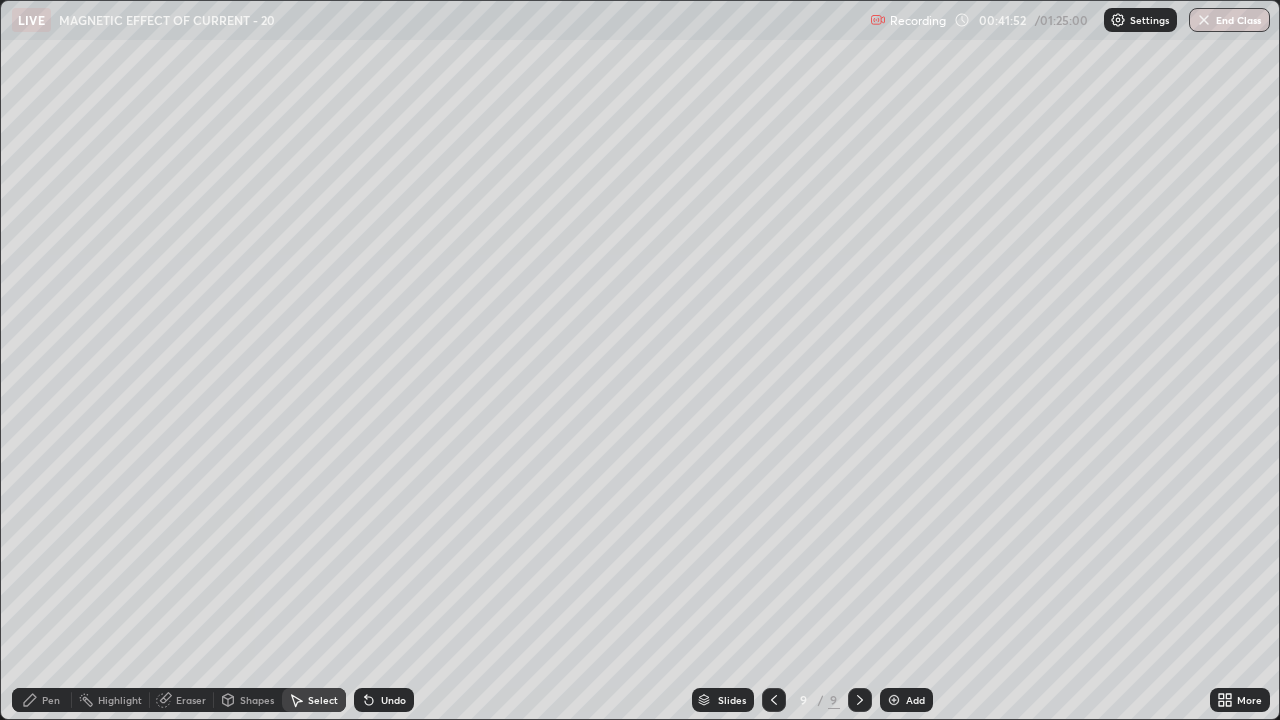 click on "Pen" at bounding box center (51, 700) 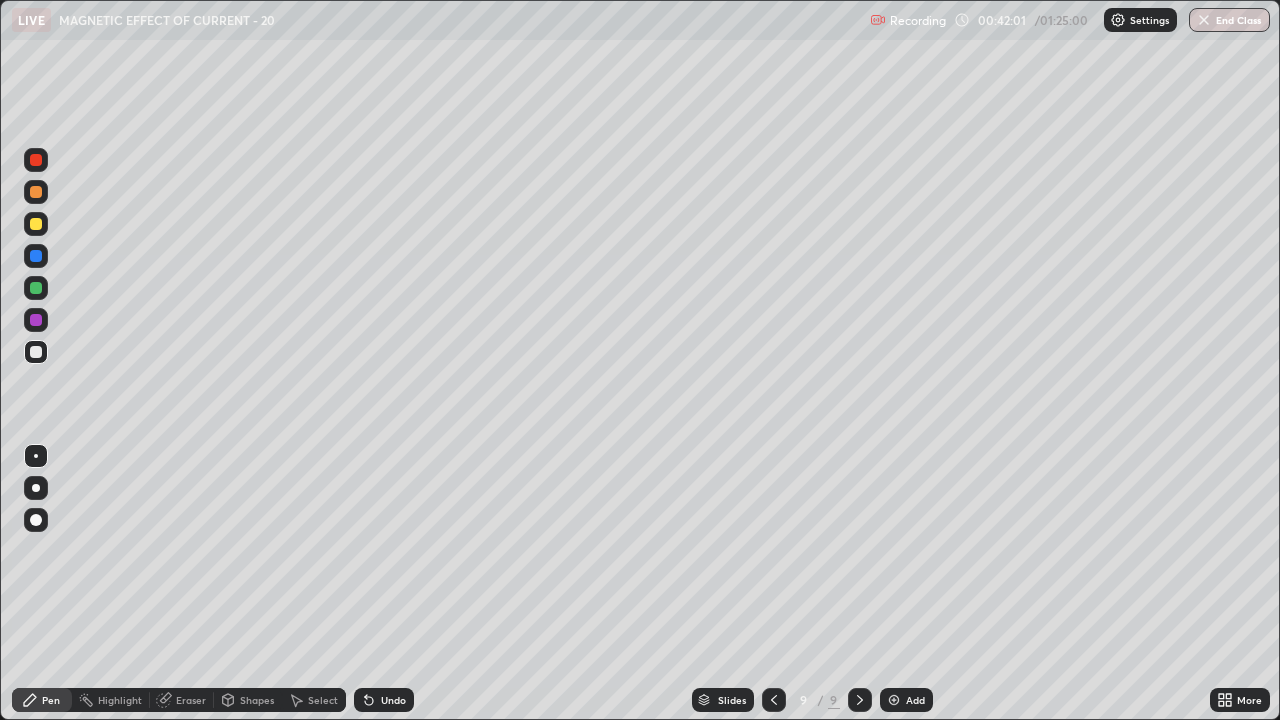 click at bounding box center (36, 224) 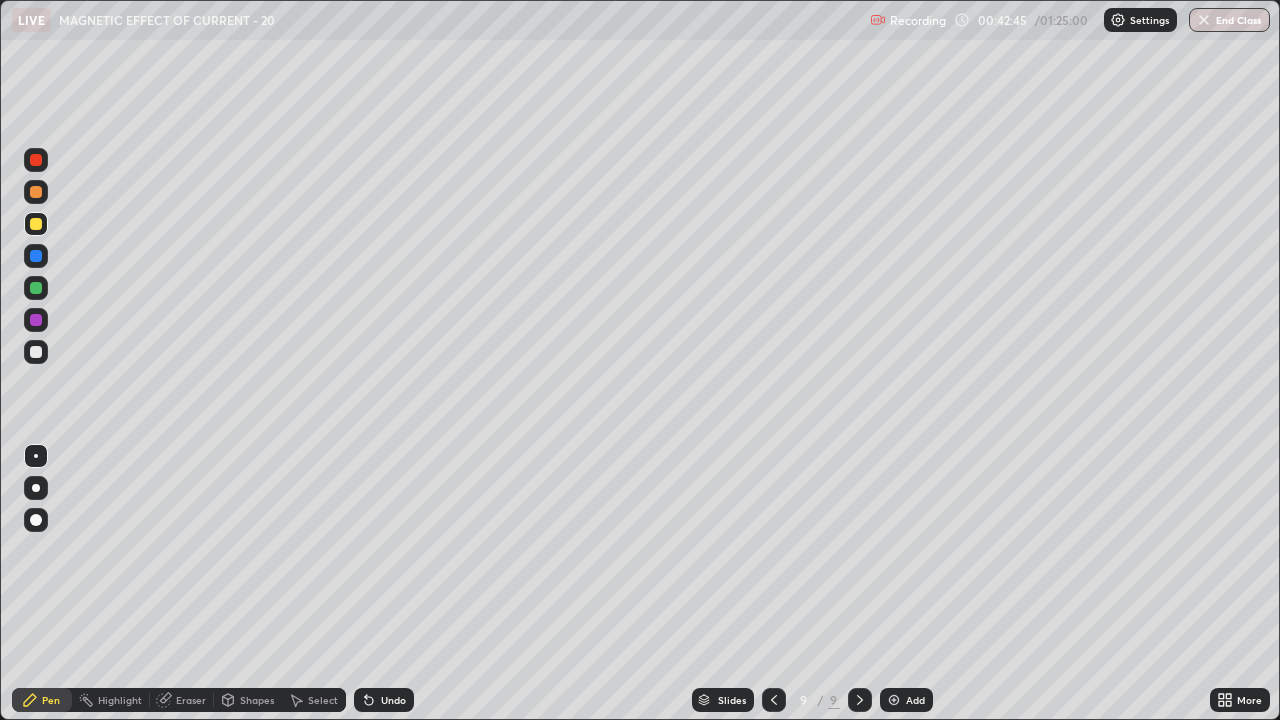 click on "Select" at bounding box center [323, 700] 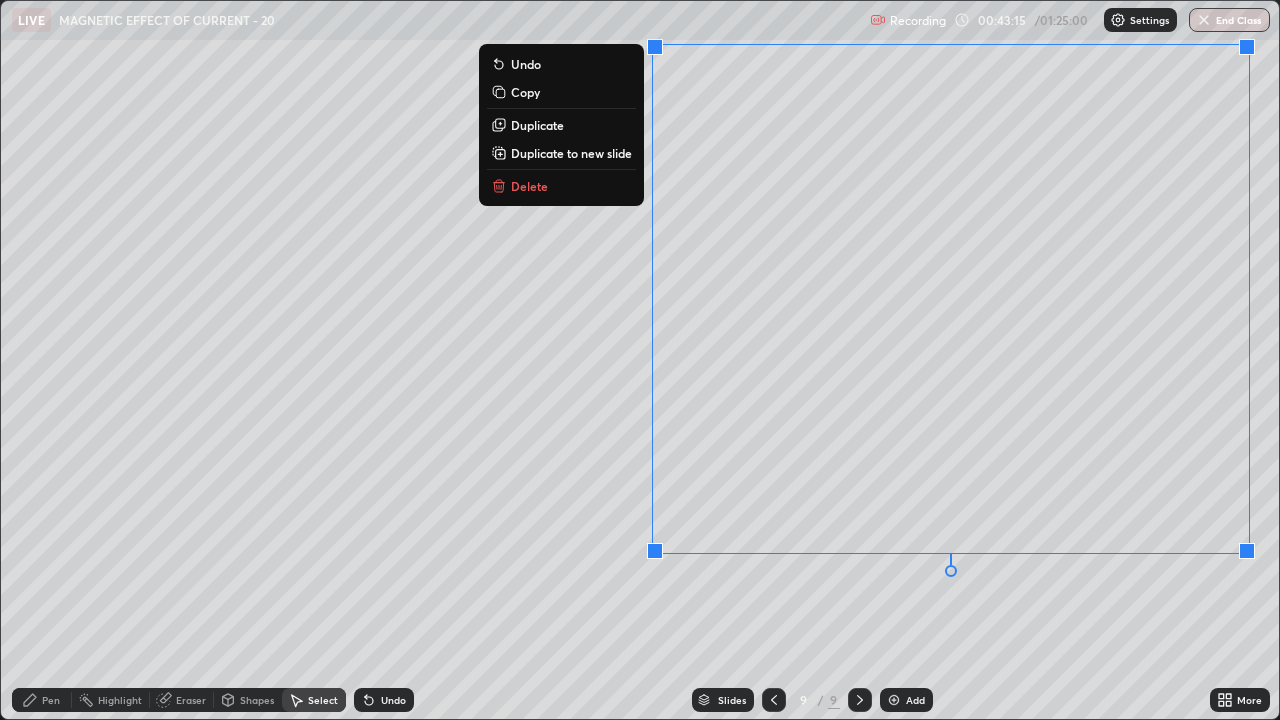 click on "0 ° Undo Copy Duplicate Duplicate to new slide Delete" at bounding box center [640, 360] 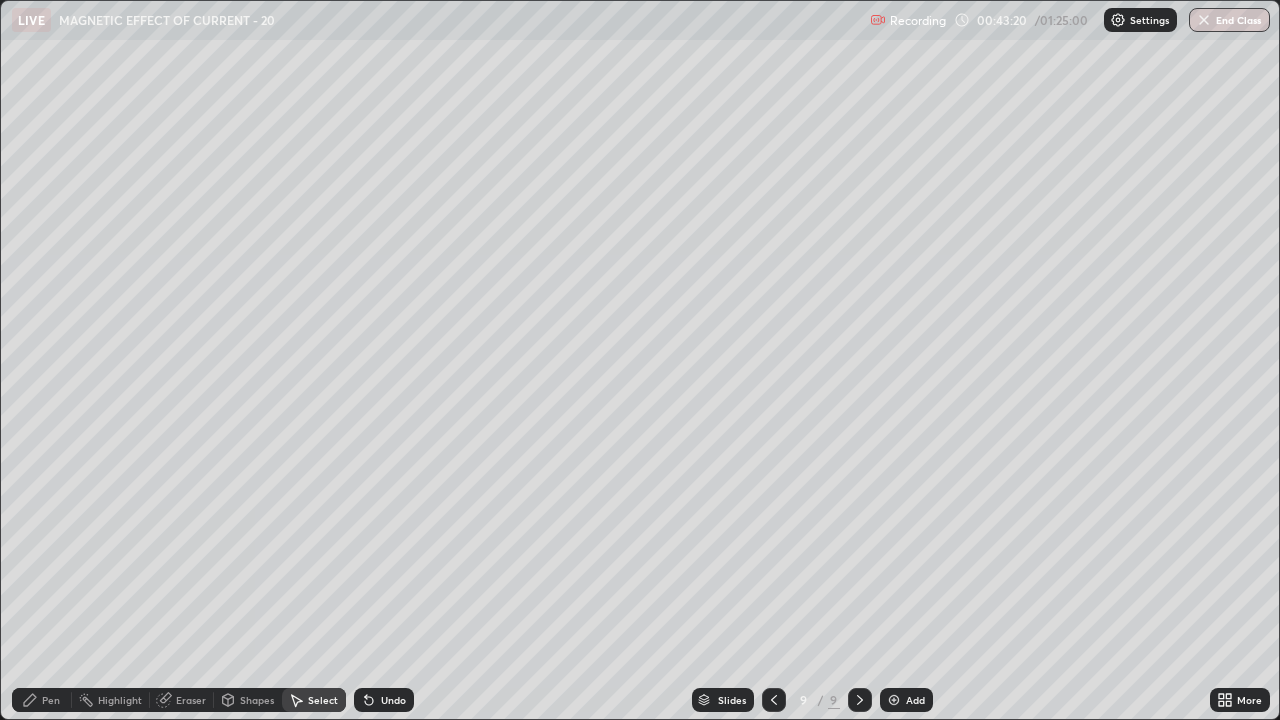 click on "Duplicate" at bounding box center [0, 0] 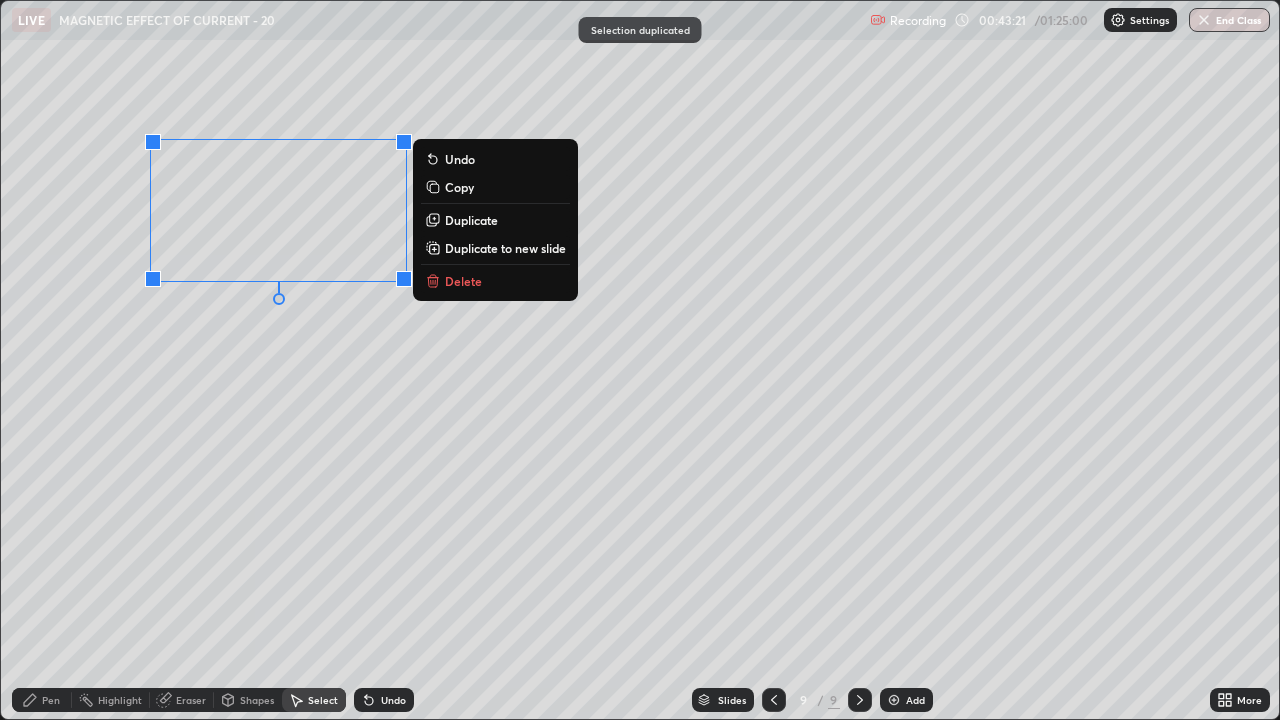 click on "Pen" at bounding box center [42, 700] 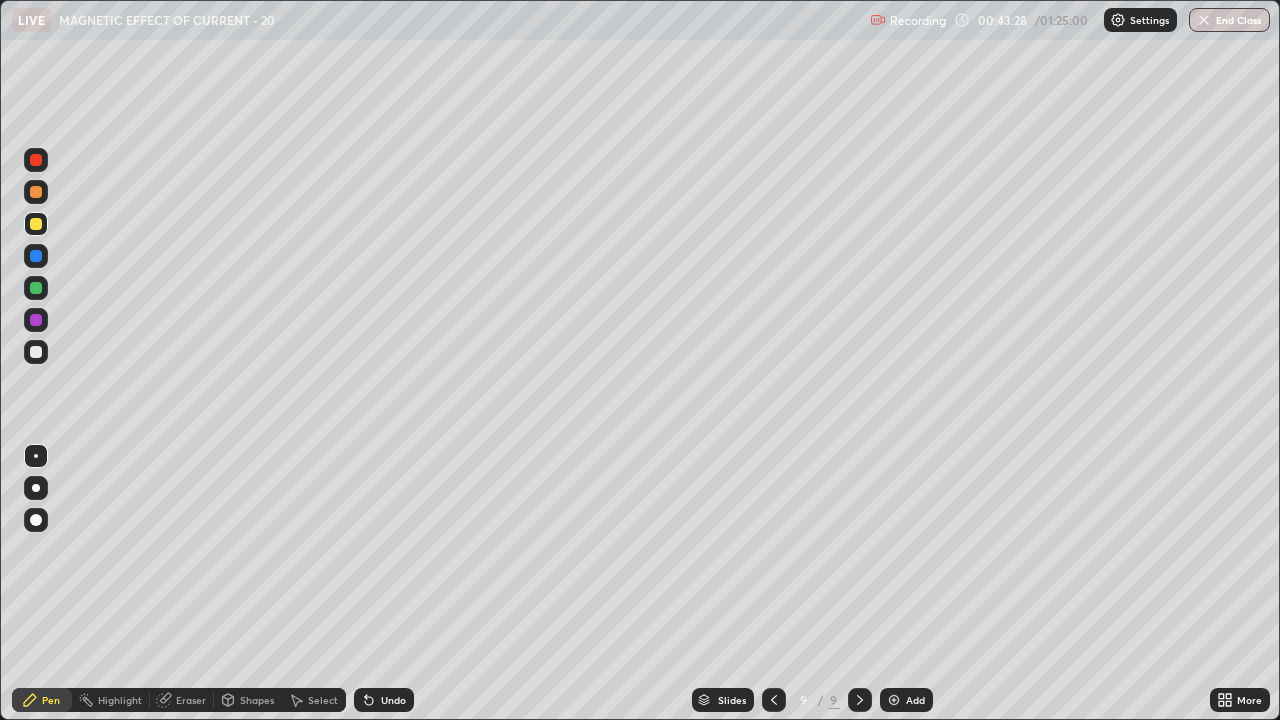 click on "Eraser" at bounding box center (182, 700) 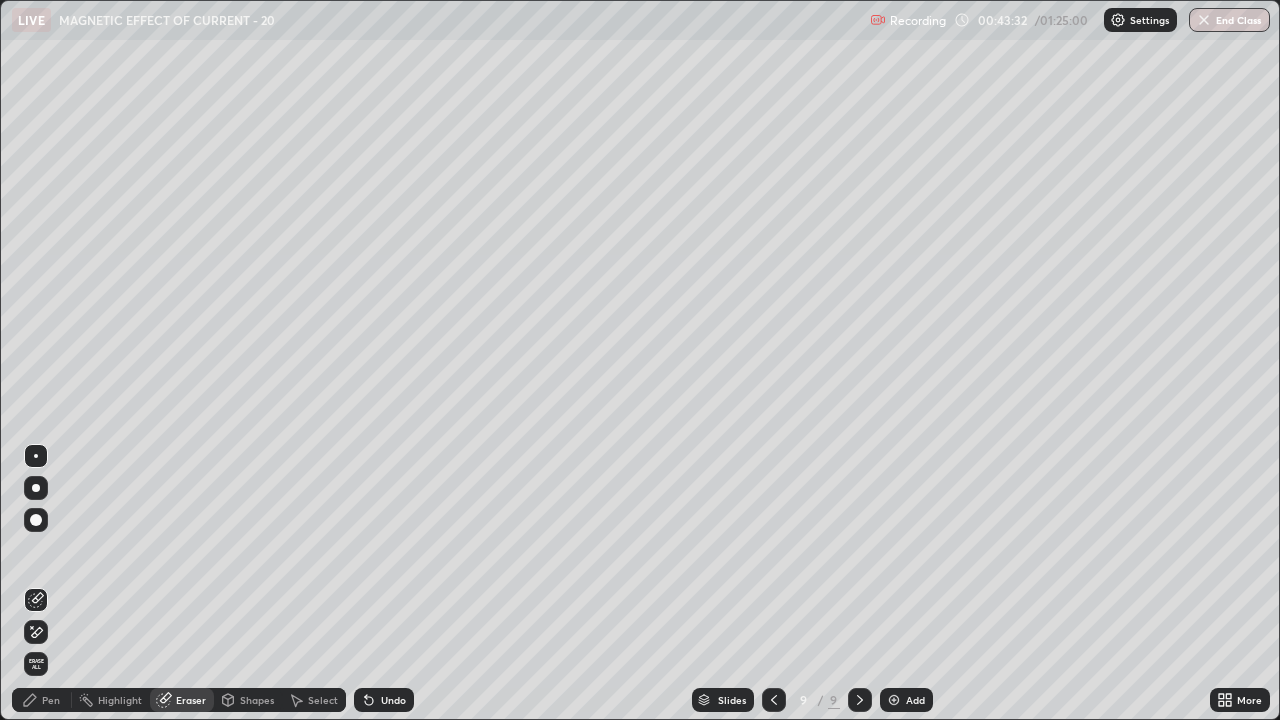 click on "Pen" at bounding box center [42, 700] 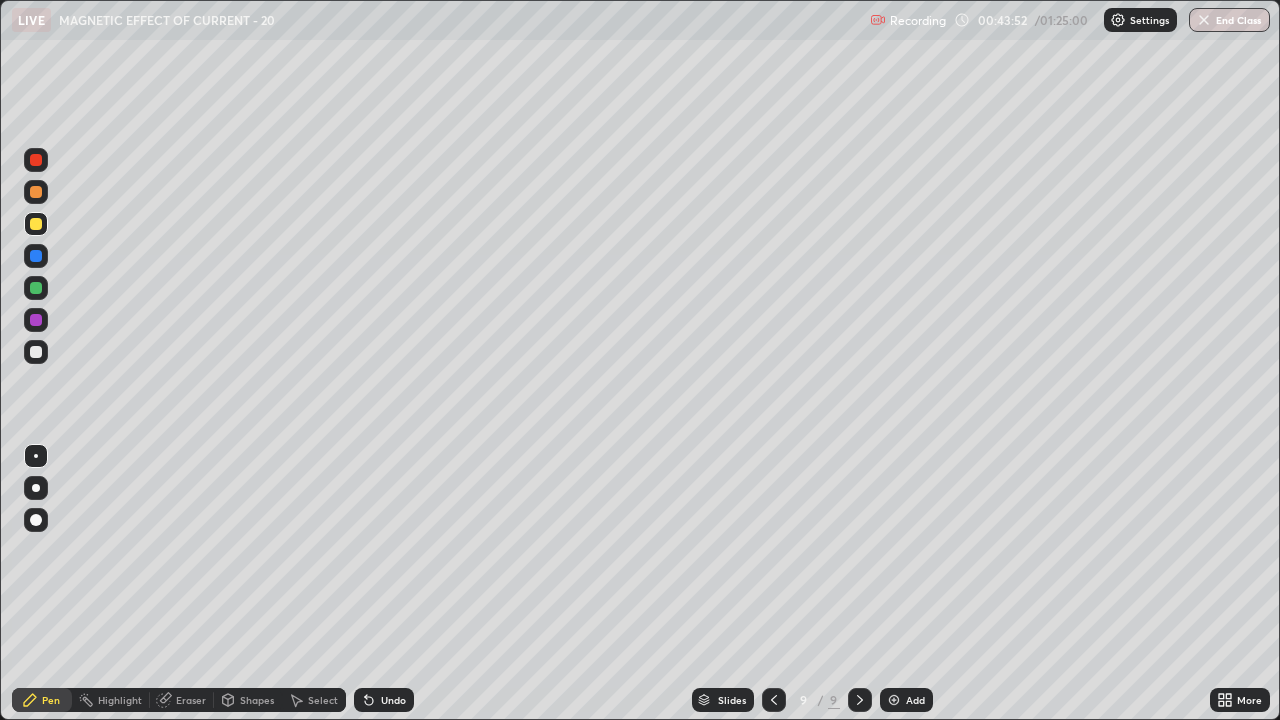 click on "Select" at bounding box center [323, 700] 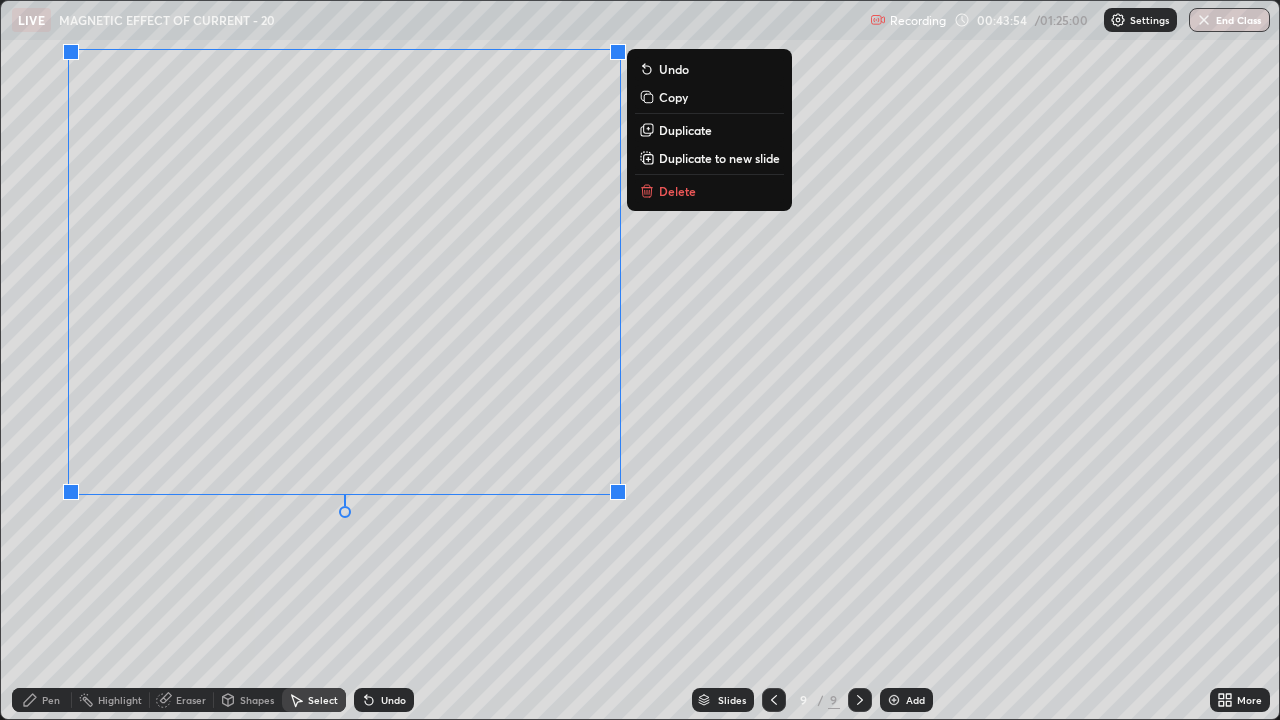 click on "Duplicate to new slide" at bounding box center [719, 158] 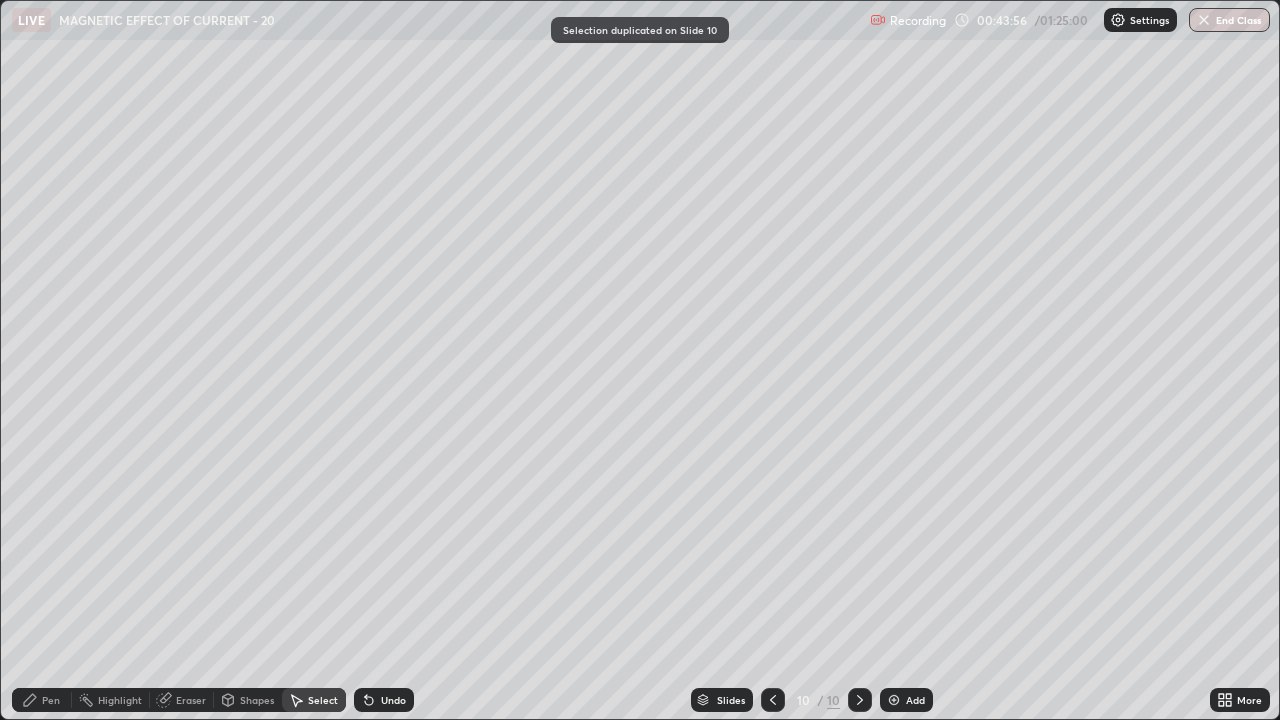 click on "Pen" at bounding box center (51, 700) 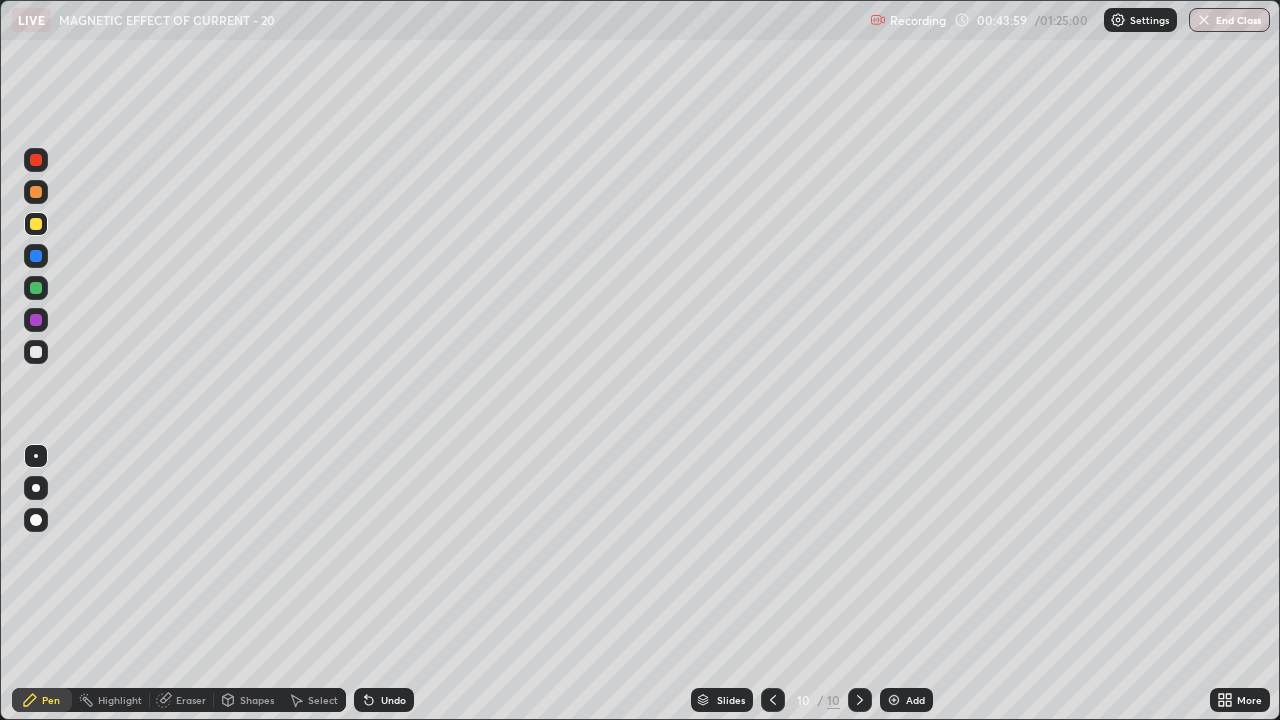 click at bounding box center (36, 352) 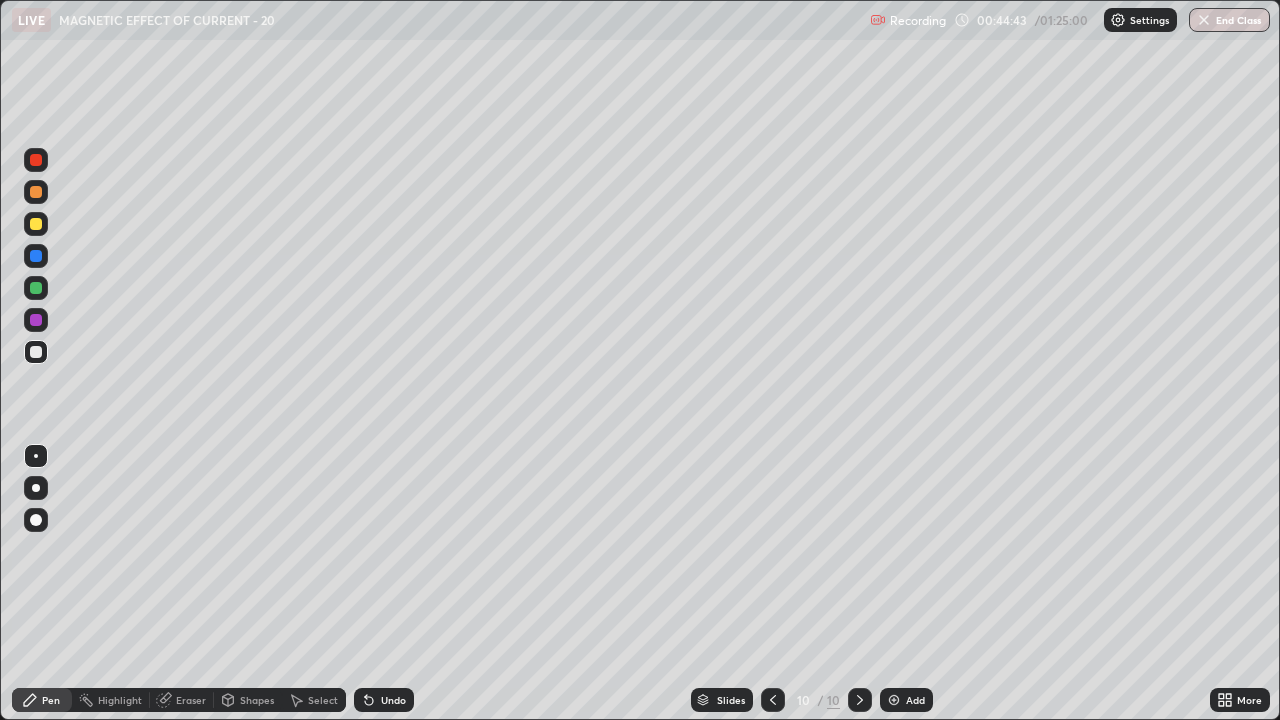 click at bounding box center (36, 224) 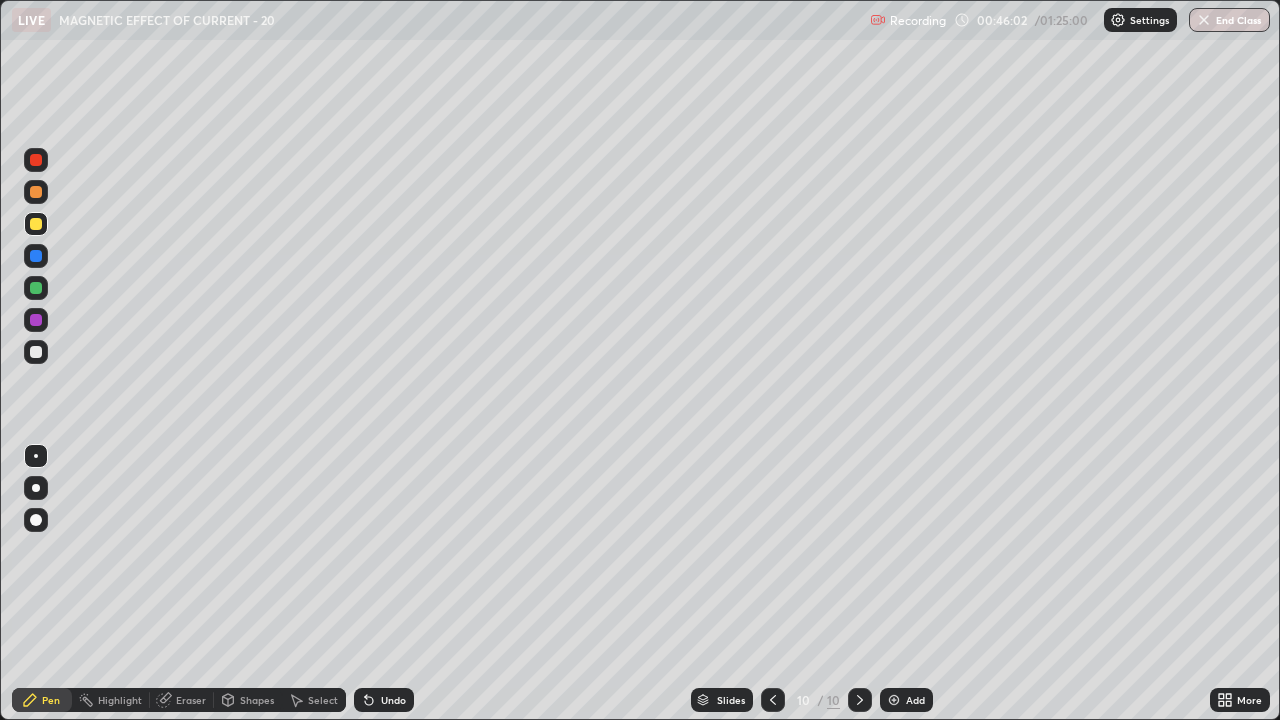 click at bounding box center (36, 224) 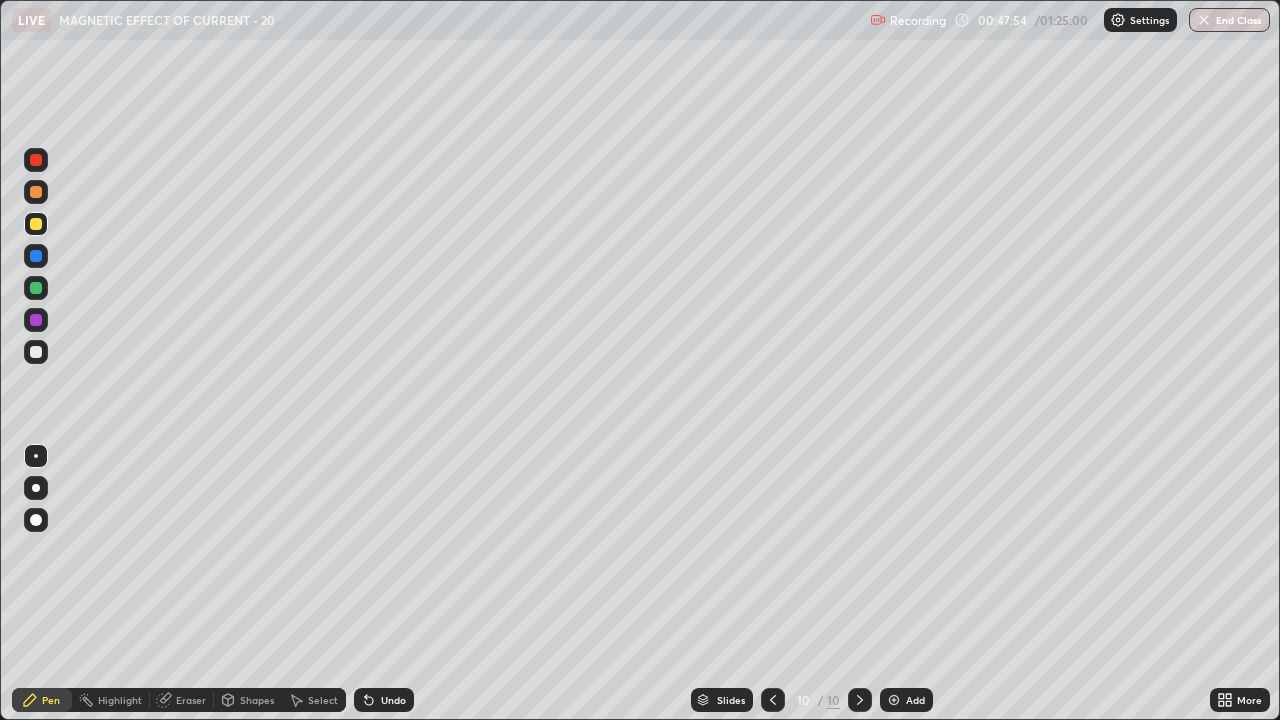 click 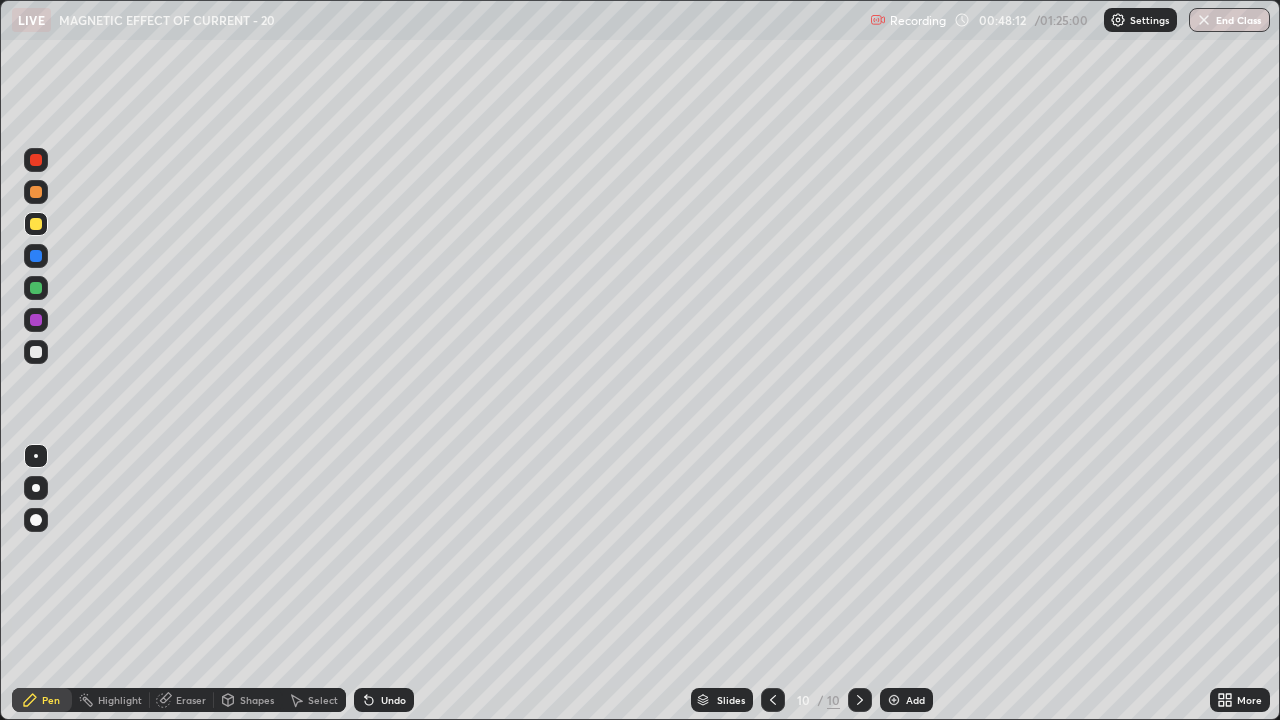 click at bounding box center (36, 352) 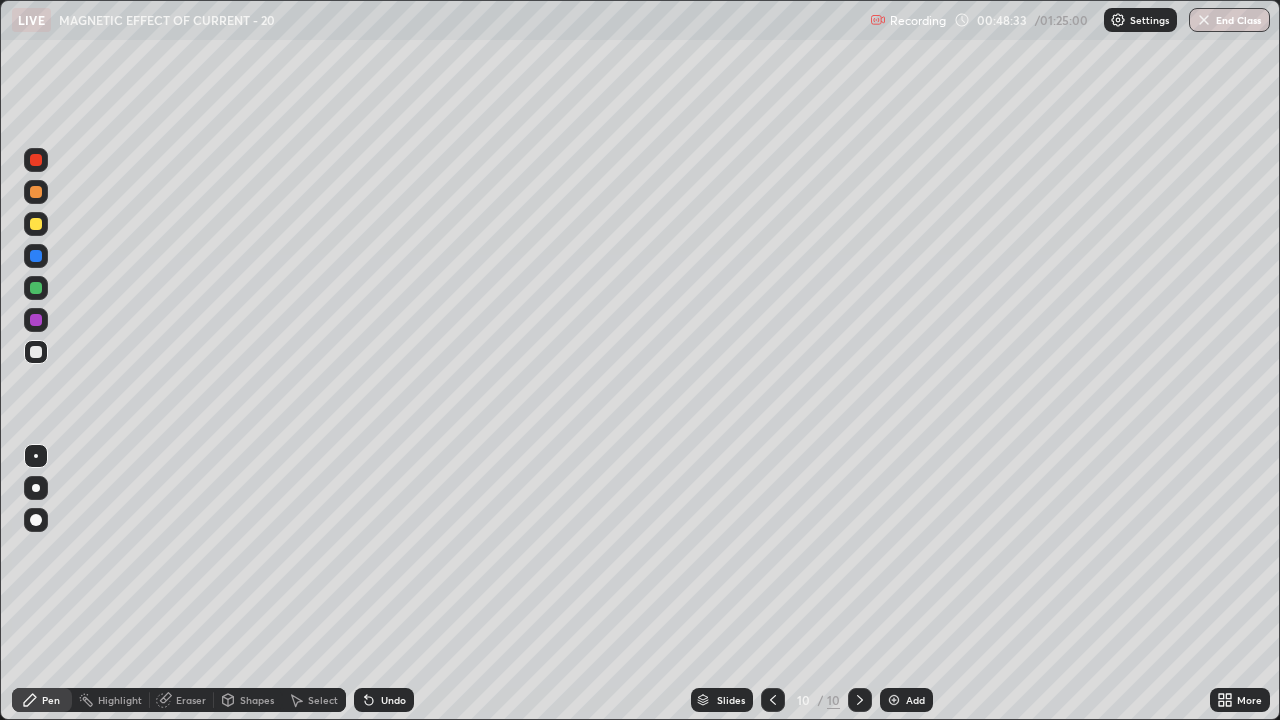 click 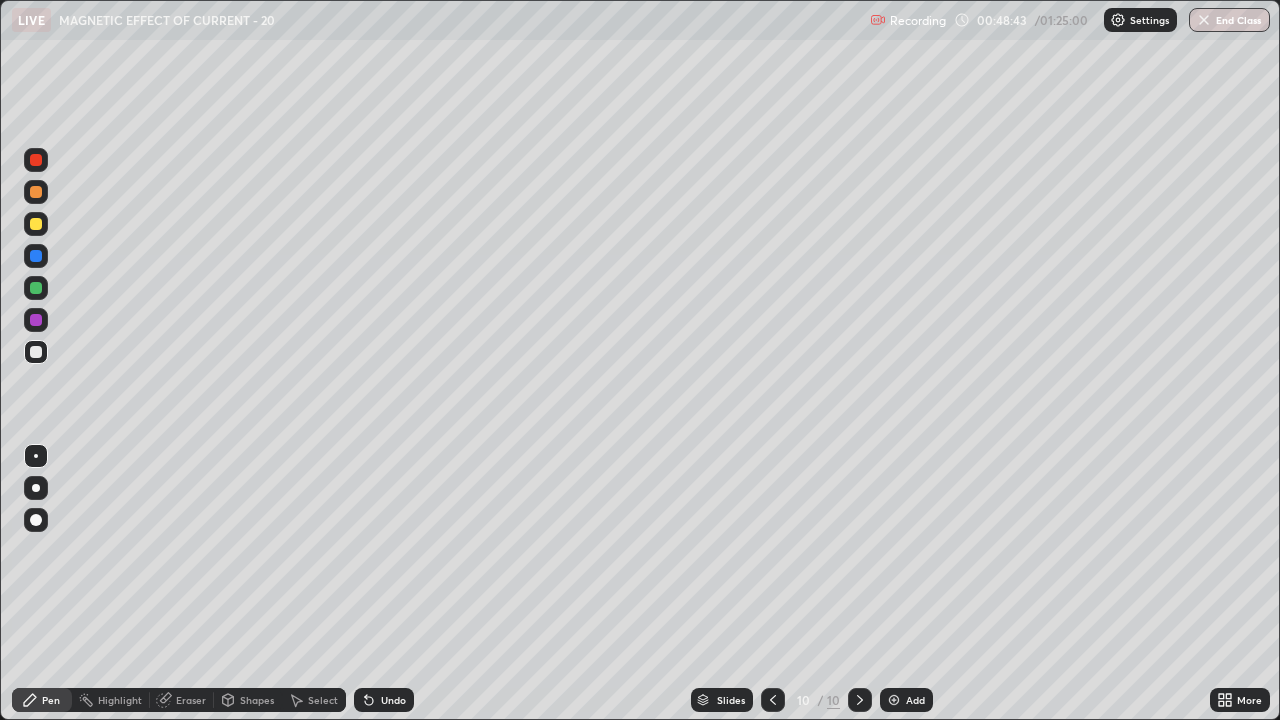 click at bounding box center (36, 224) 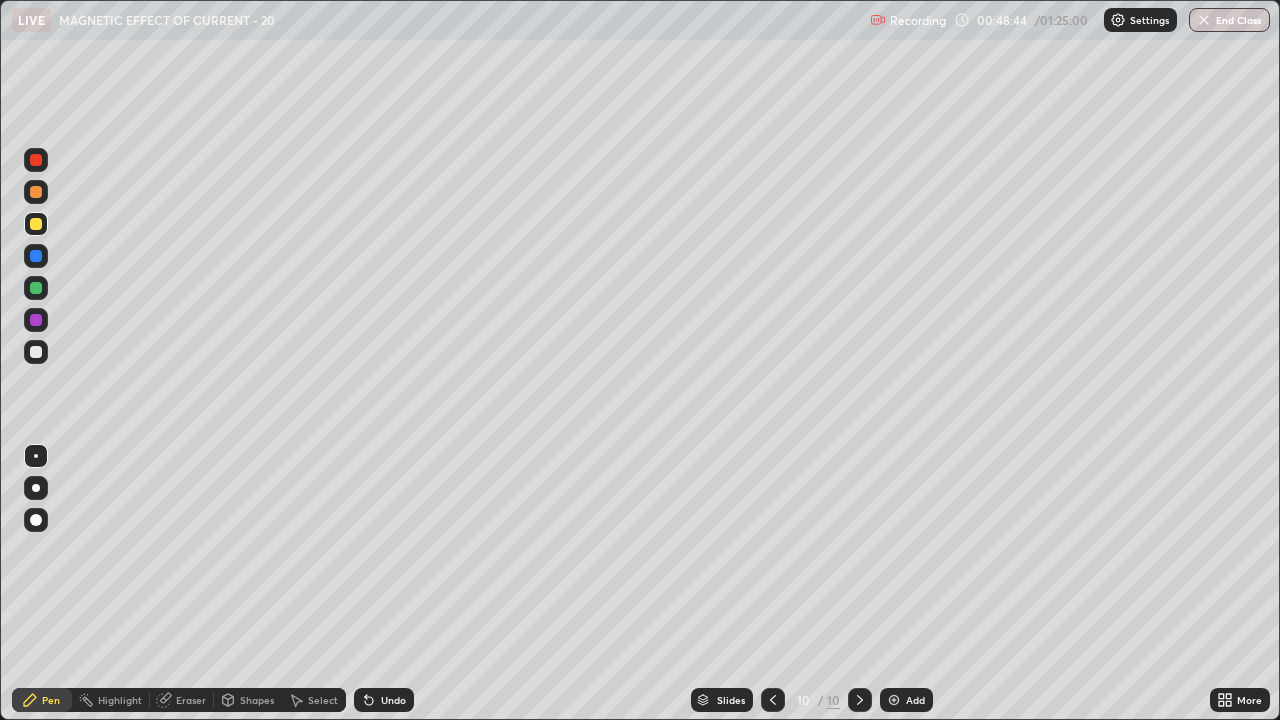 click on "Undo" at bounding box center (384, 700) 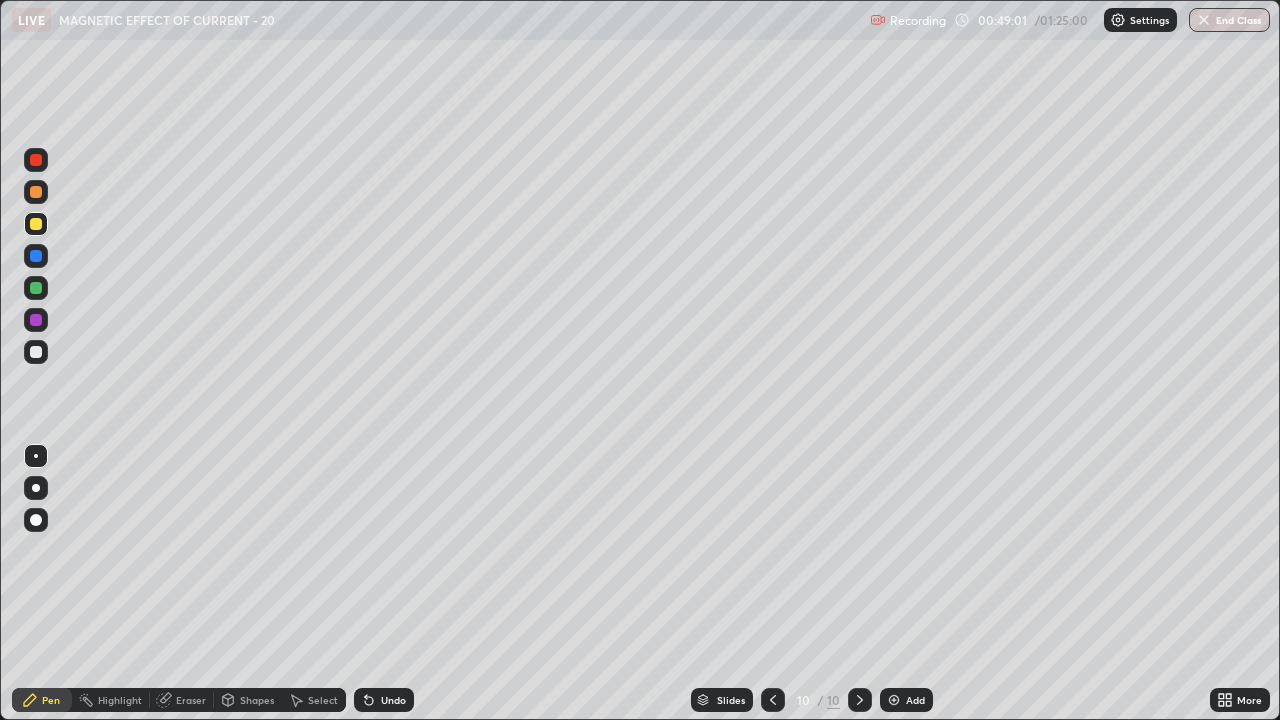 click at bounding box center [36, 224] 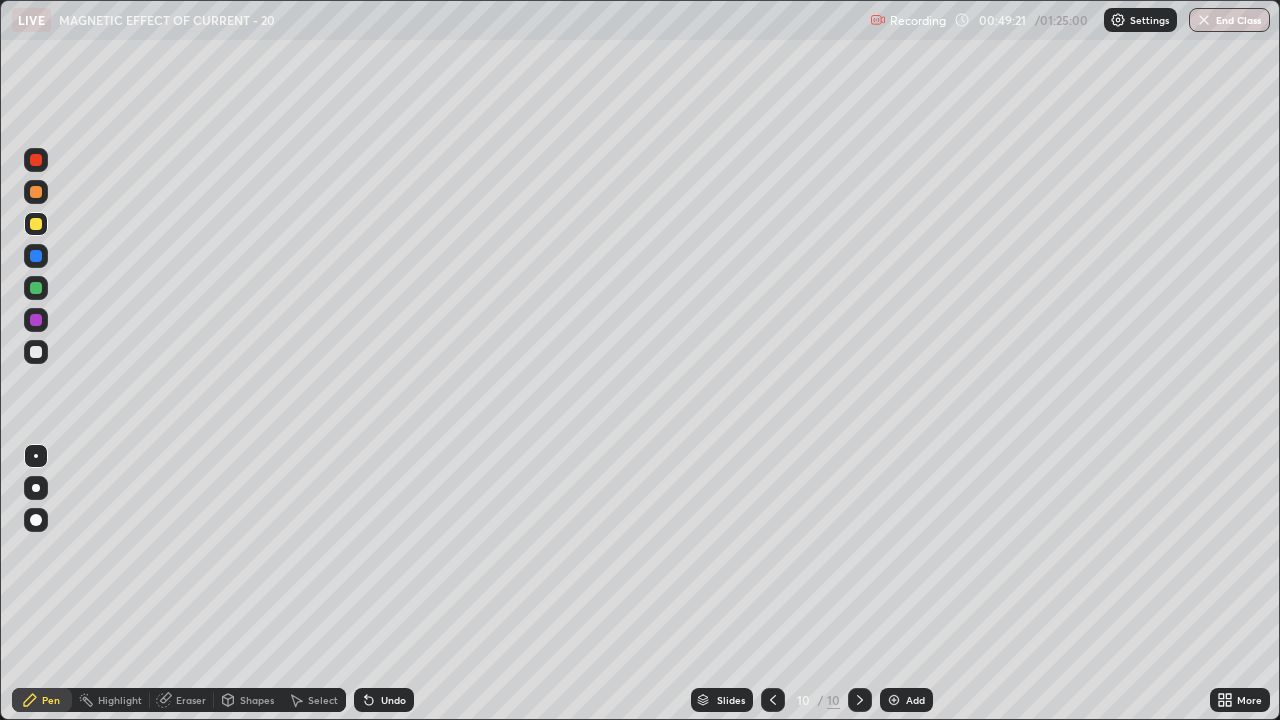 click at bounding box center [36, 288] 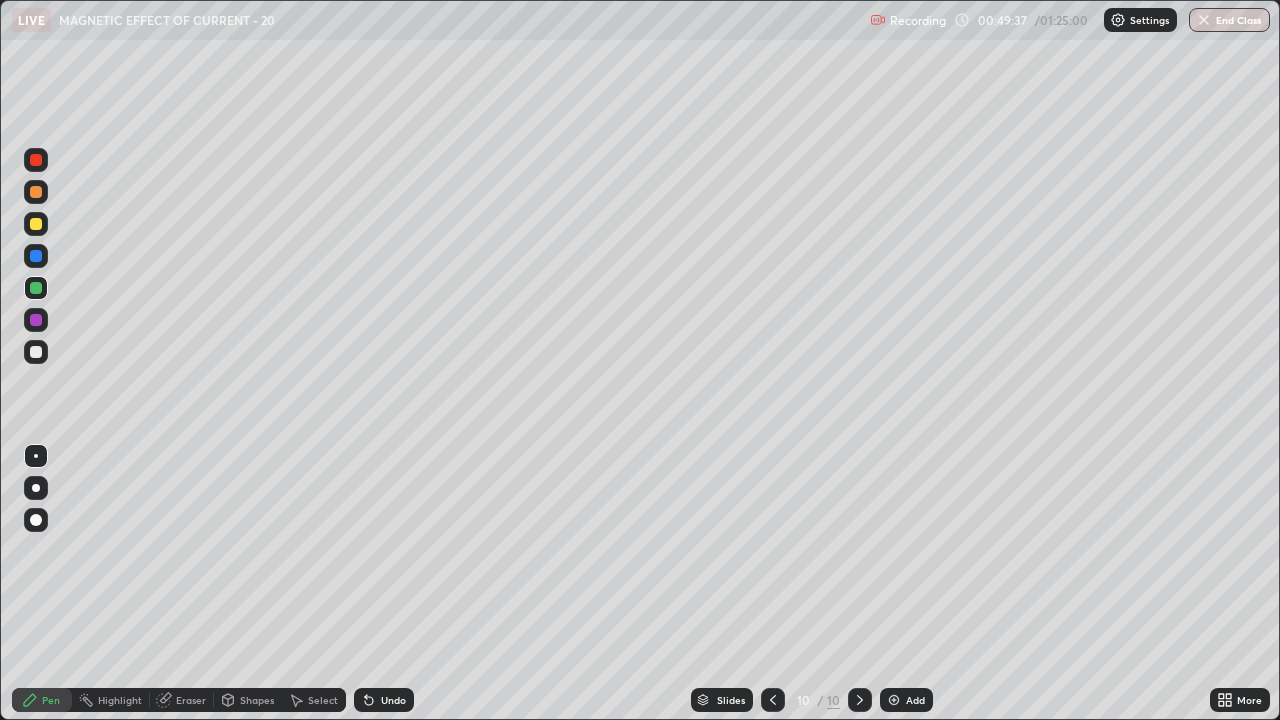 click at bounding box center [36, 160] 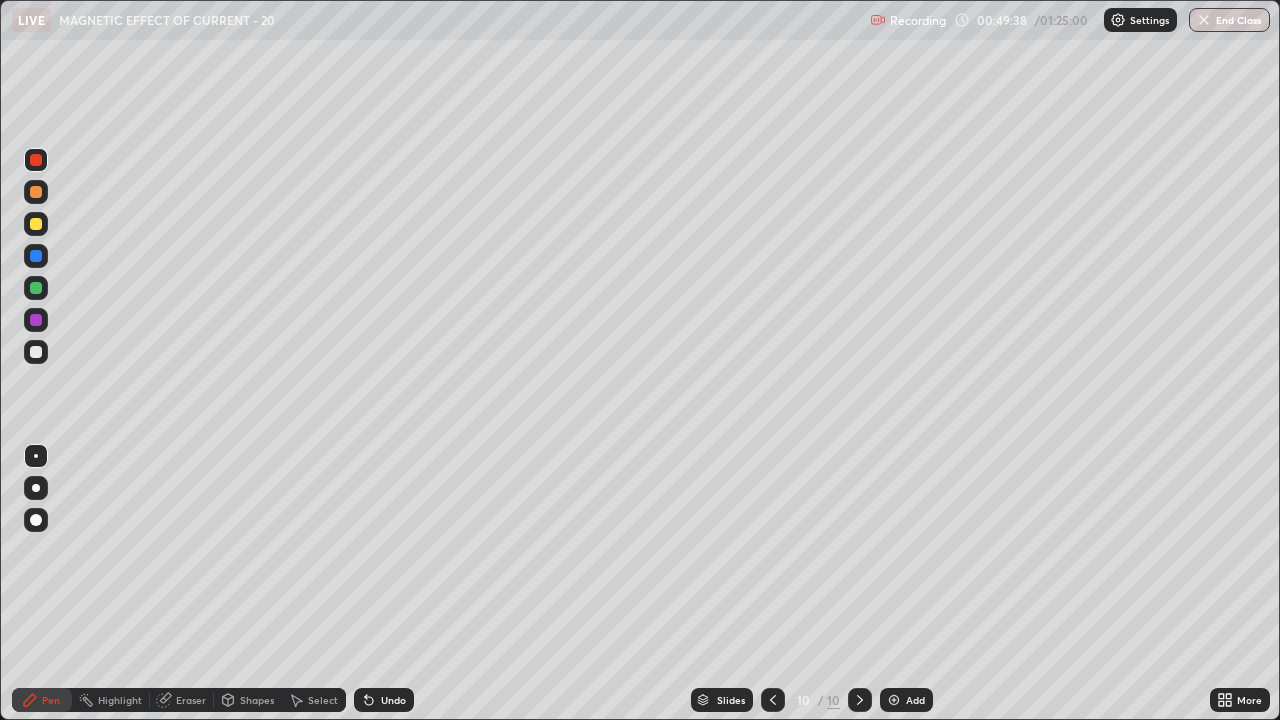 click at bounding box center [36, 192] 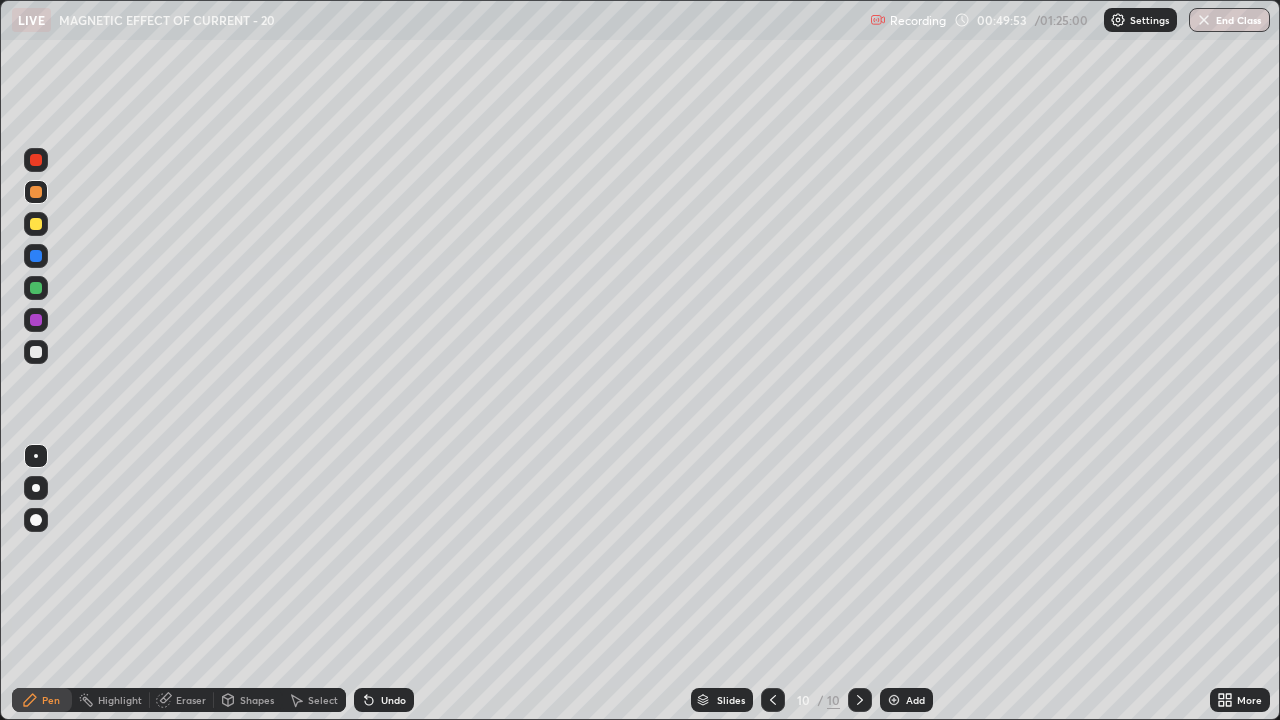 click 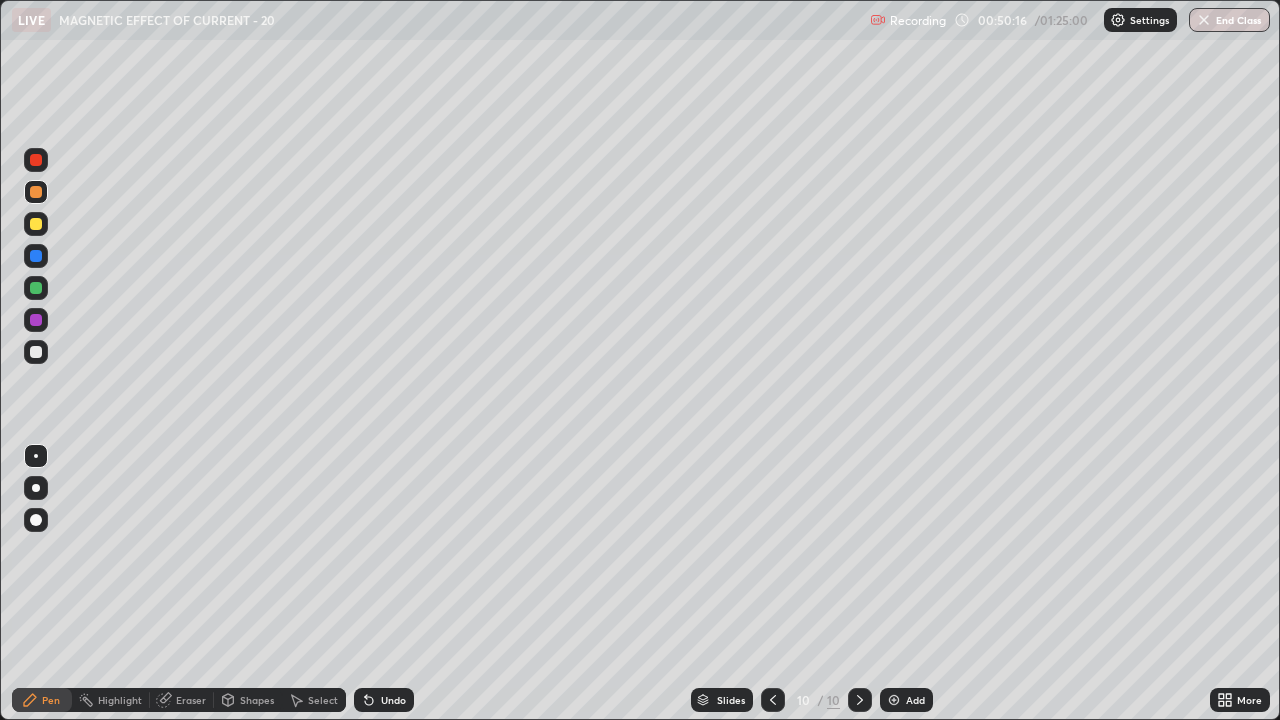 click on "Select" at bounding box center [323, 700] 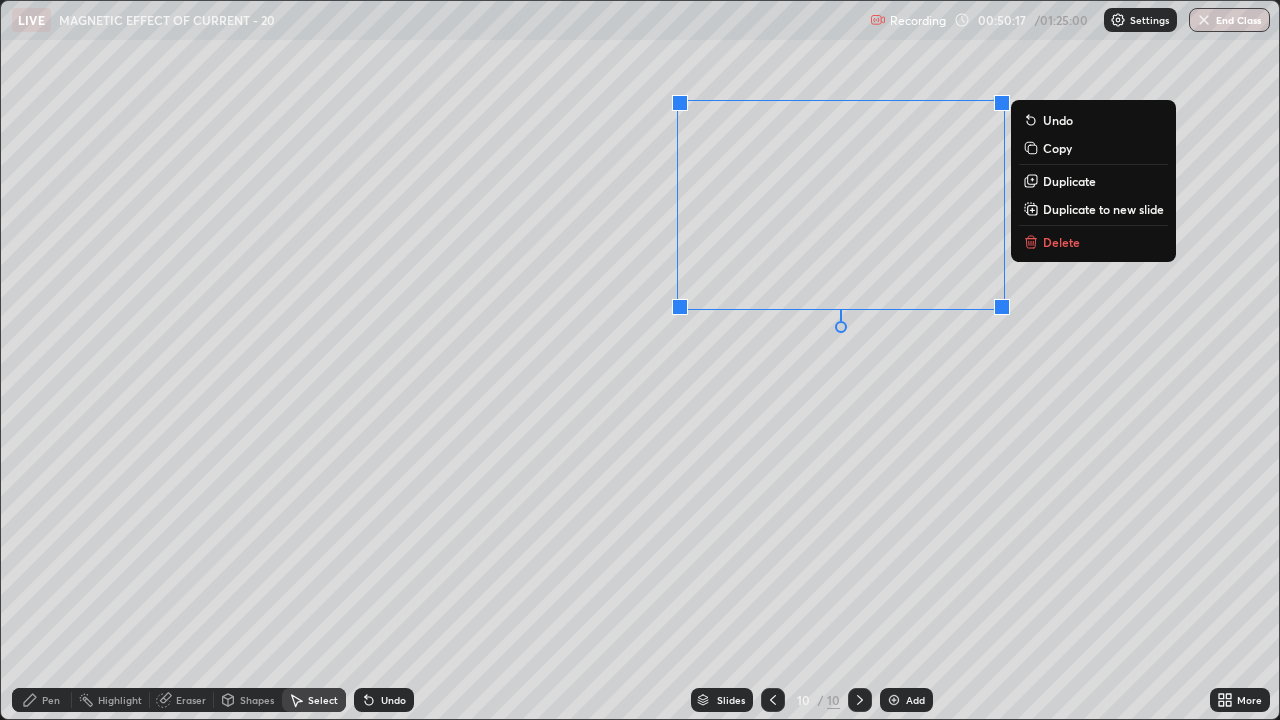 click on "Delete" at bounding box center (1093, 242) 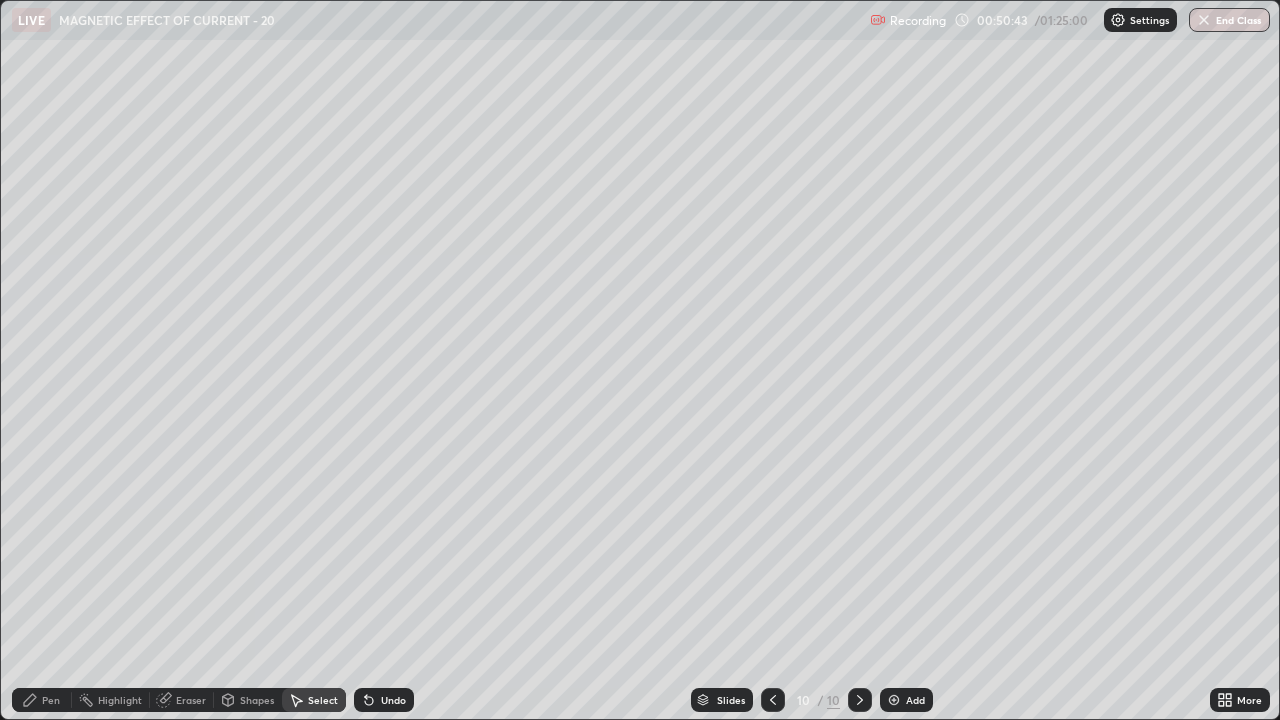 click 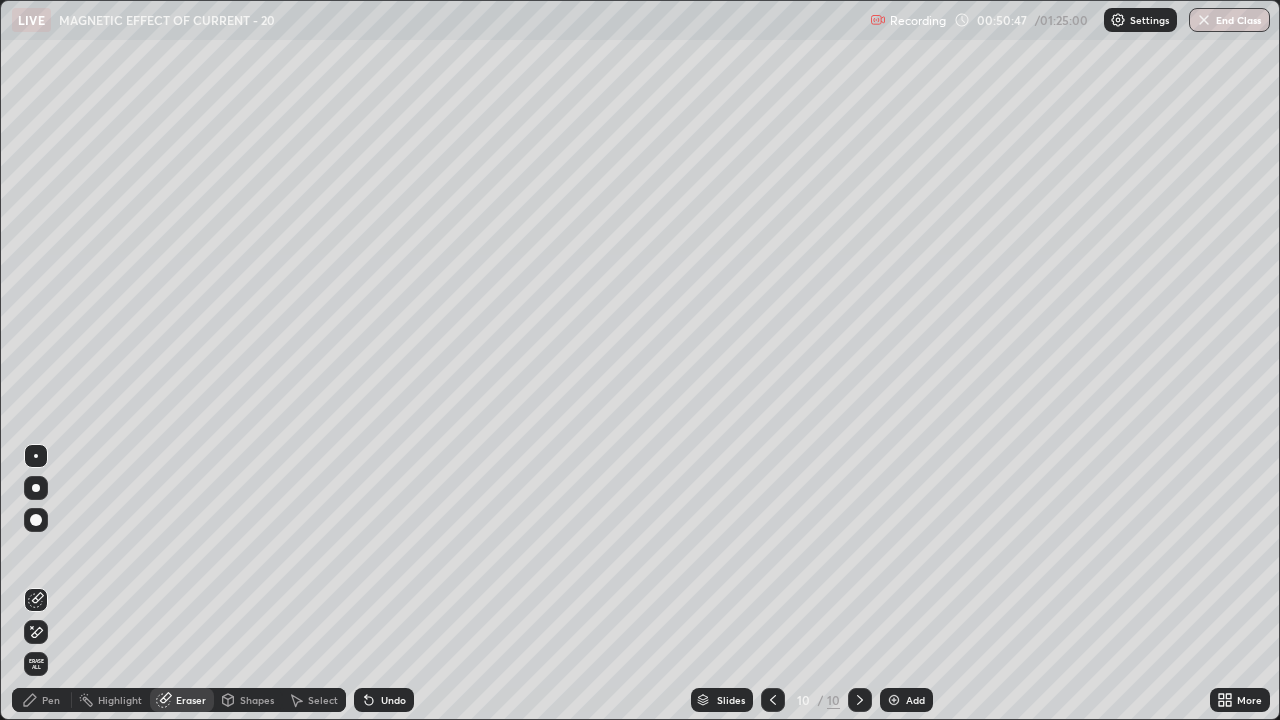 click on "Pen" at bounding box center (42, 700) 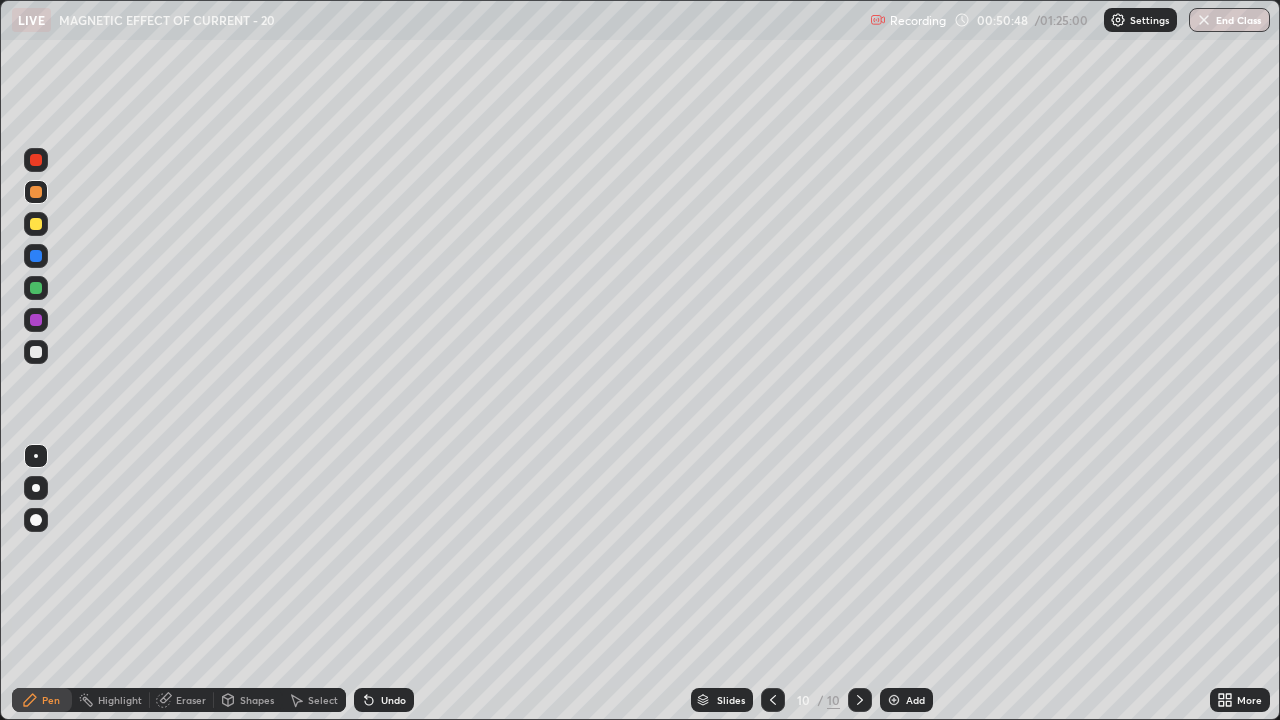 click at bounding box center [36, 352] 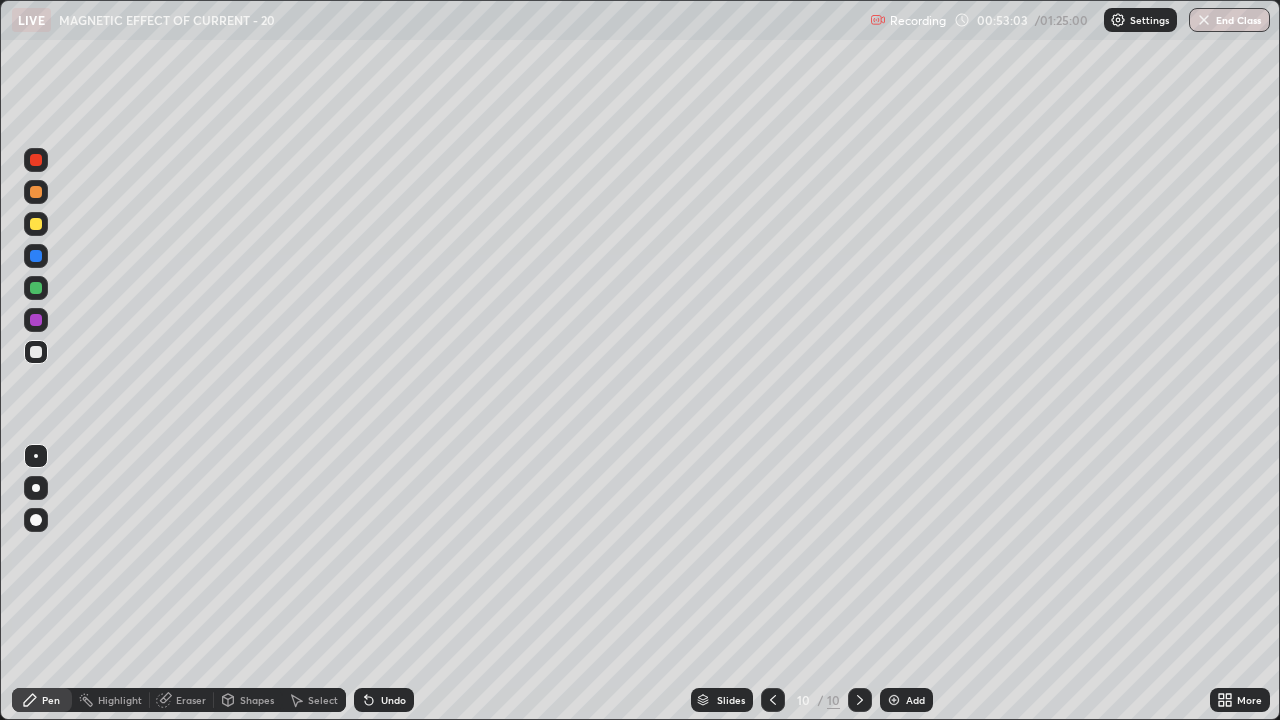 click at bounding box center (36, 224) 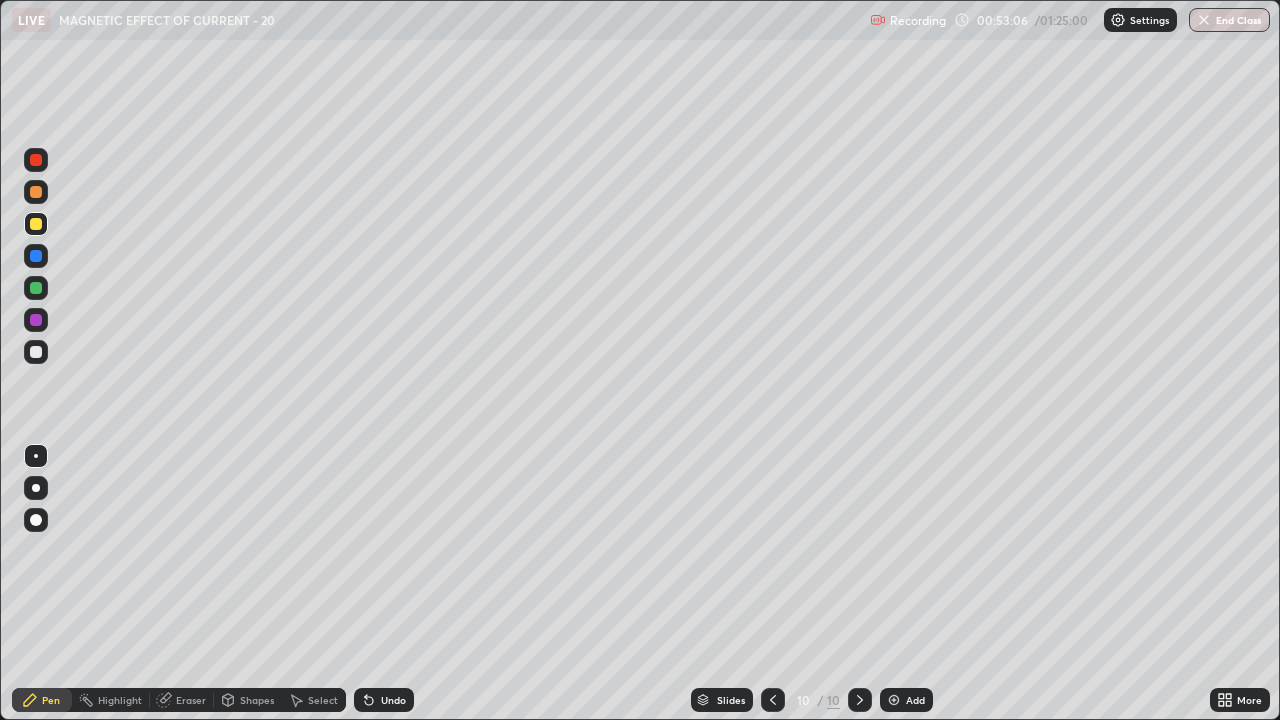 click on "Undo" at bounding box center (384, 700) 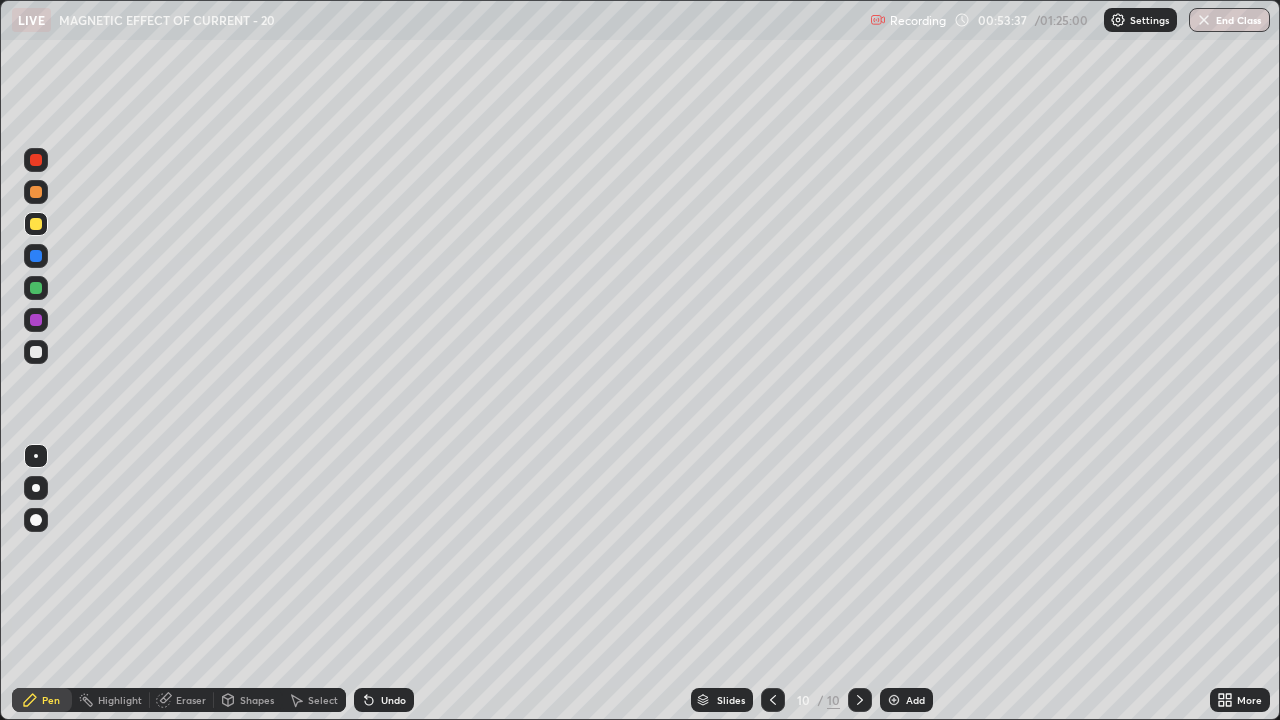 click 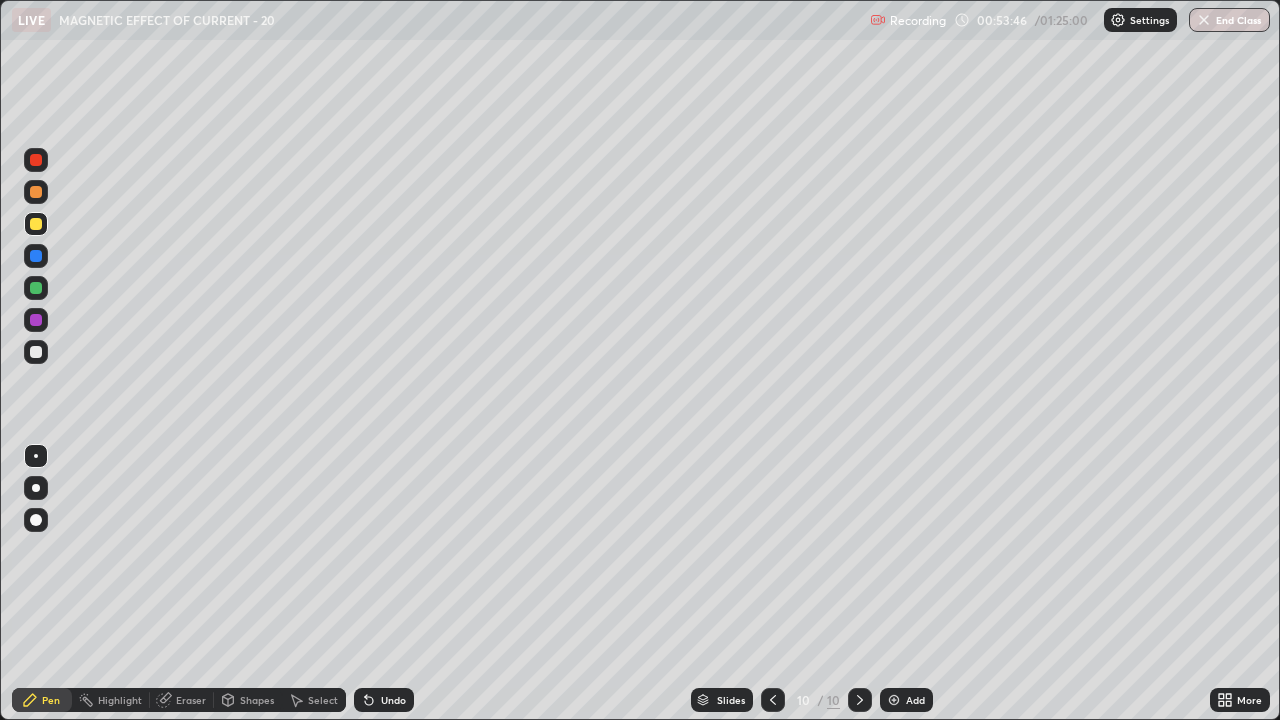 click on "Undo" at bounding box center [384, 700] 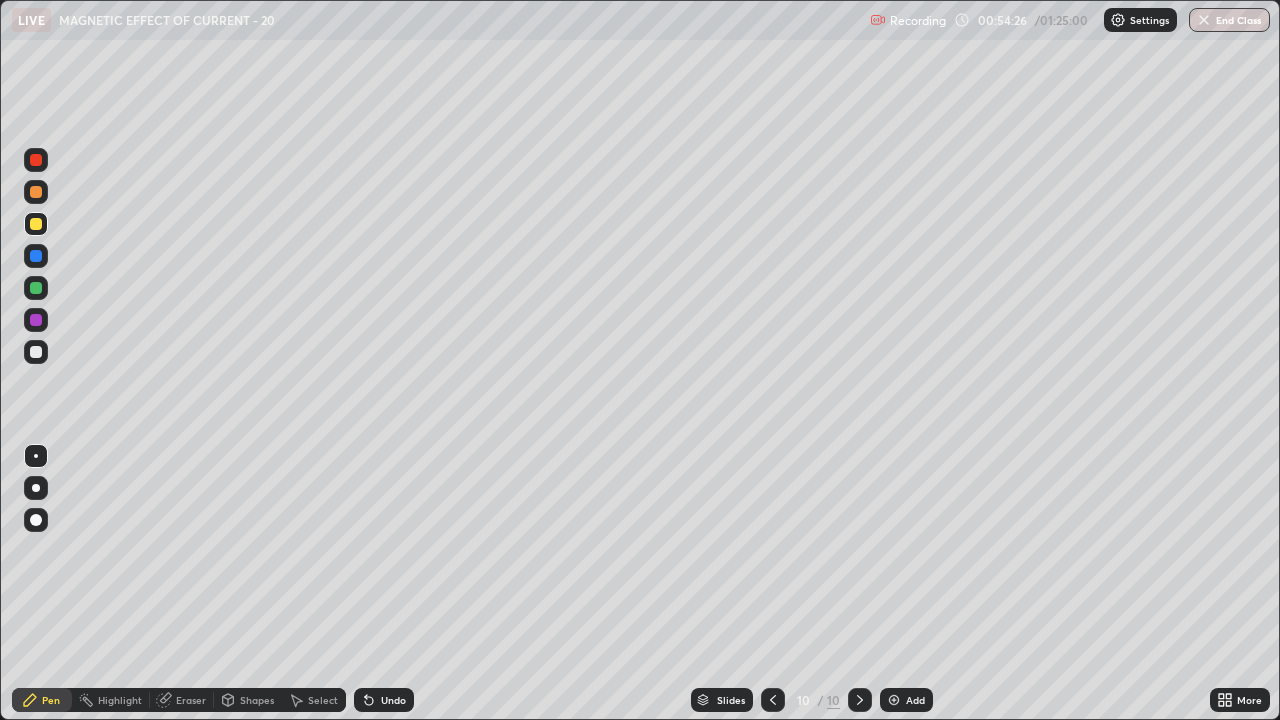 click 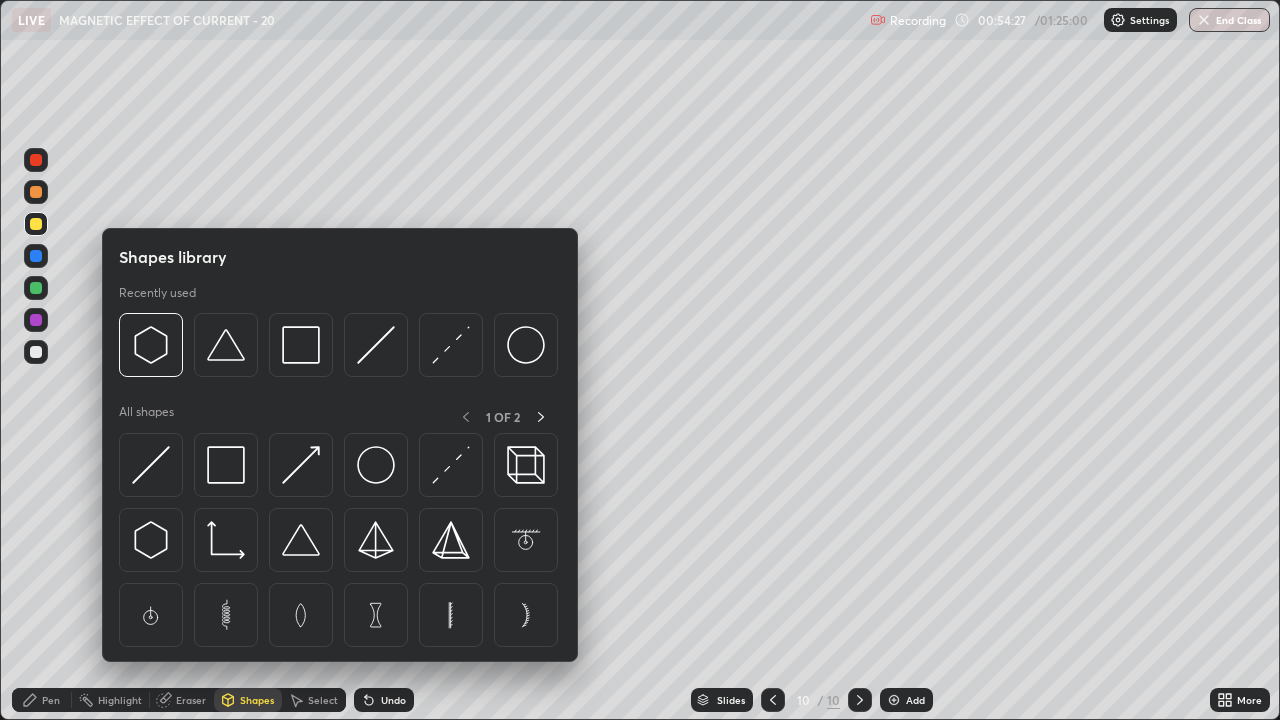 click 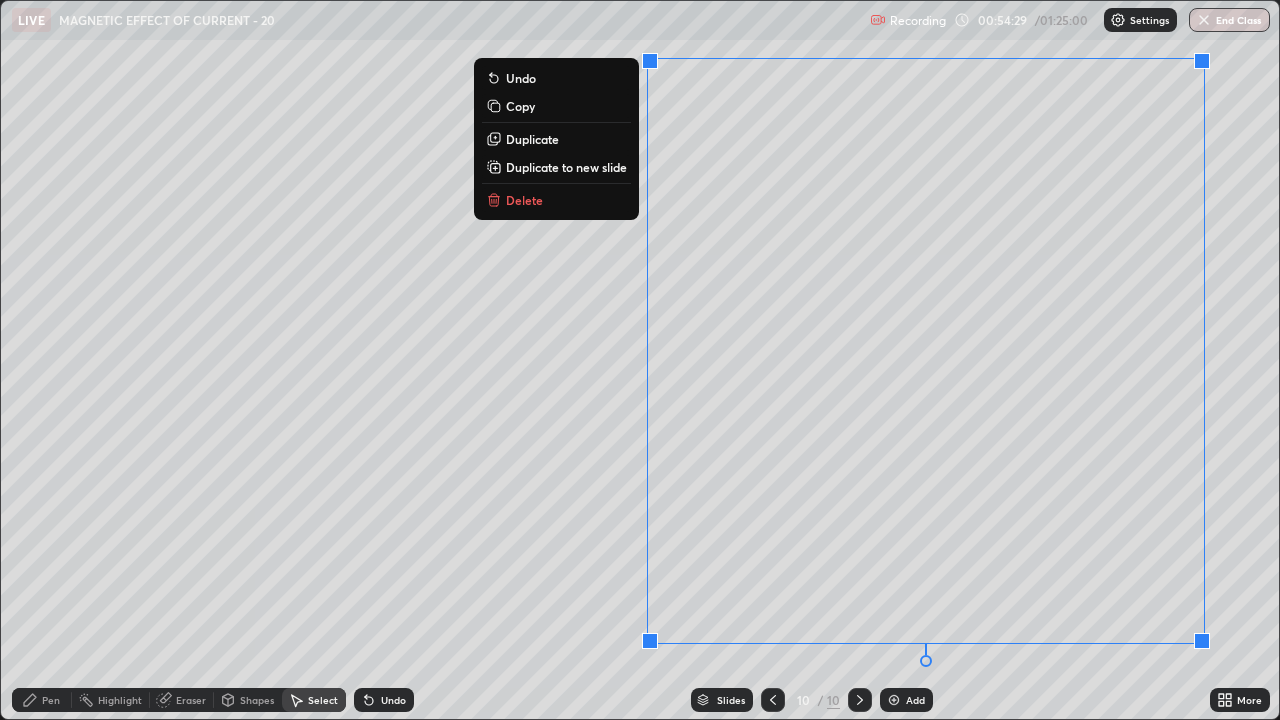 click on "Duplicate to new slide" at bounding box center [566, 167] 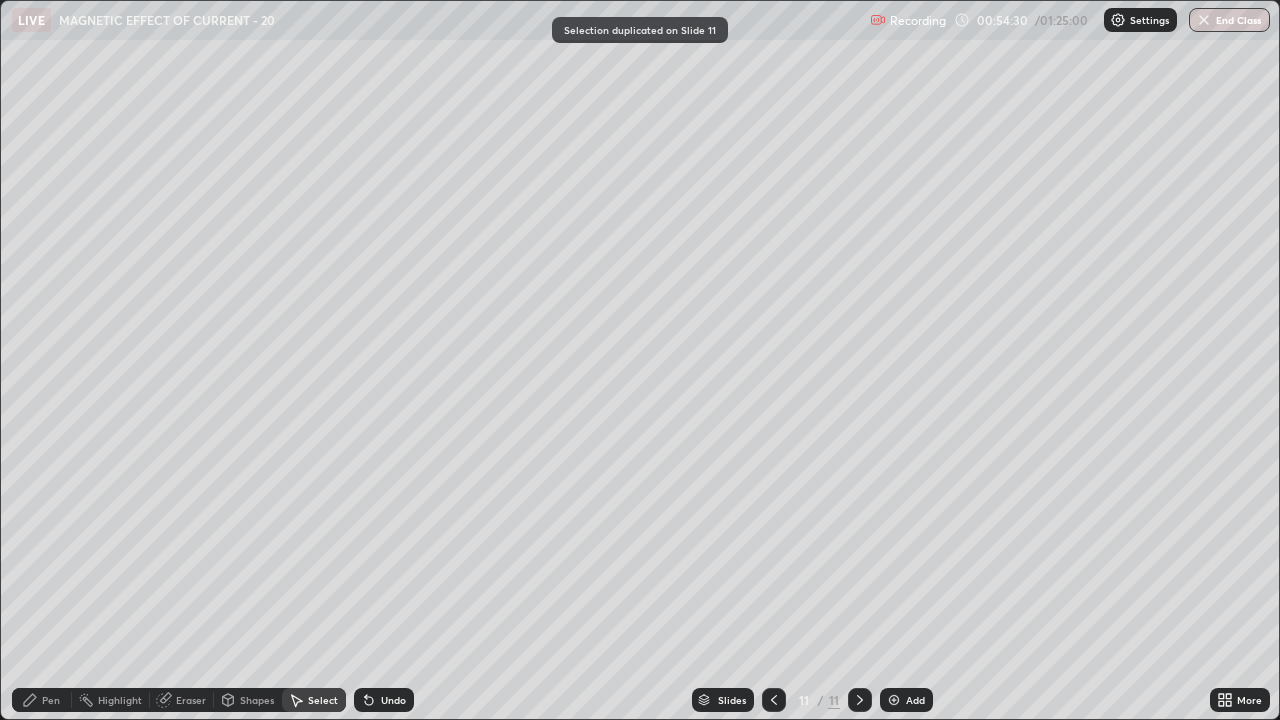 click on "Pen" at bounding box center (42, 700) 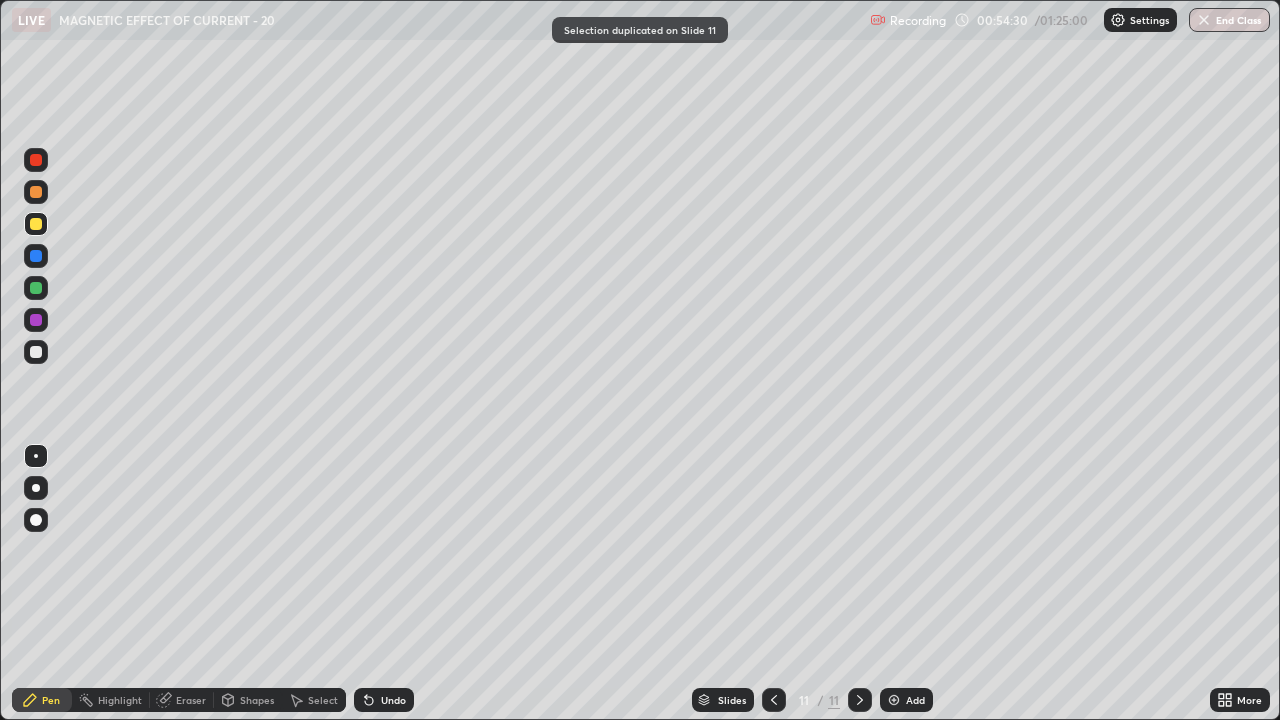 click at bounding box center [36, 352] 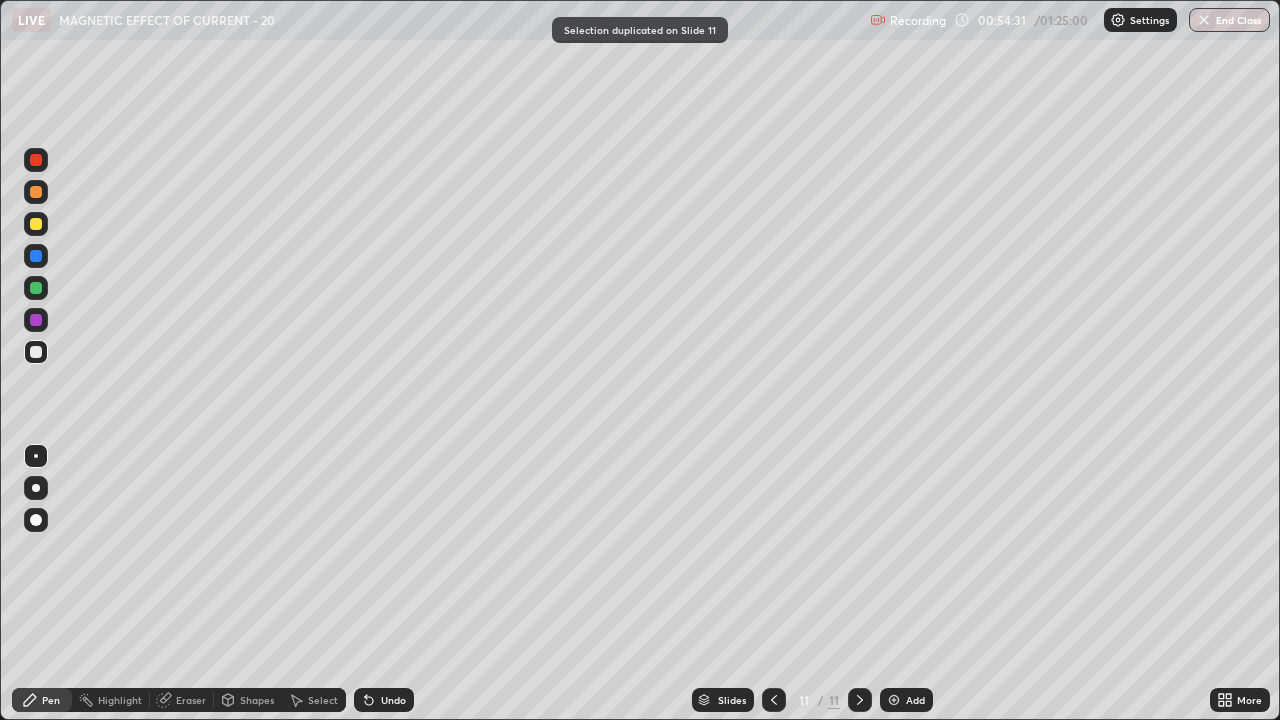 click on "Shapes" at bounding box center [257, 700] 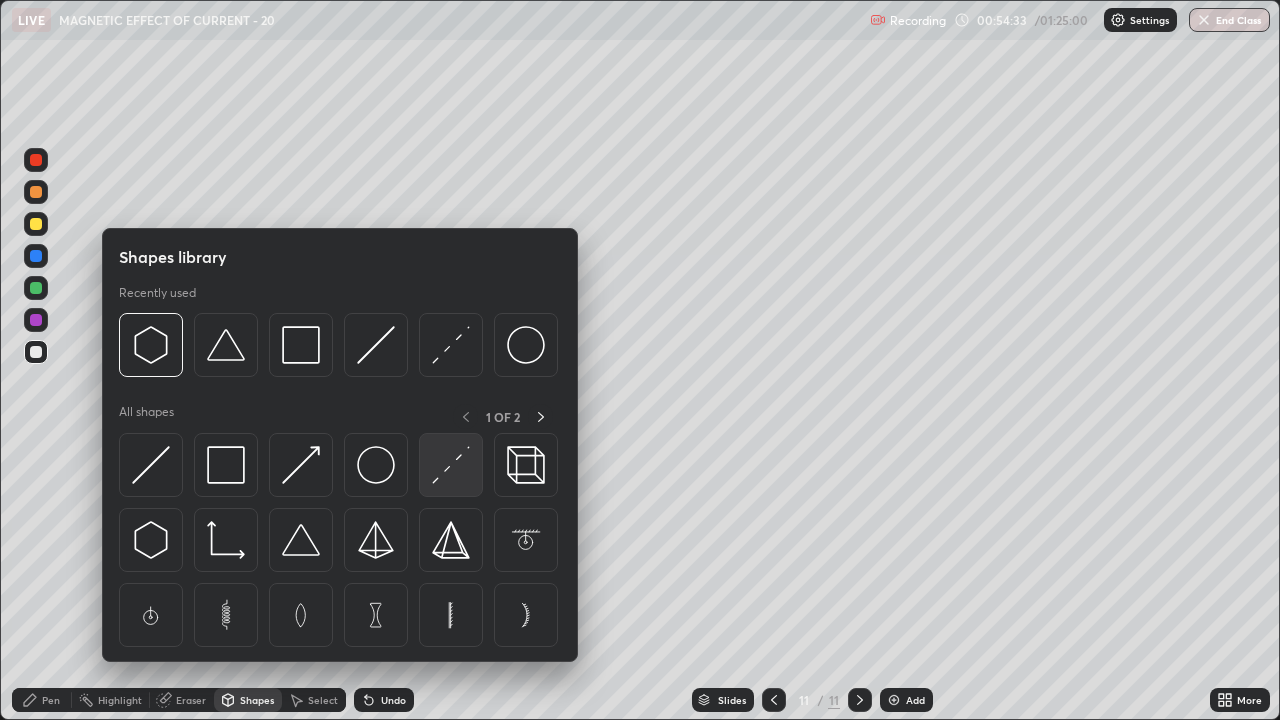 click at bounding box center (451, 465) 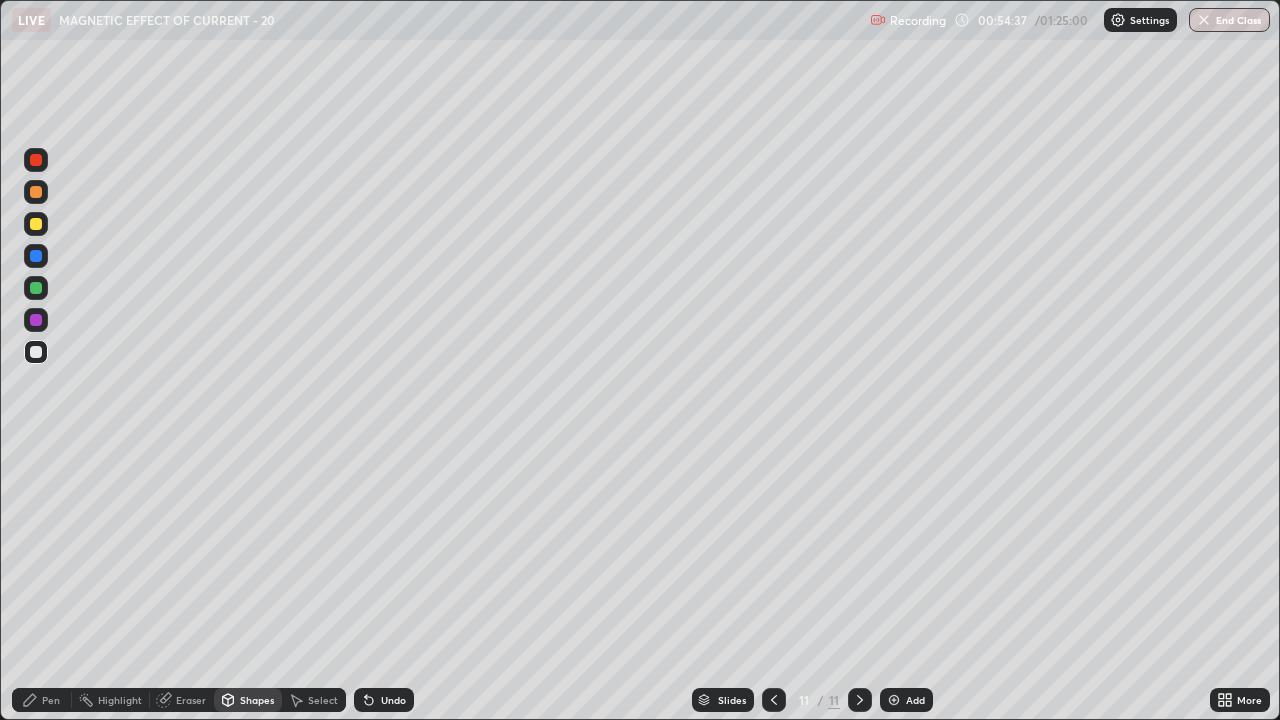 click at bounding box center [36, 352] 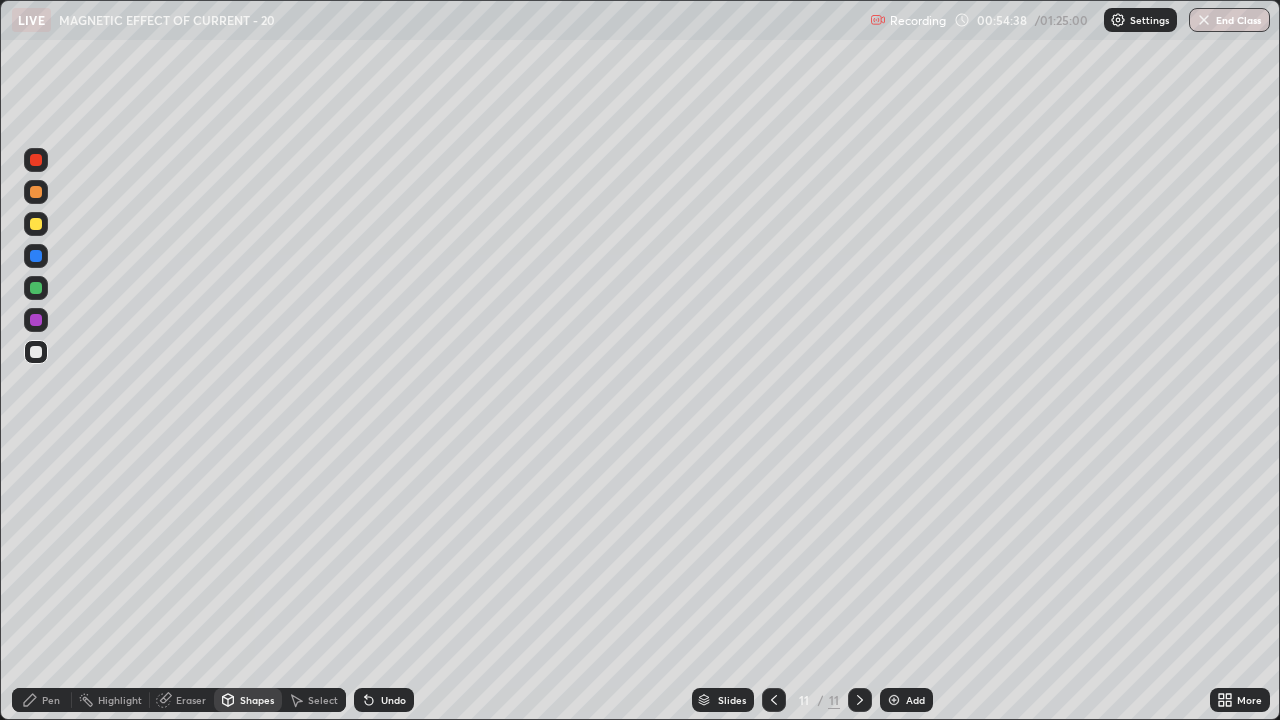 click on "Pen" at bounding box center (42, 700) 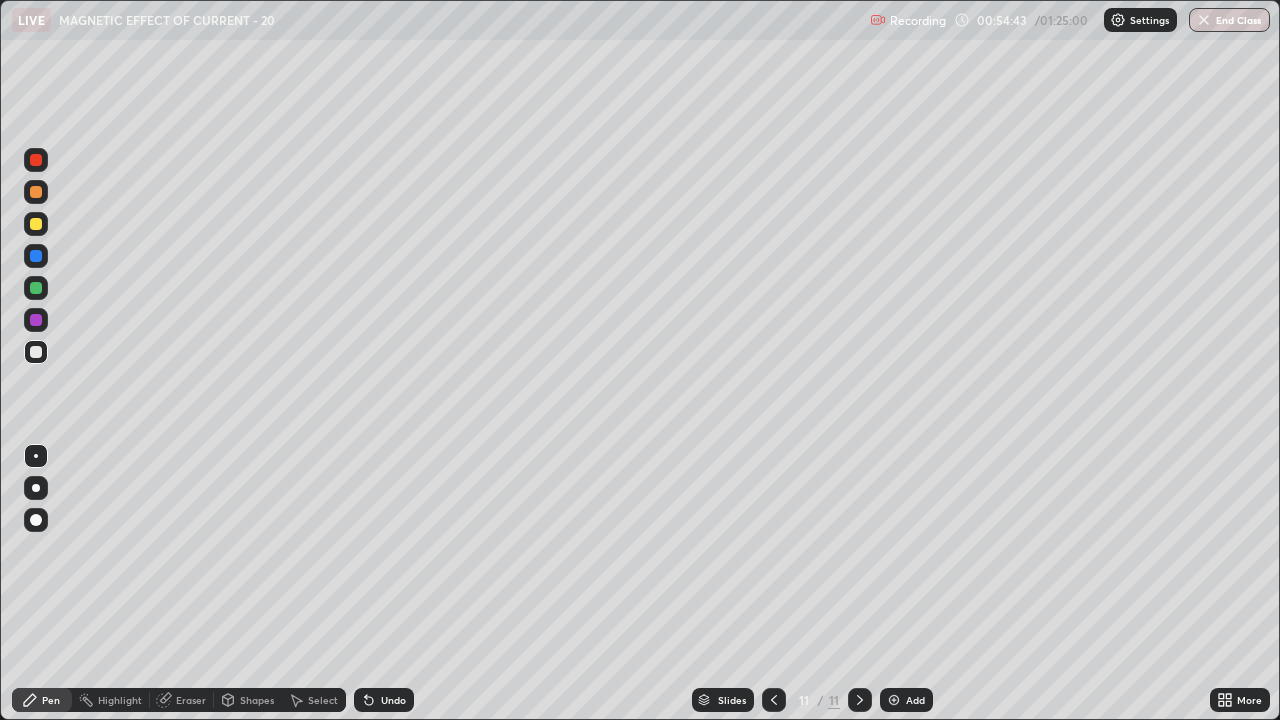 click 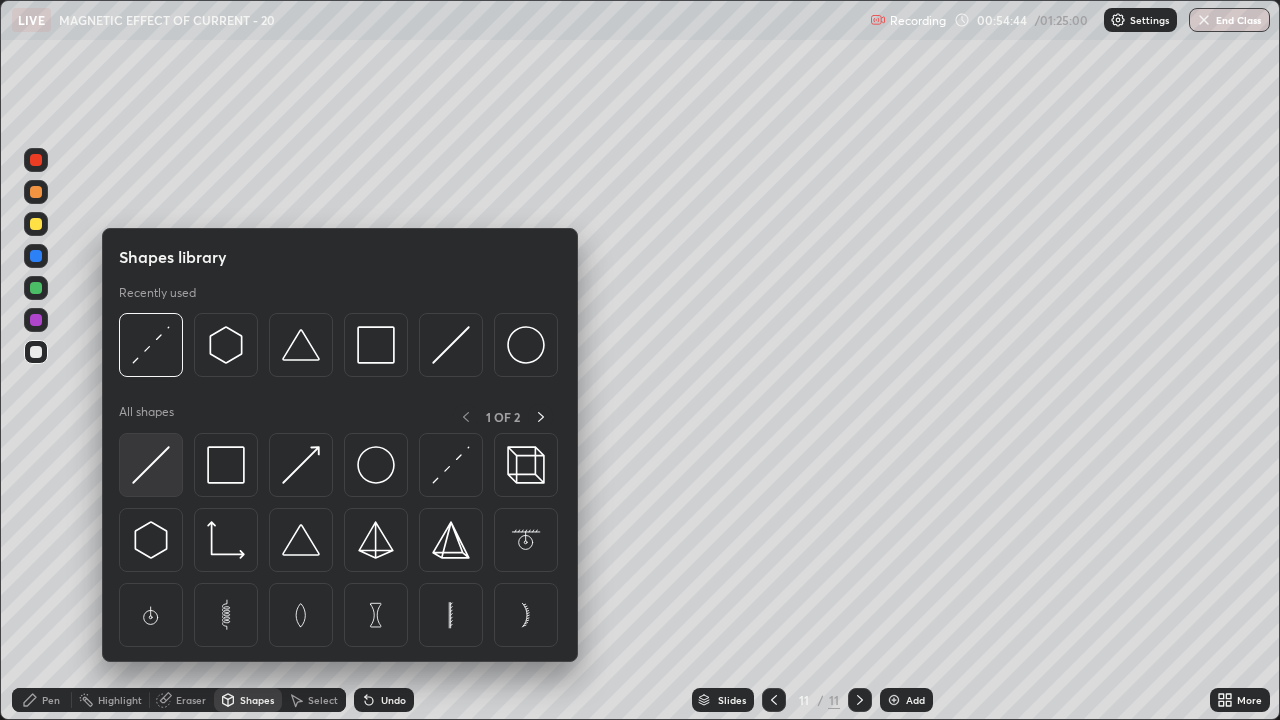 click at bounding box center (151, 465) 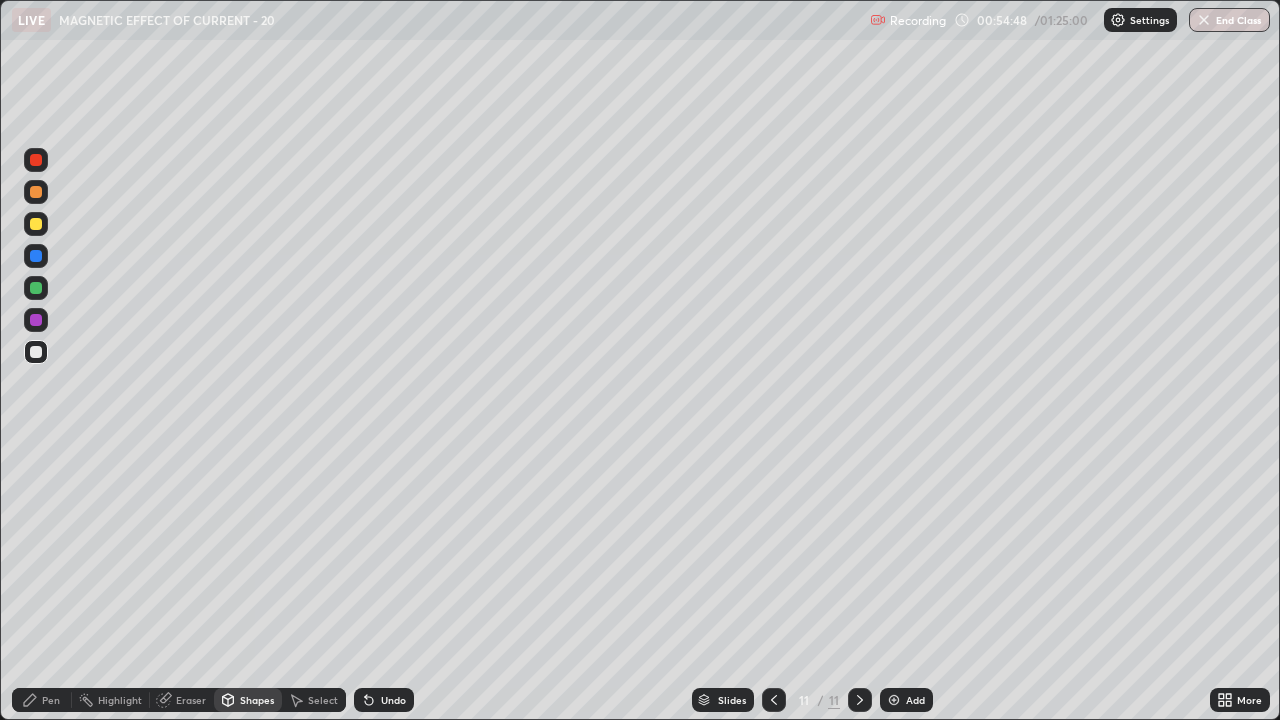 click at bounding box center (36, 224) 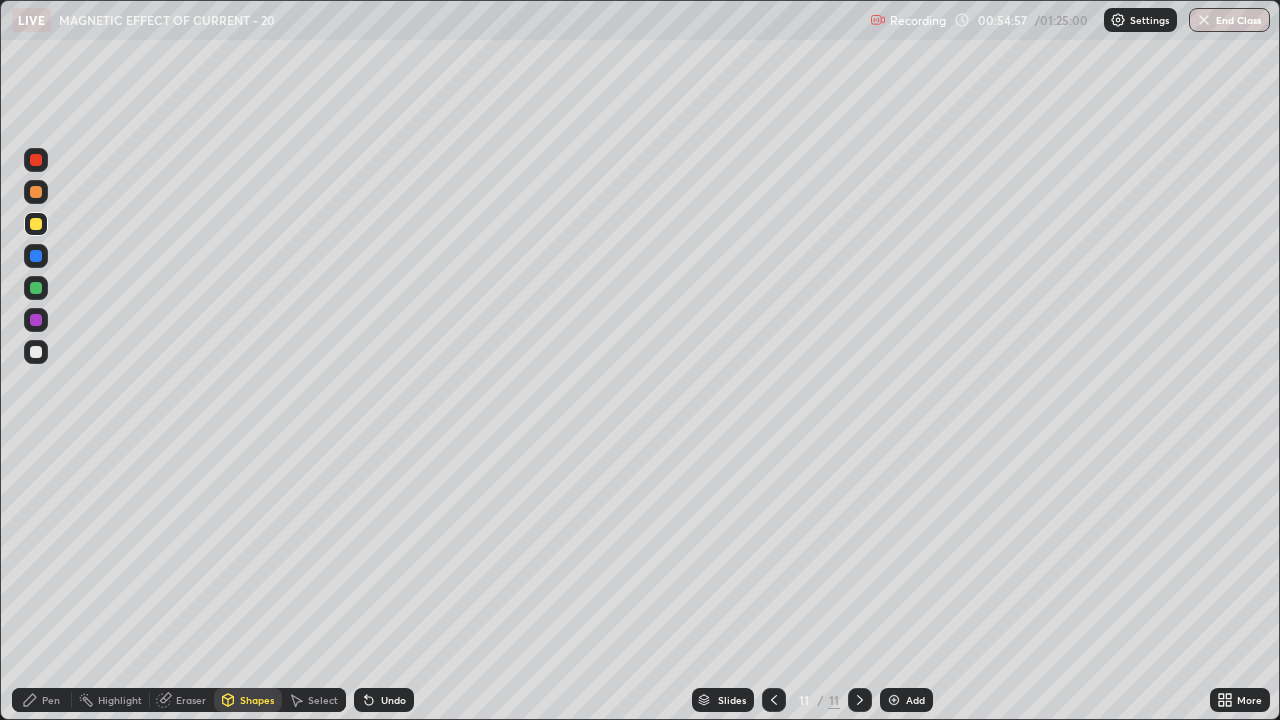 click 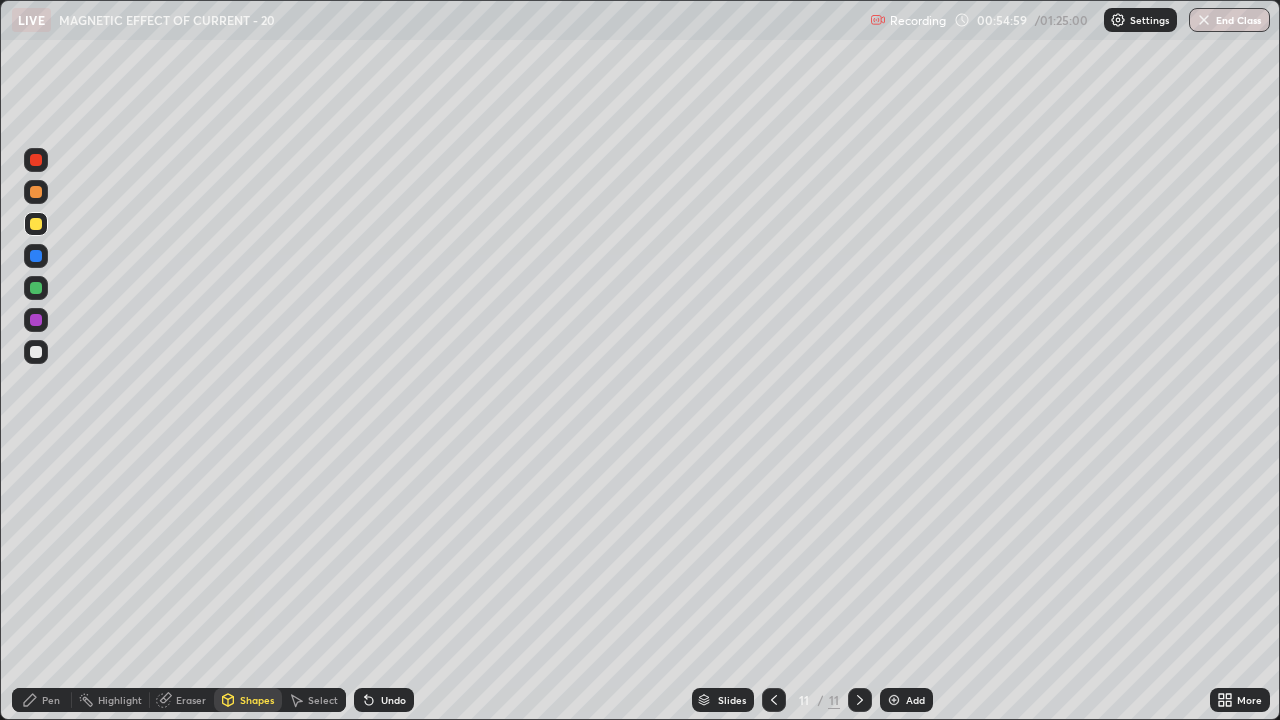 click on "Undo" at bounding box center (393, 700) 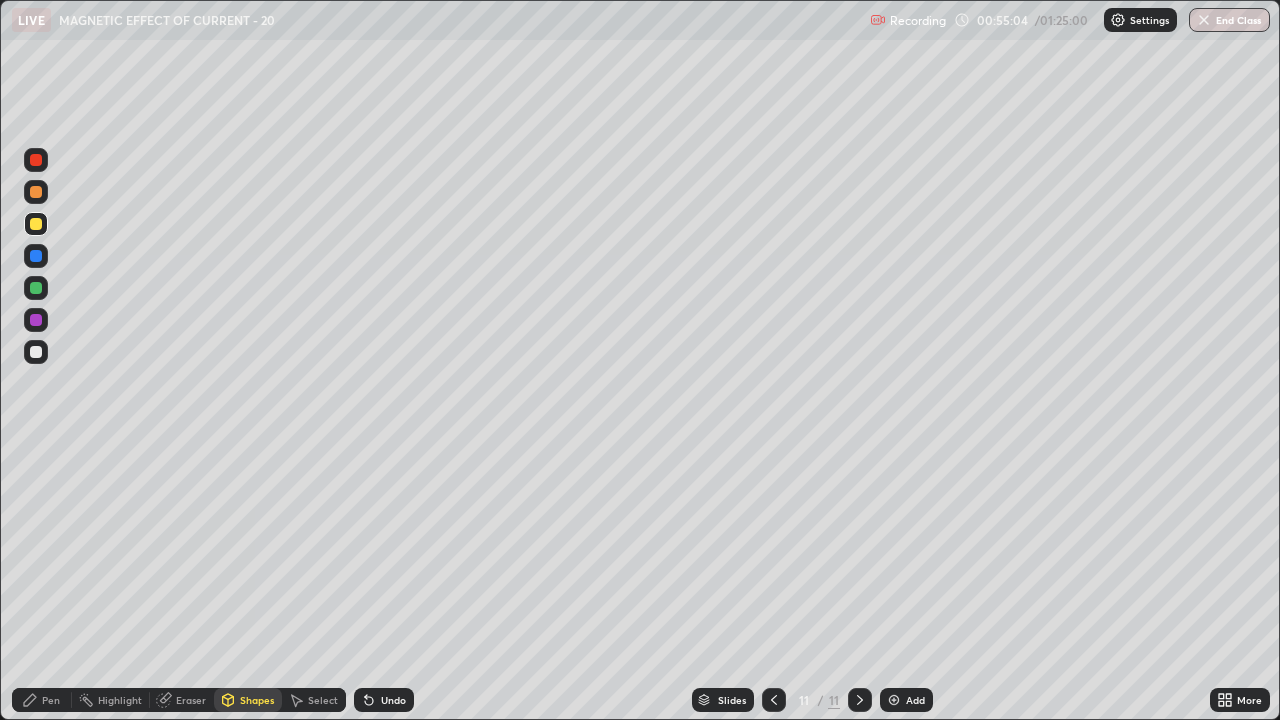 click on "Undo" at bounding box center (393, 700) 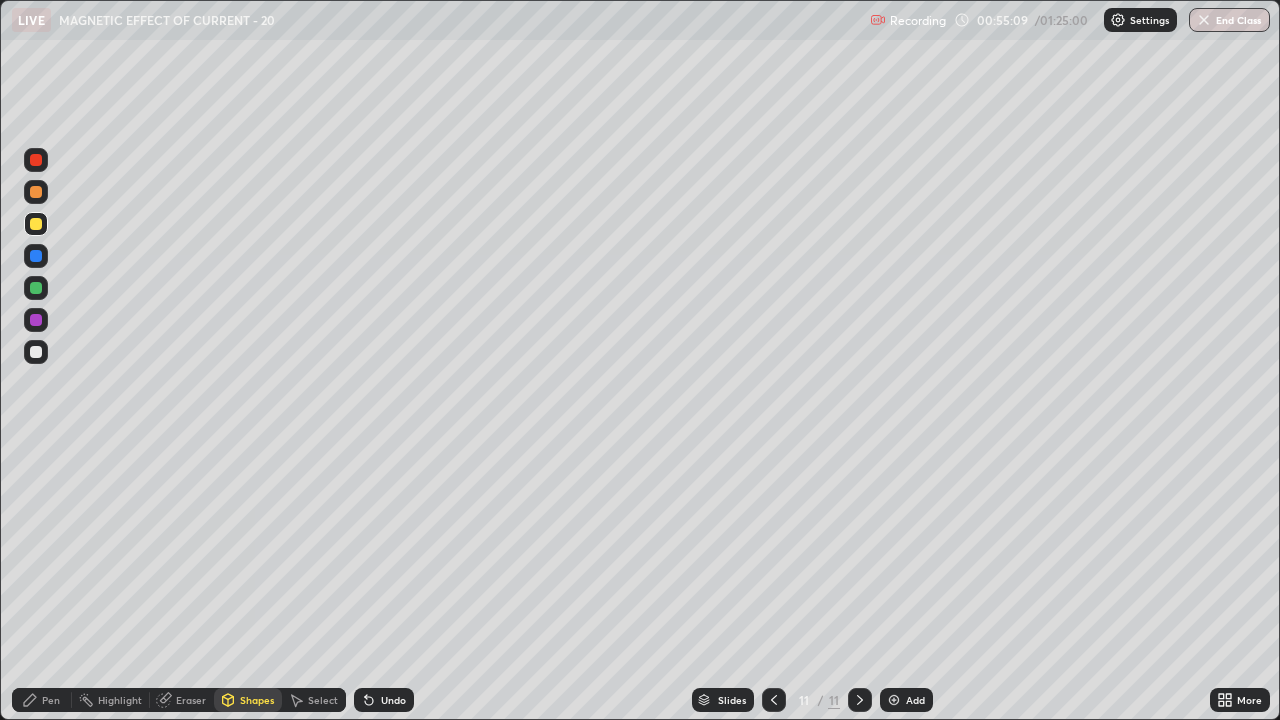 click at bounding box center (36, 352) 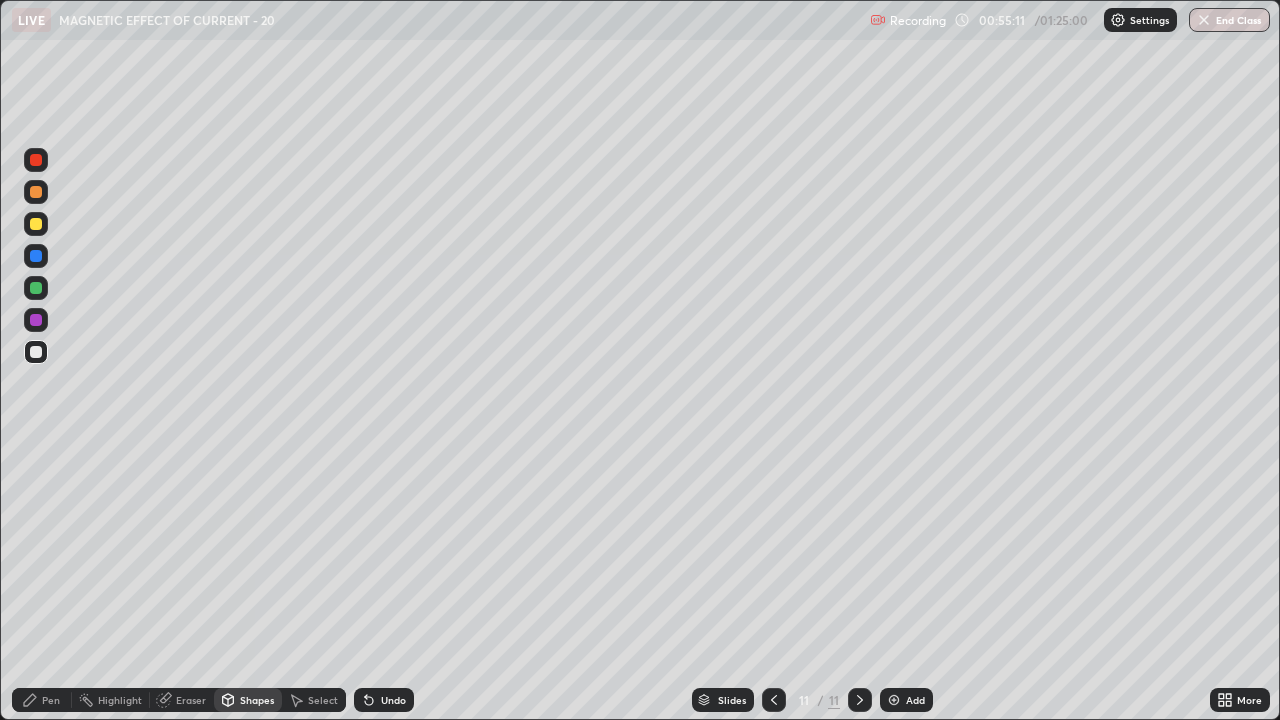 click on "Undo" at bounding box center [384, 700] 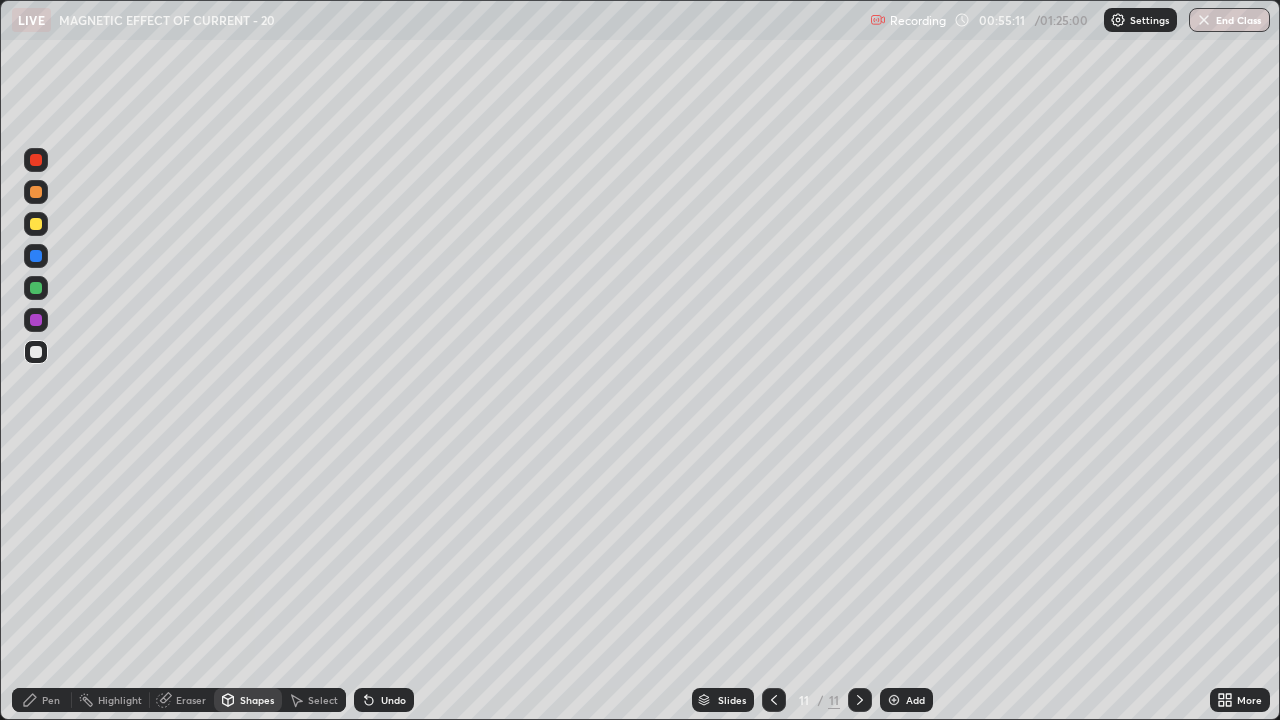 click 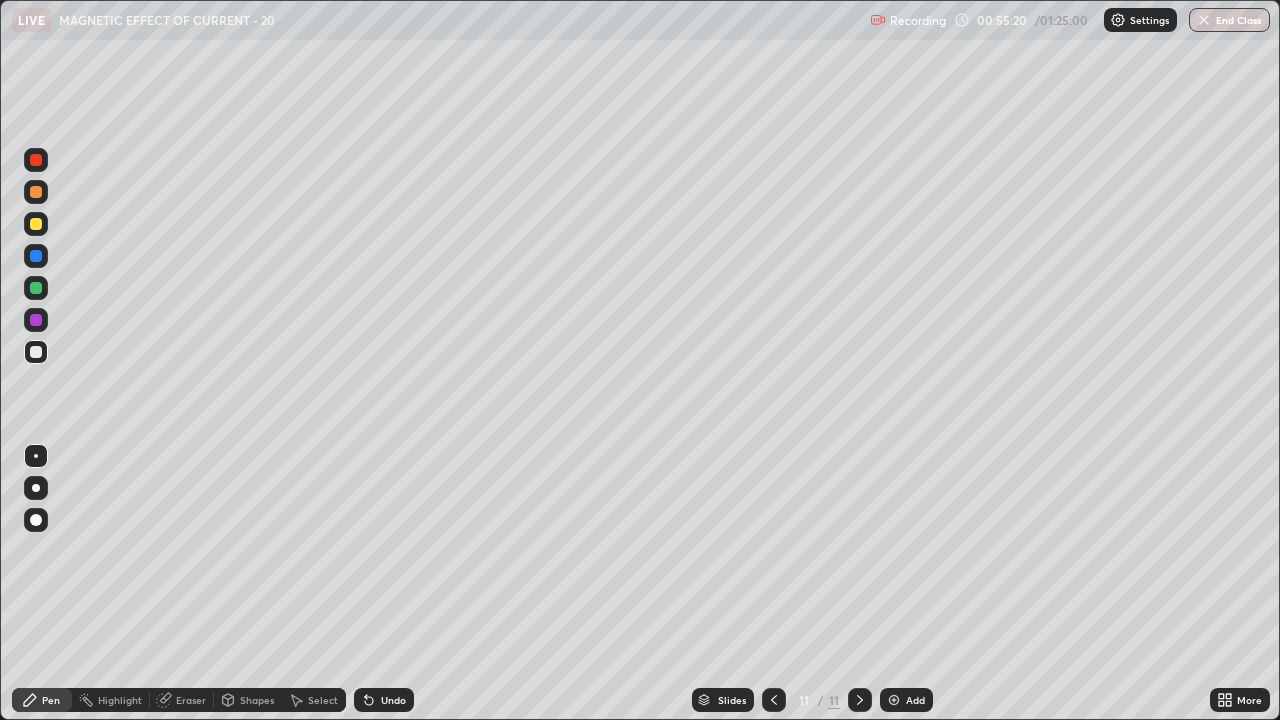 click on "Eraser" at bounding box center (191, 700) 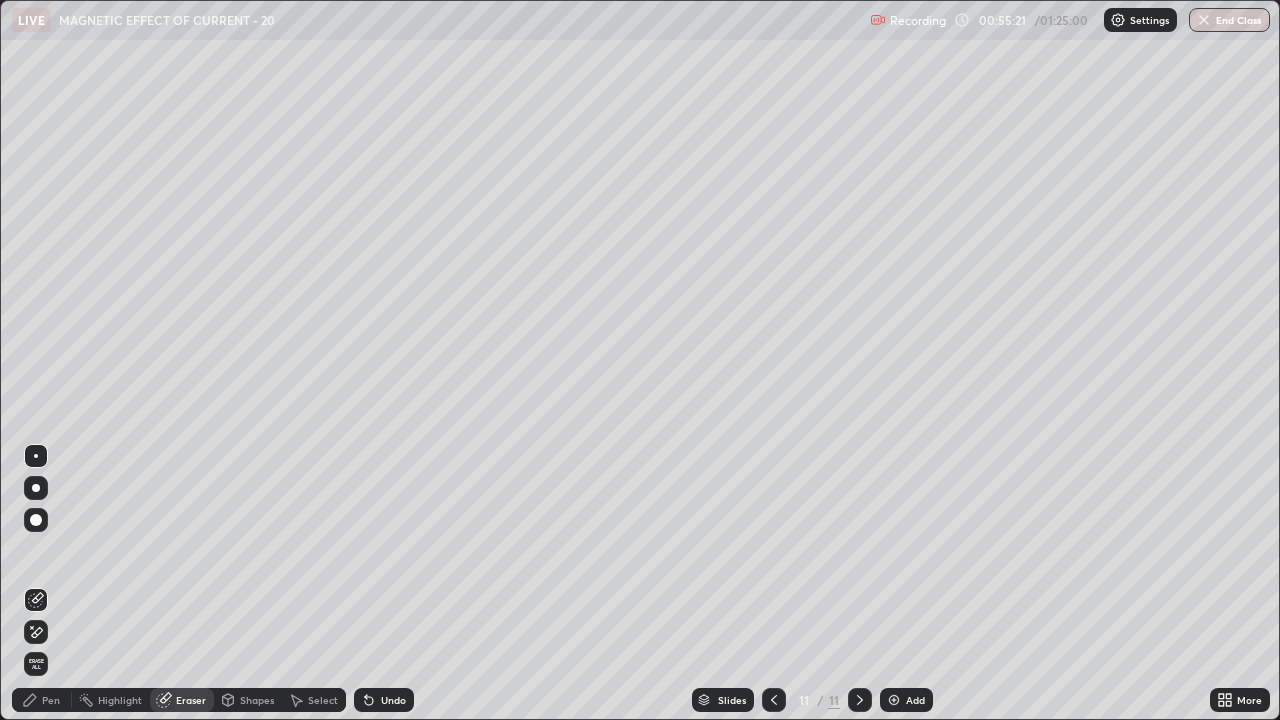 click on "Pen" at bounding box center (42, 700) 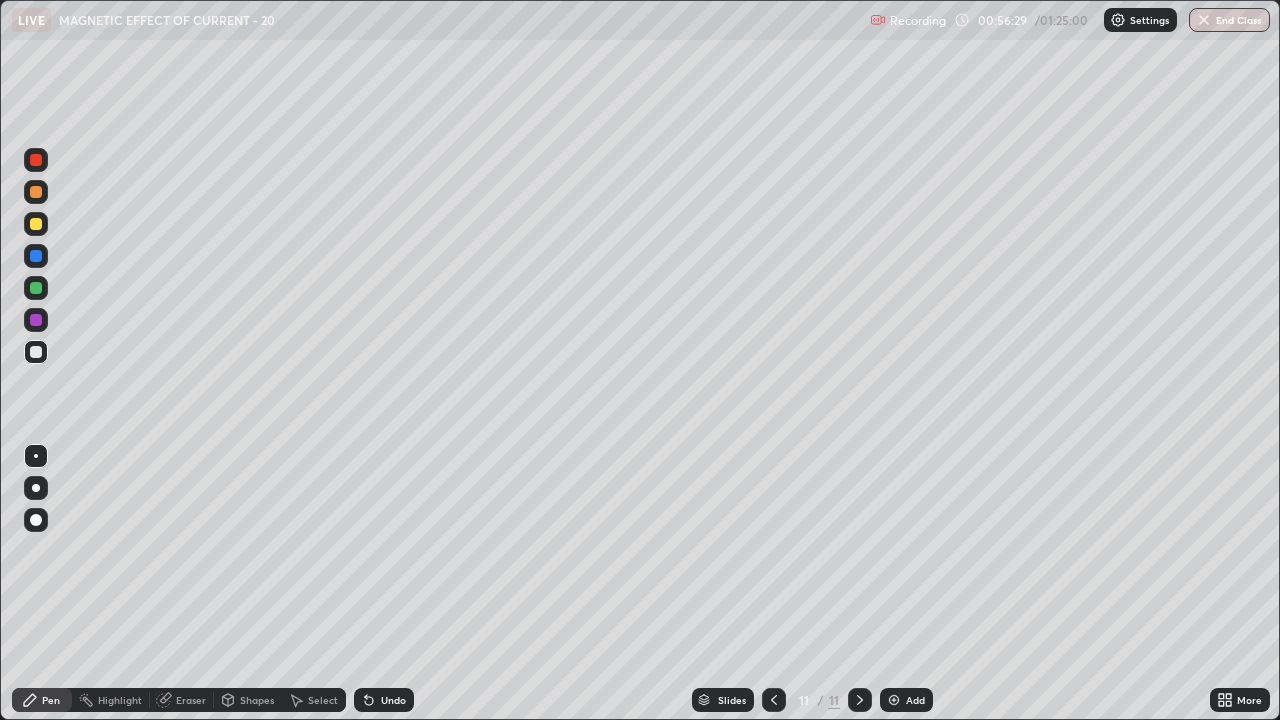click at bounding box center (36, 224) 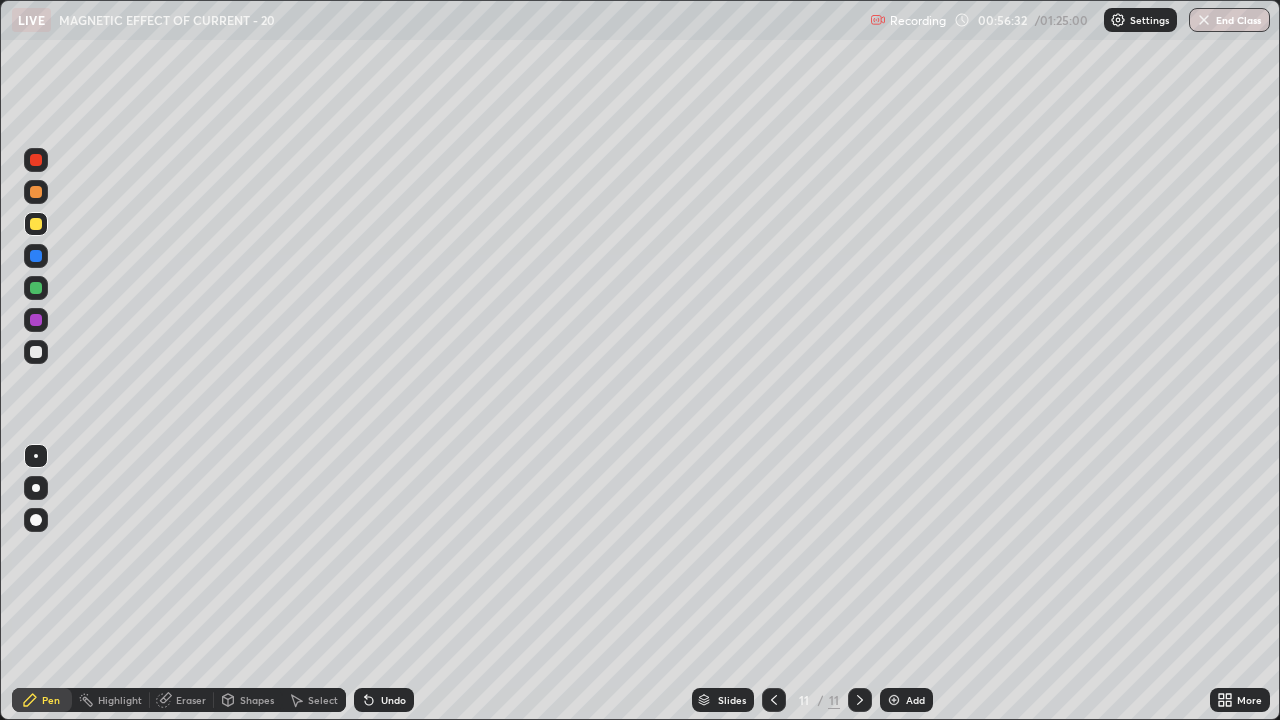 click at bounding box center [36, 224] 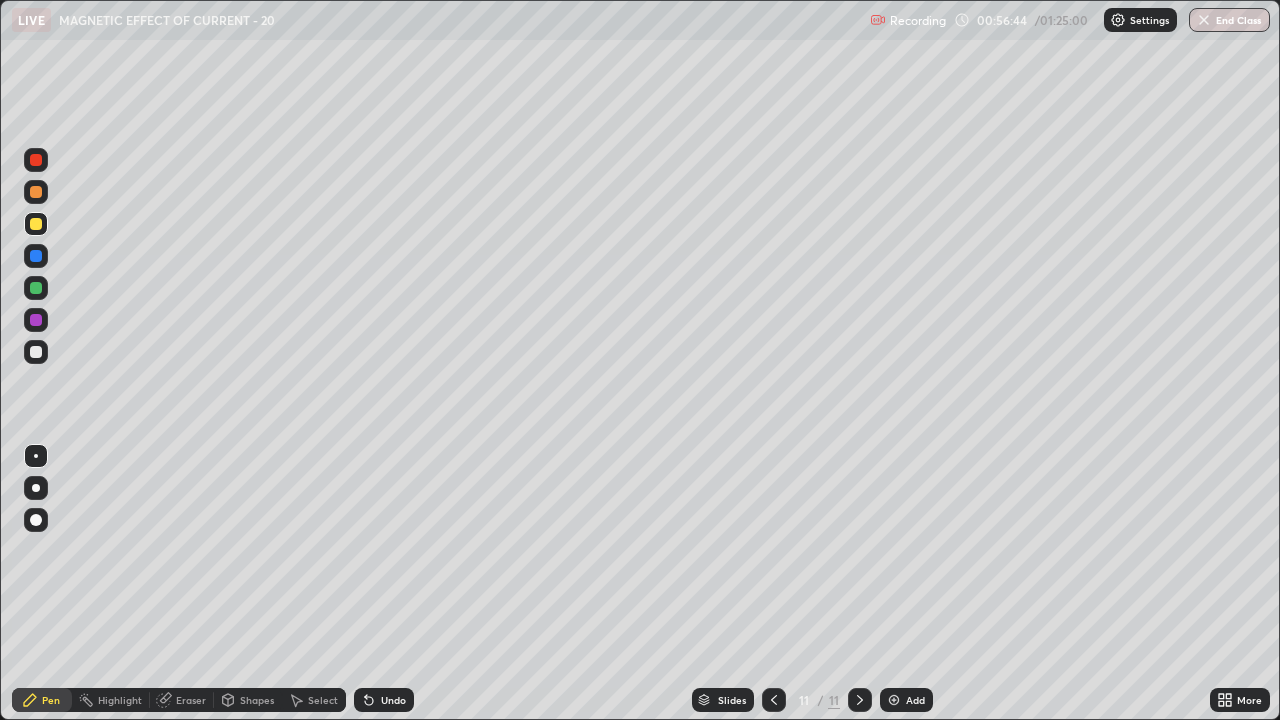 click at bounding box center (36, 352) 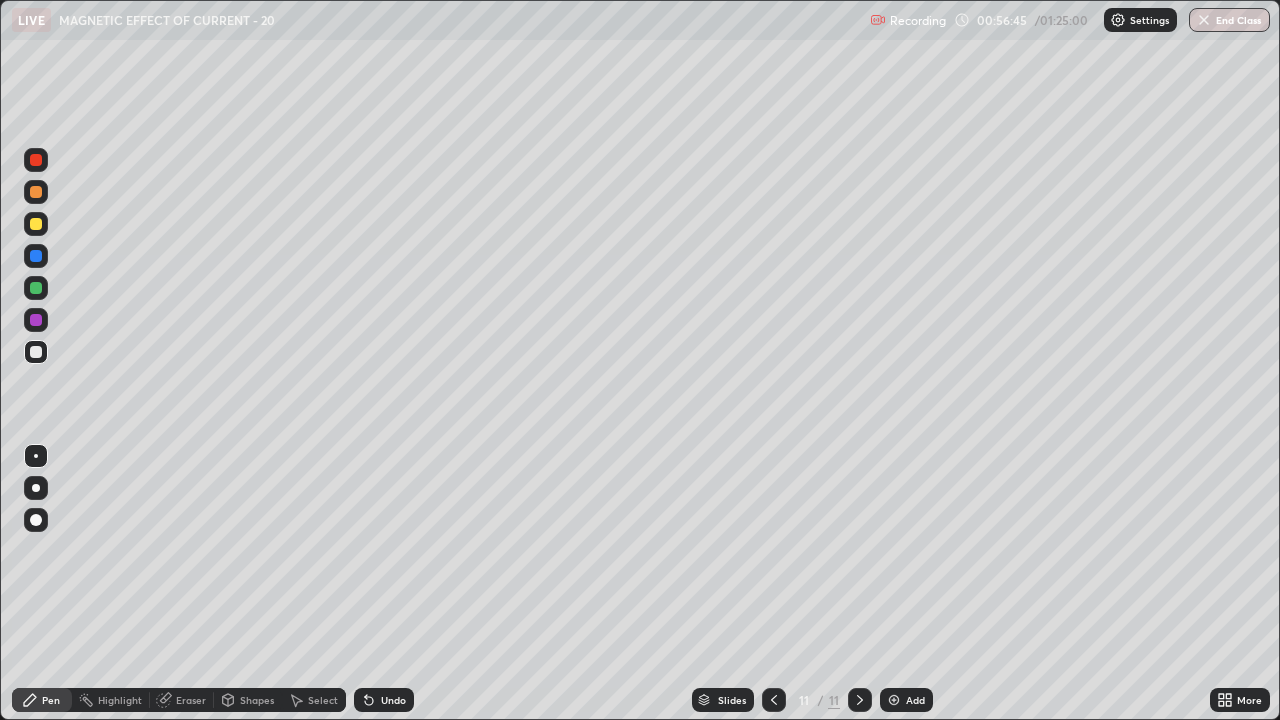 click at bounding box center [36, 224] 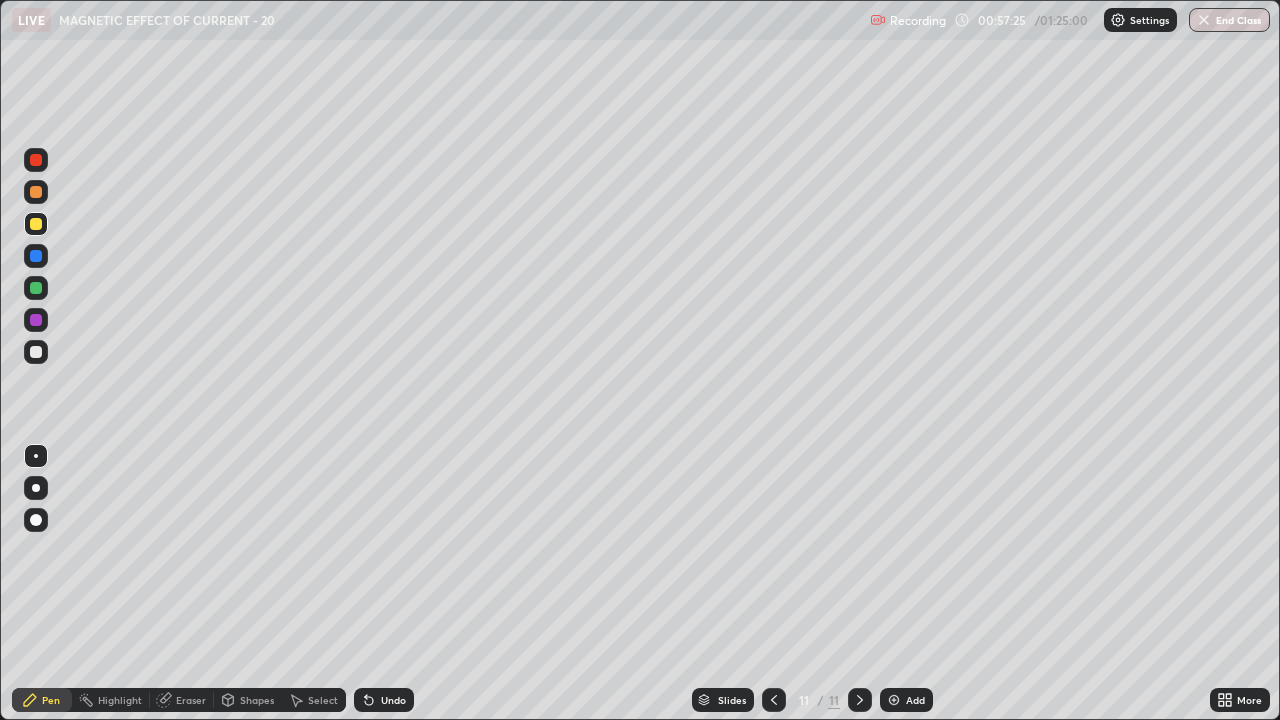 click at bounding box center (36, 224) 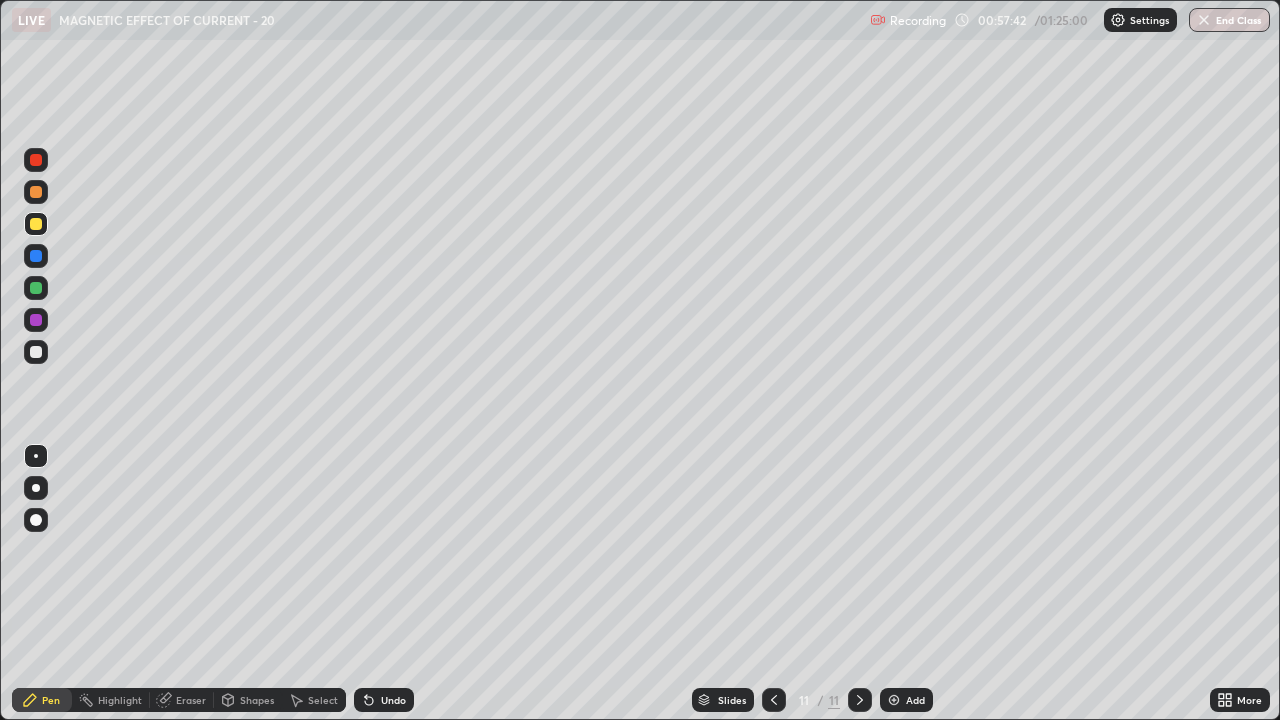 click at bounding box center (36, 288) 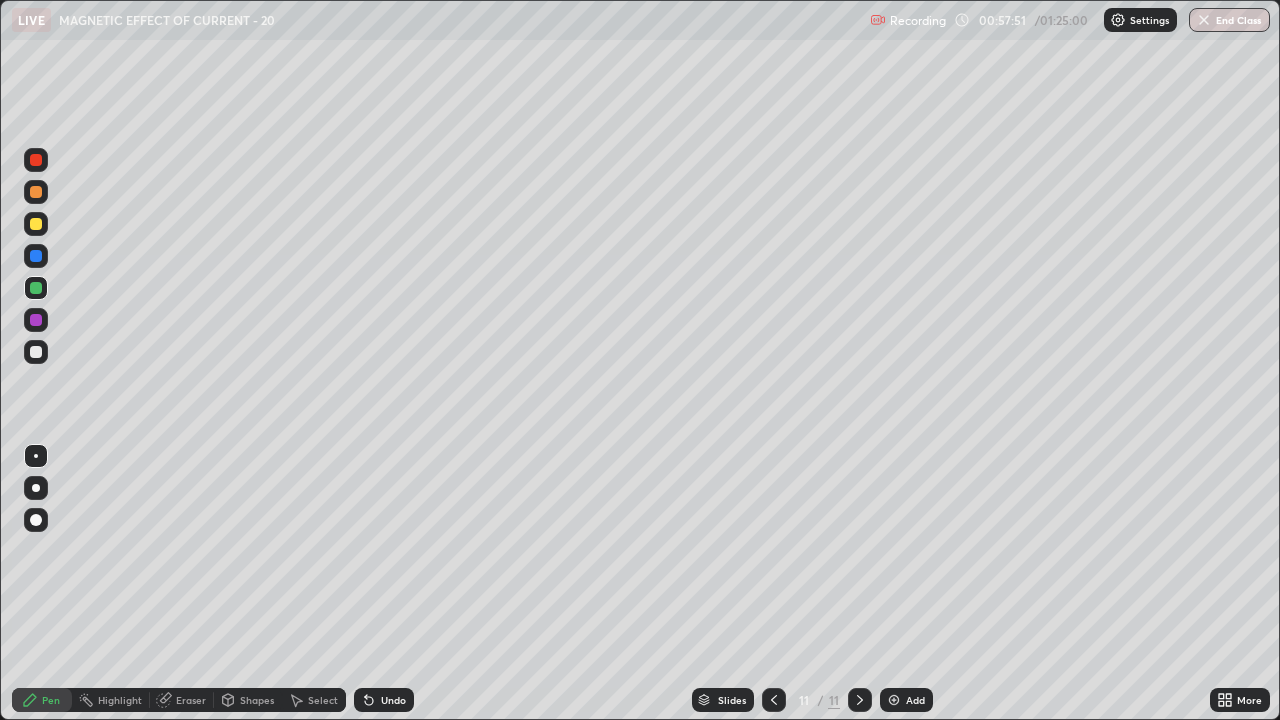 click at bounding box center (36, 224) 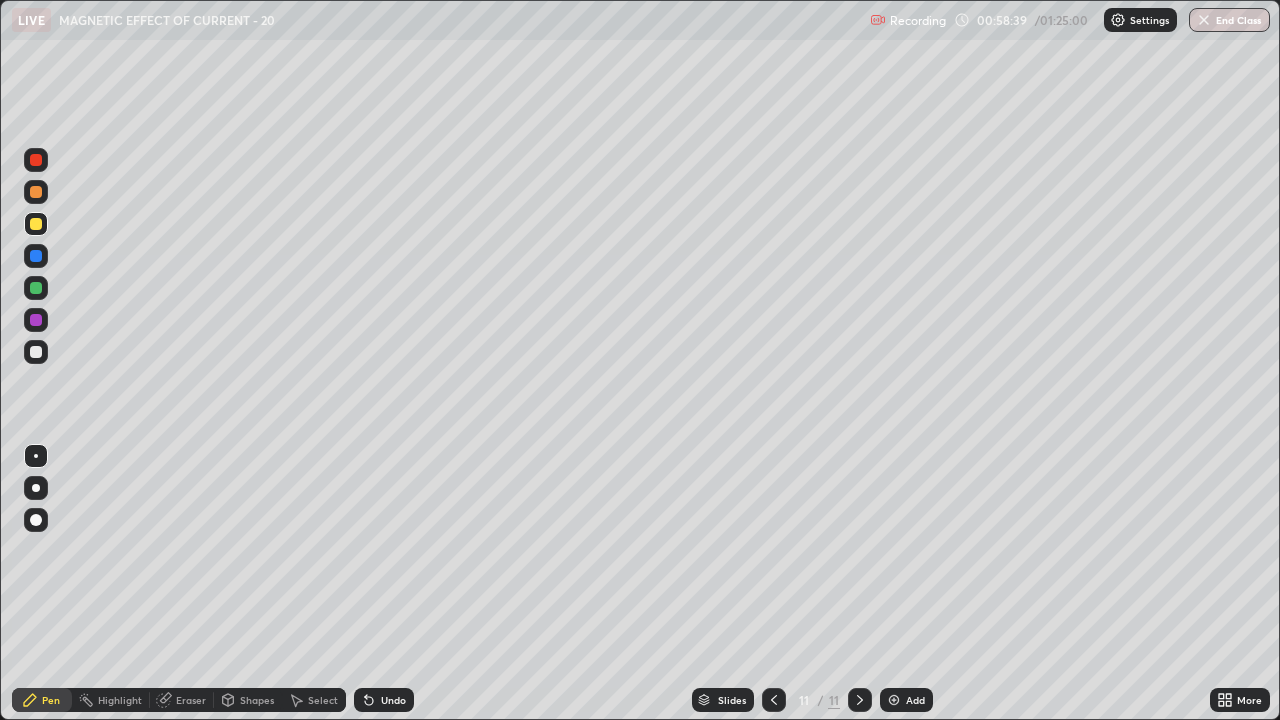 click at bounding box center [36, 288] 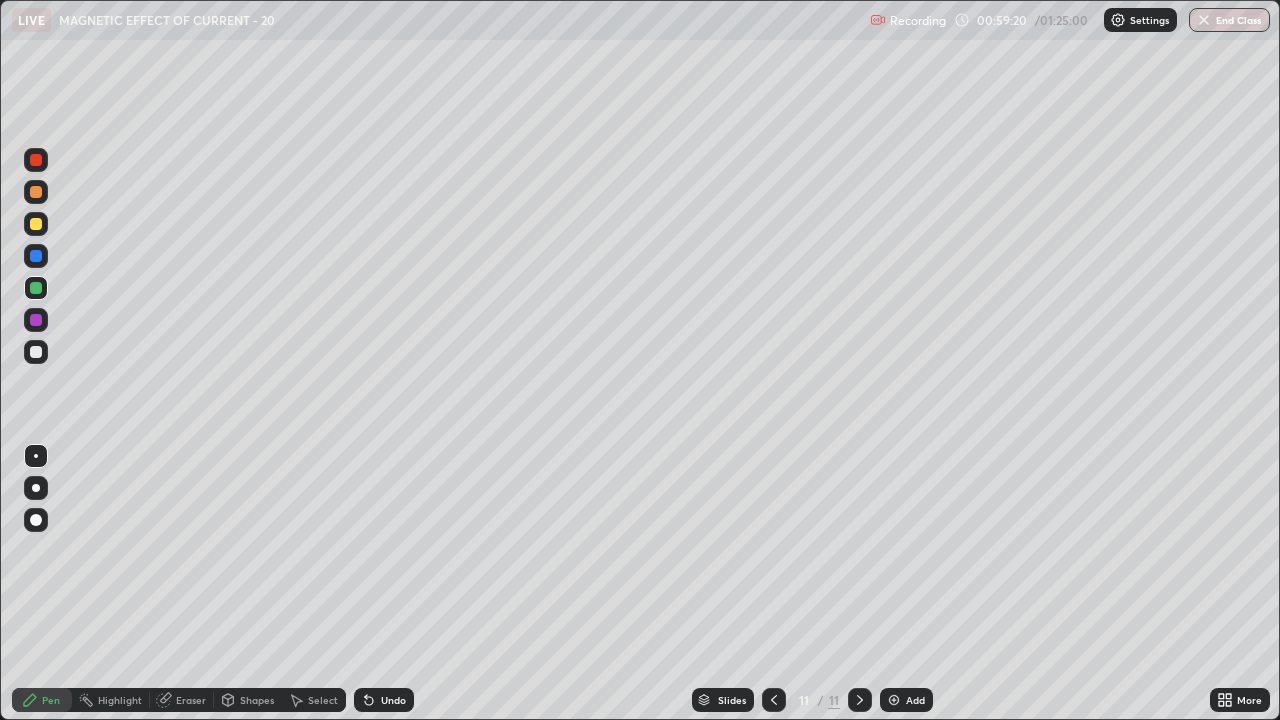 click at bounding box center (36, 192) 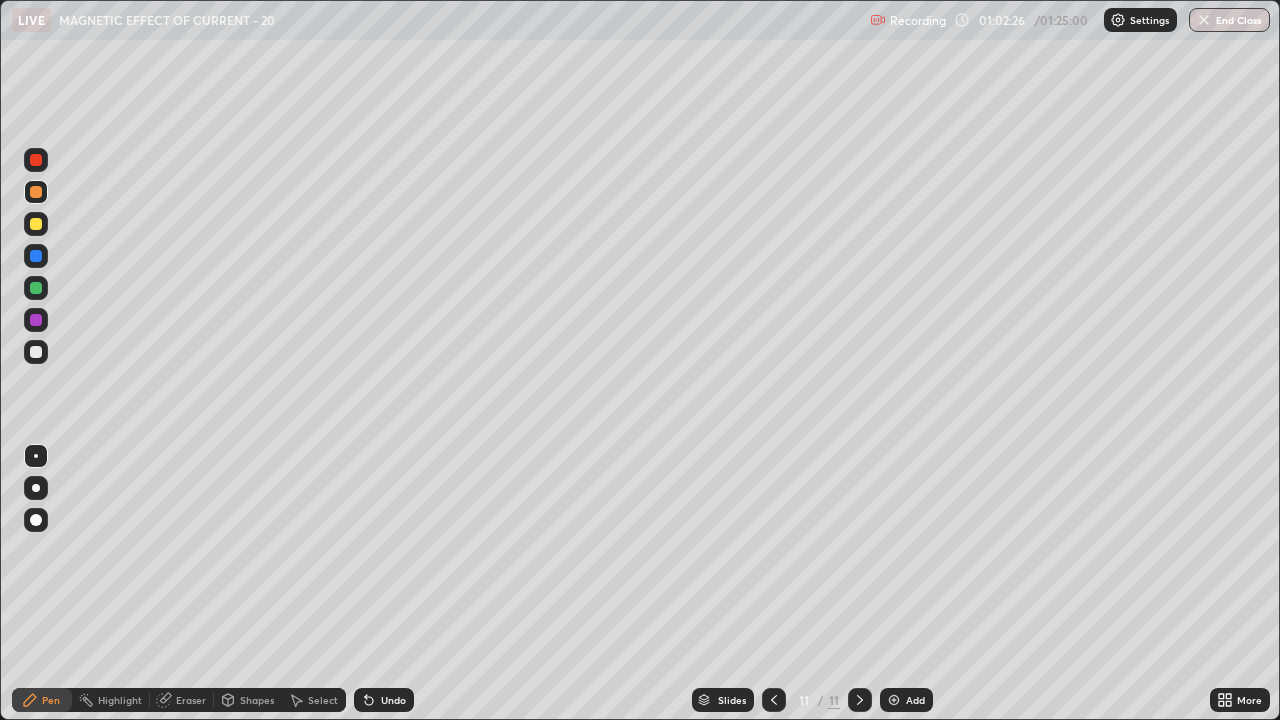 click 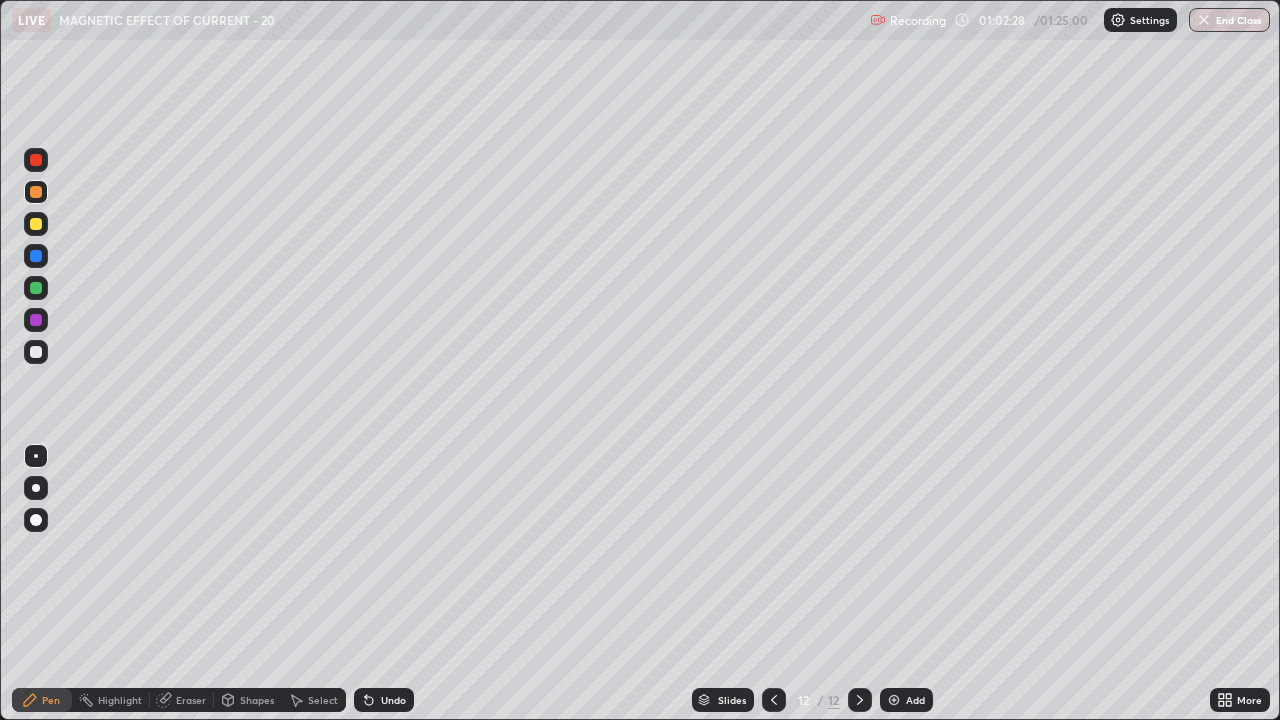 click at bounding box center (36, 352) 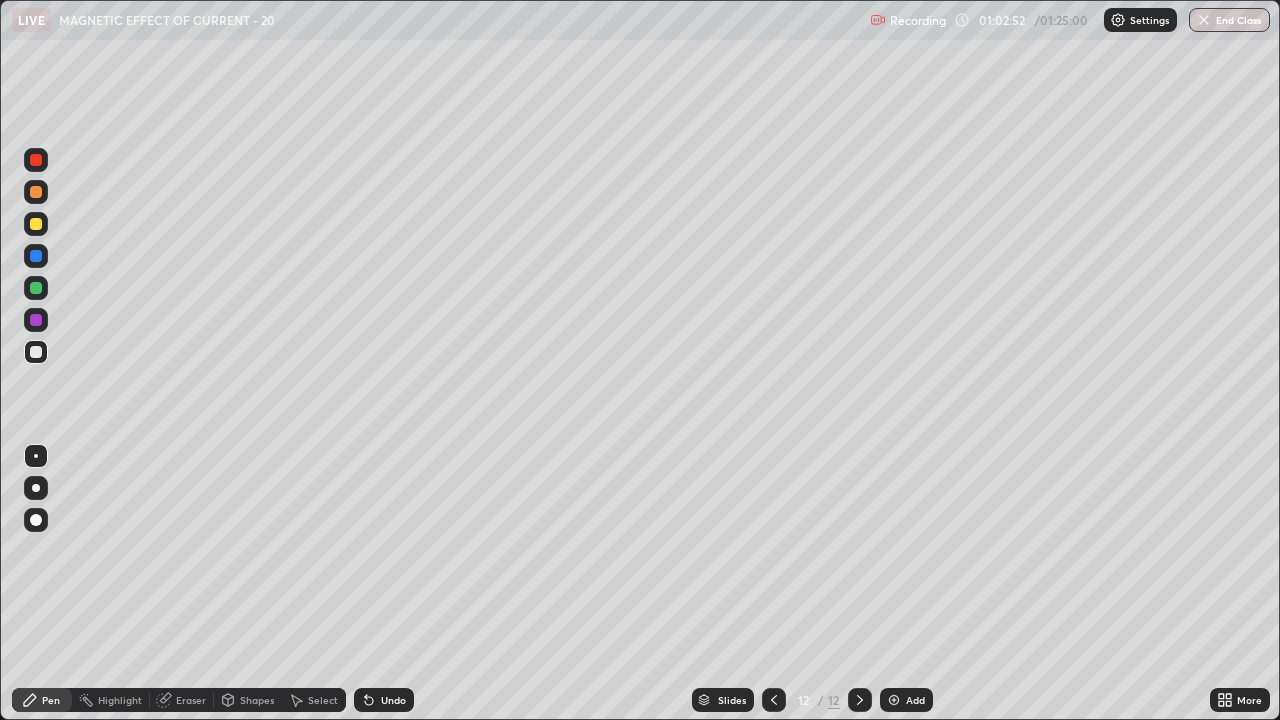 click at bounding box center [36, 352] 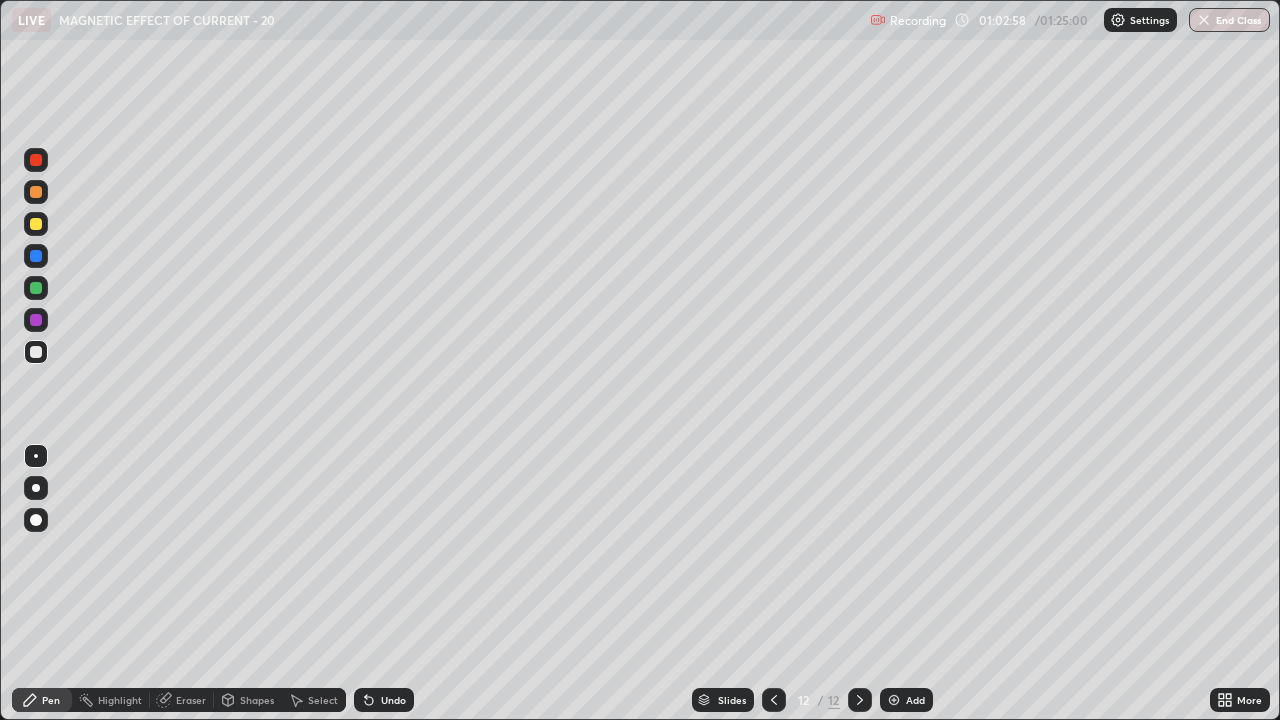 click 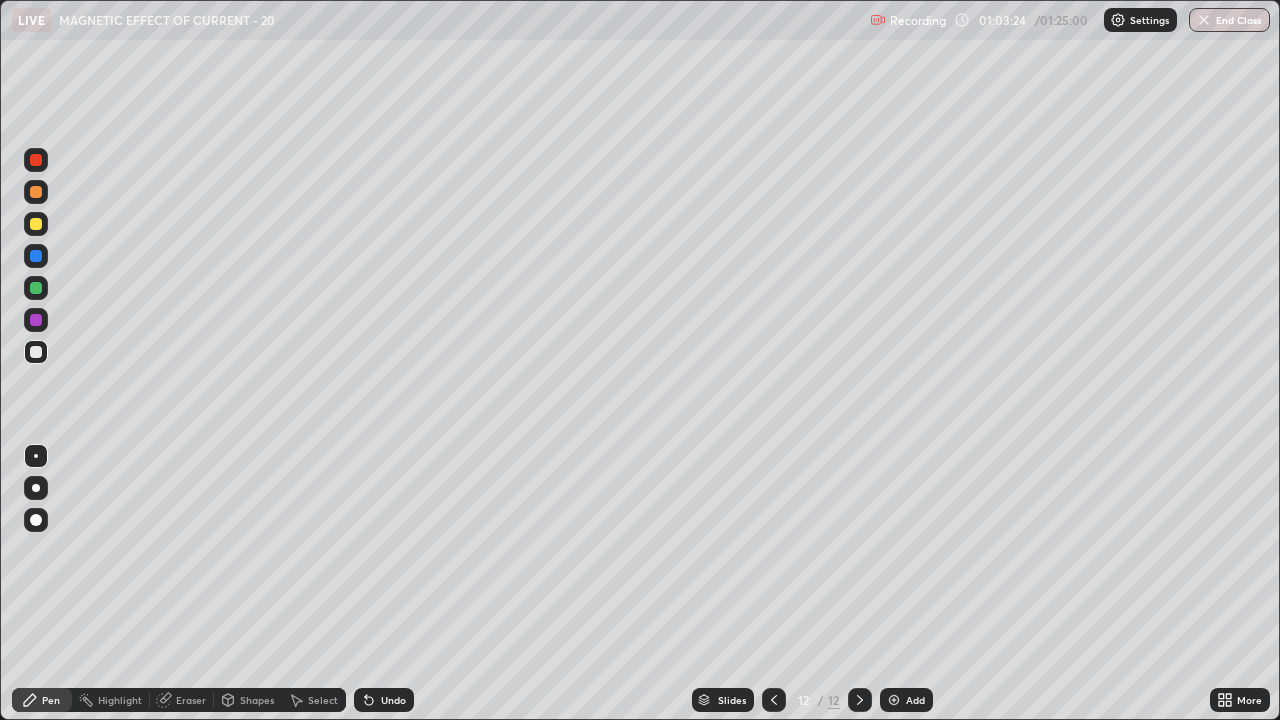 click on "Eraser" at bounding box center [191, 700] 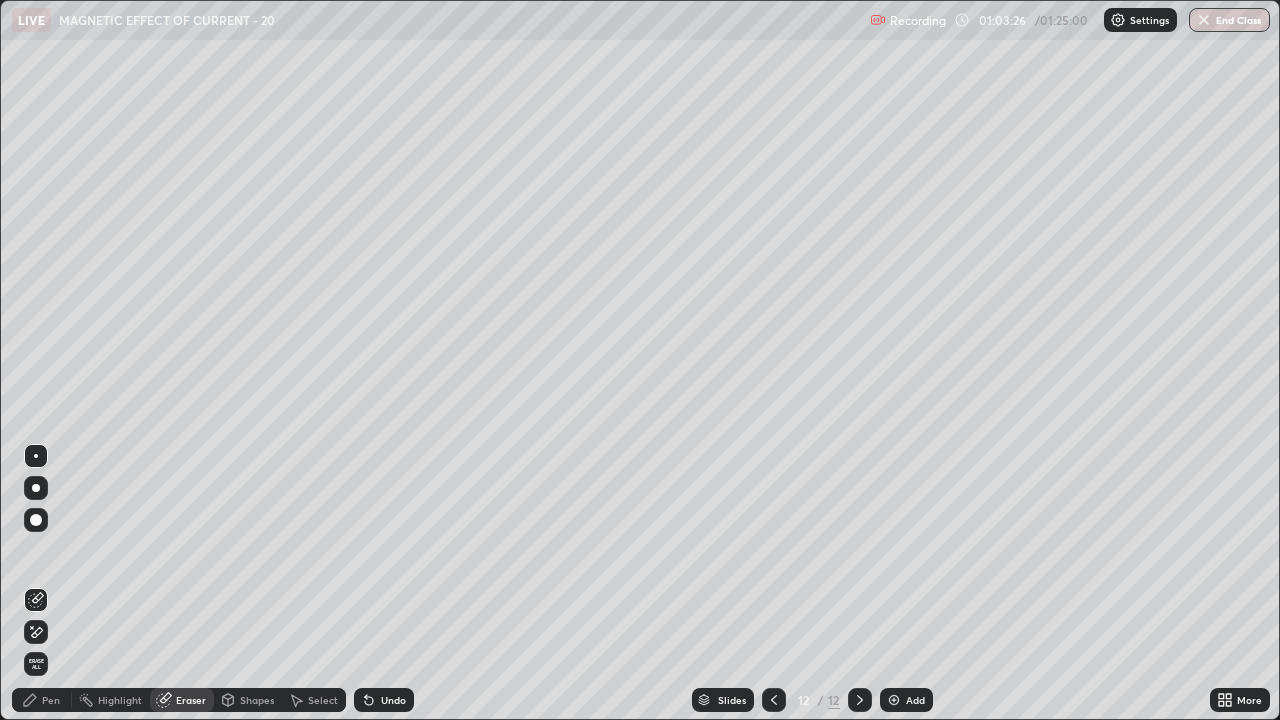 click 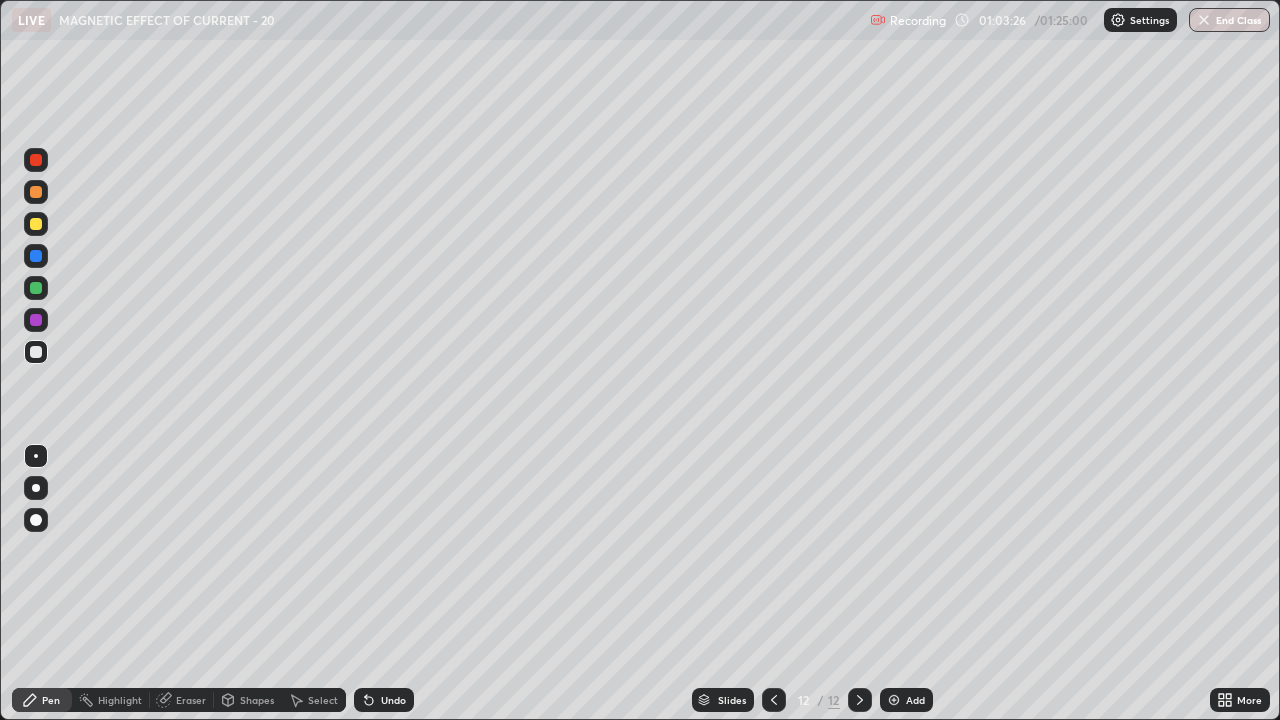 click at bounding box center (36, 352) 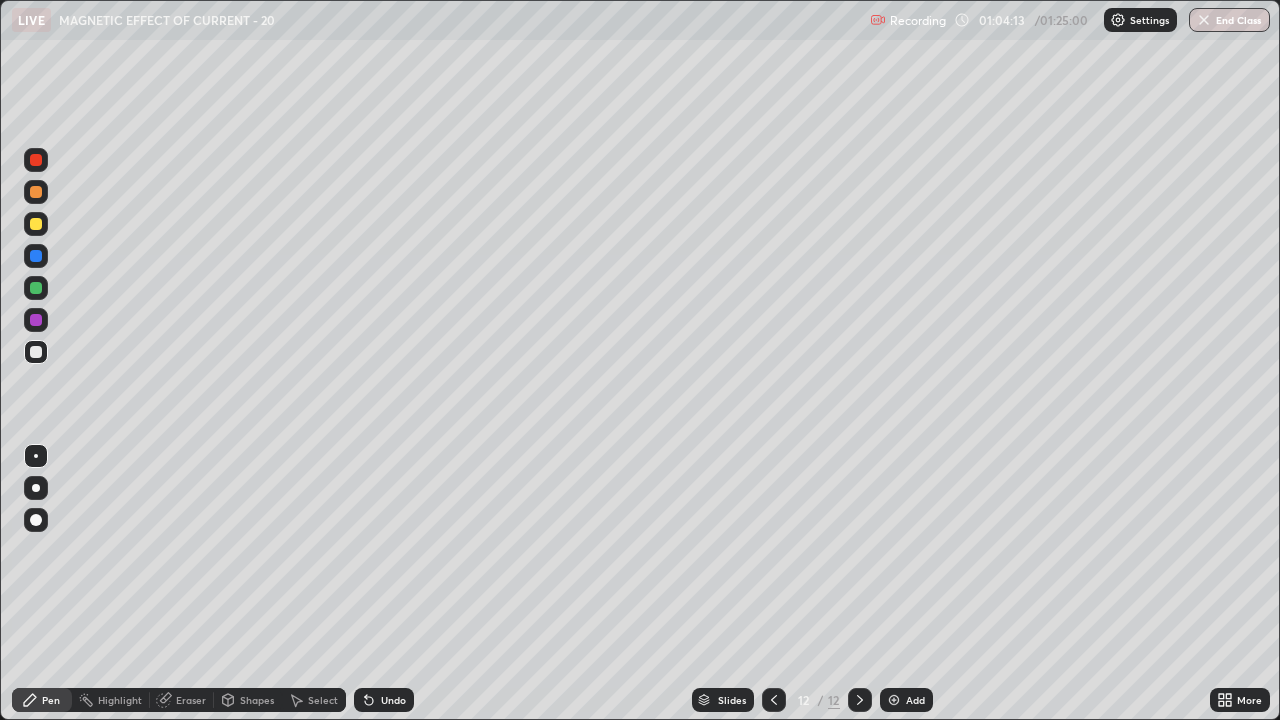 click at bounding box center (36, 224) 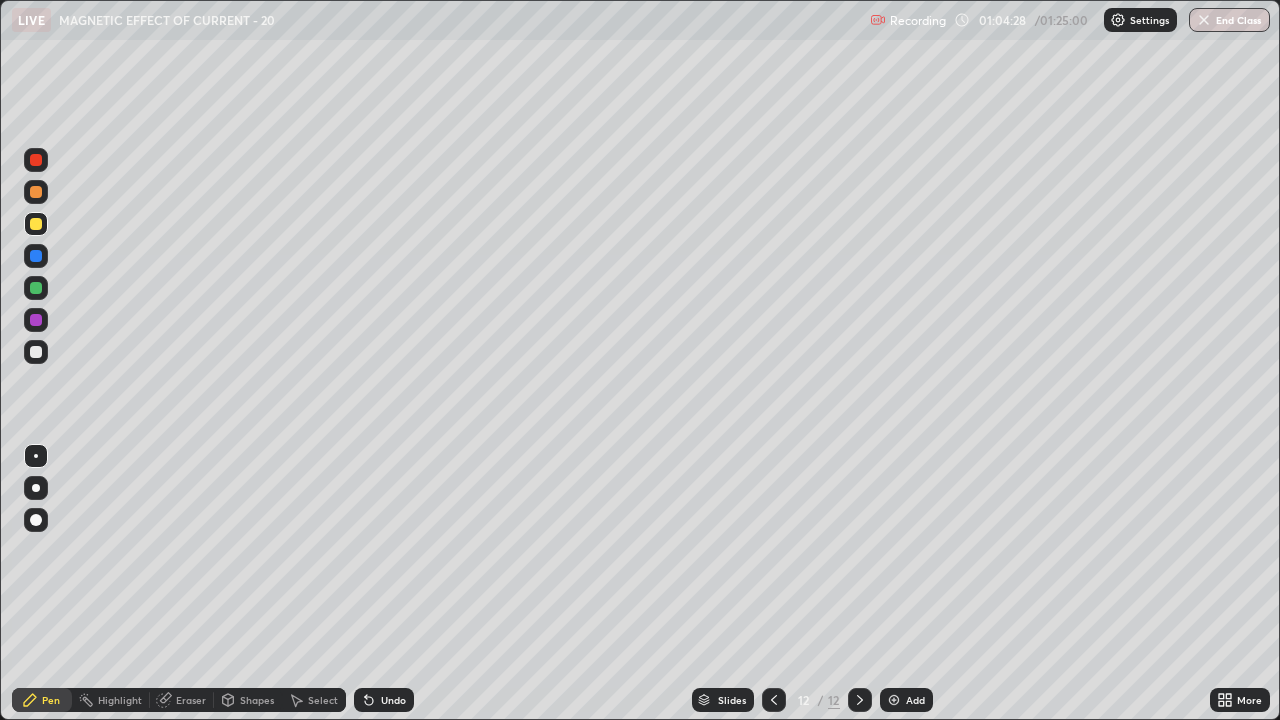 click at bounding box center (36, 224) 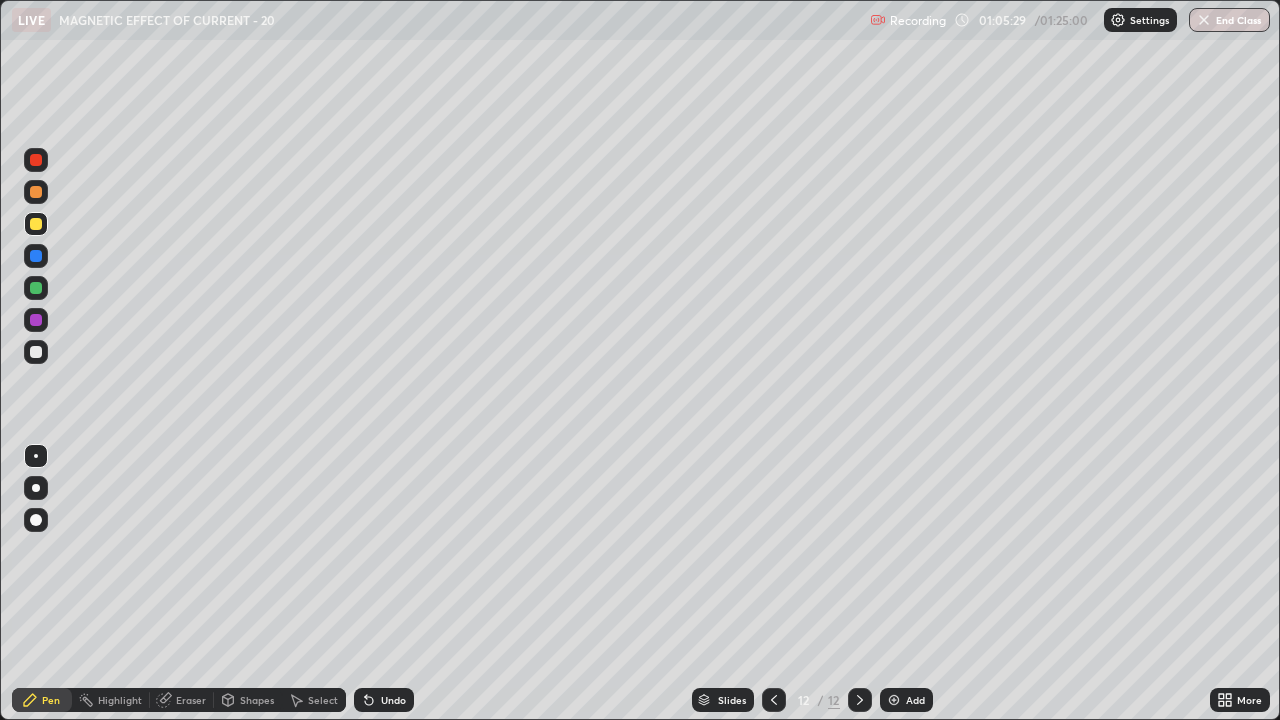 click at bounding box center (36, 224) 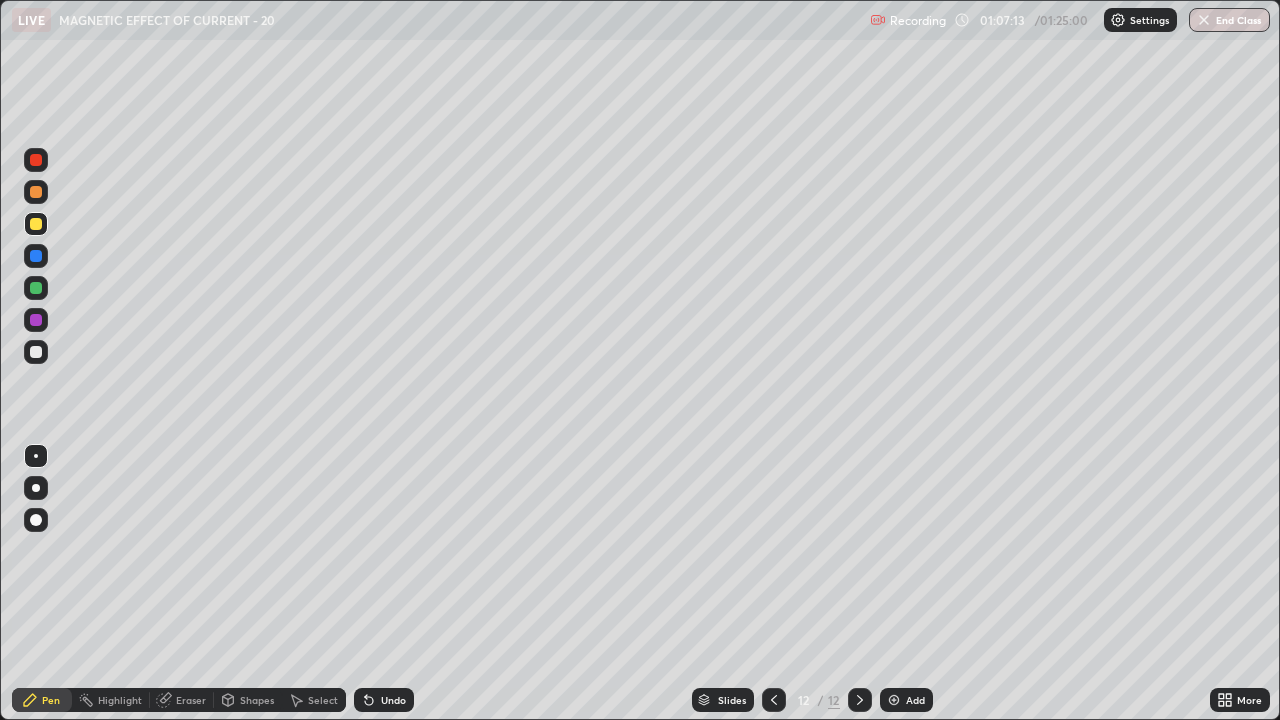 click on "Undo" at bounding box center [393, 700] 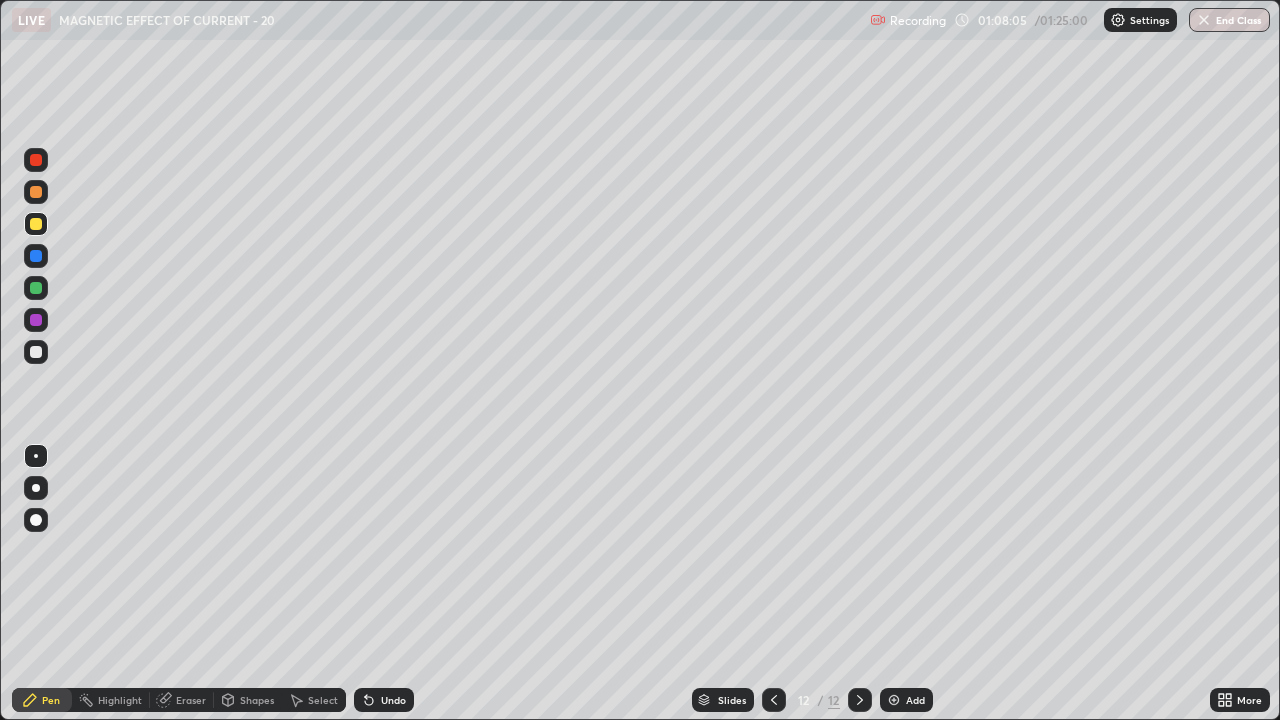 click 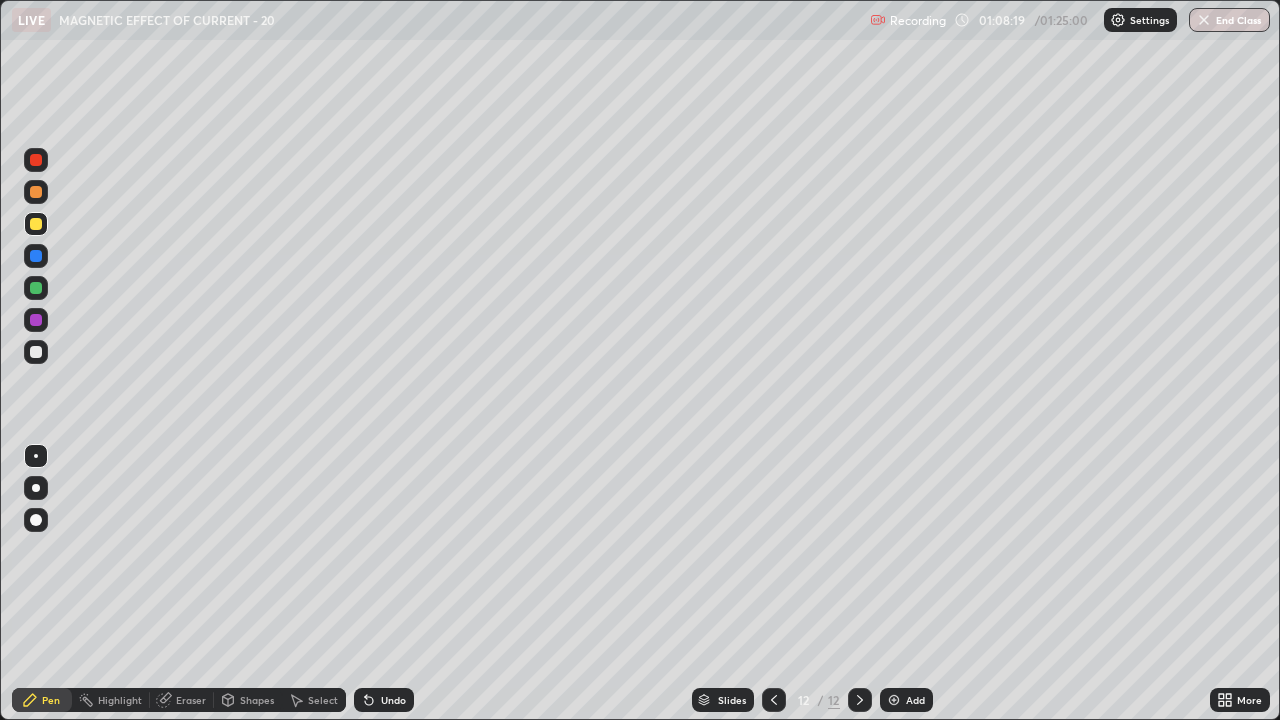 click on "Undo" at bounding box center [393, 700] 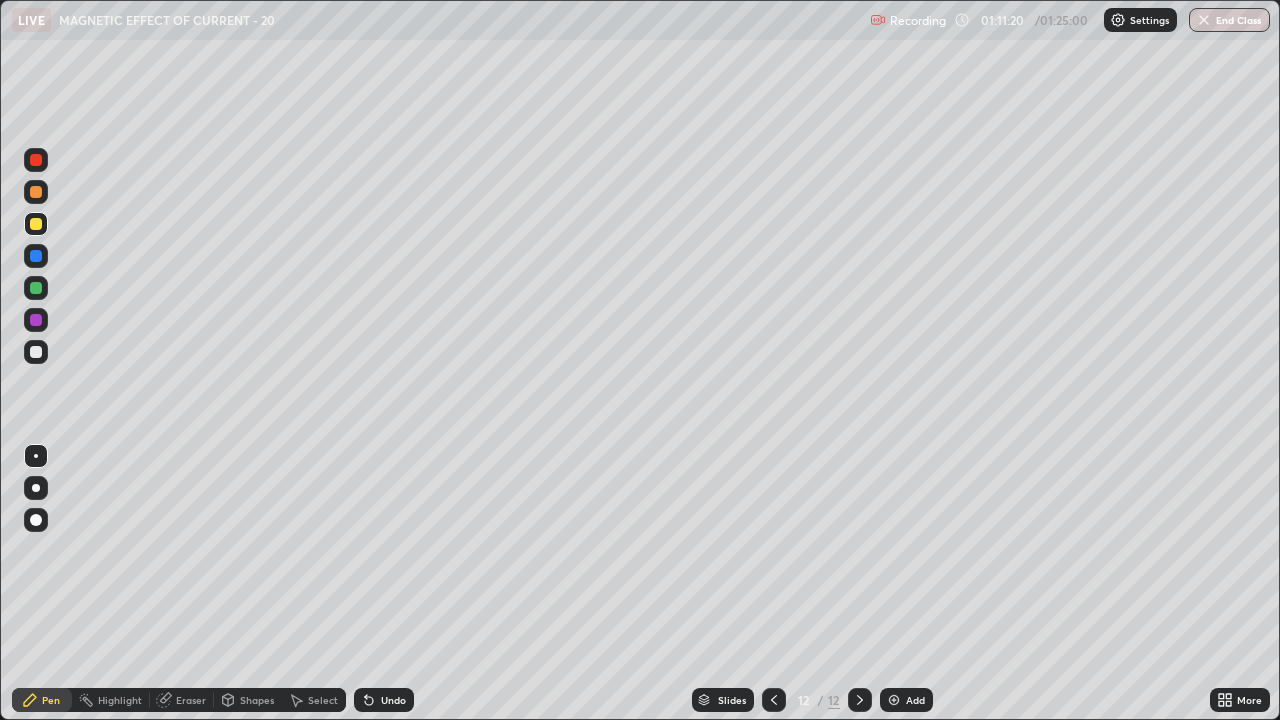 click 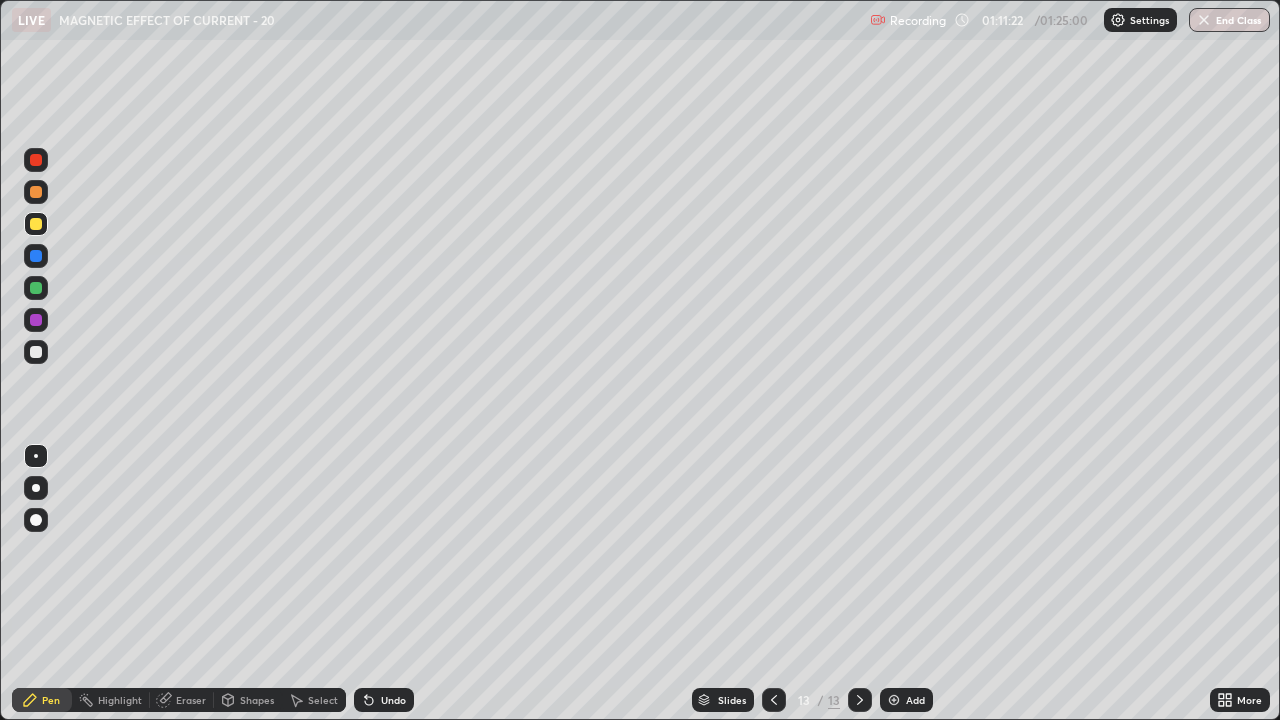 click at bounding box center (36, 352) 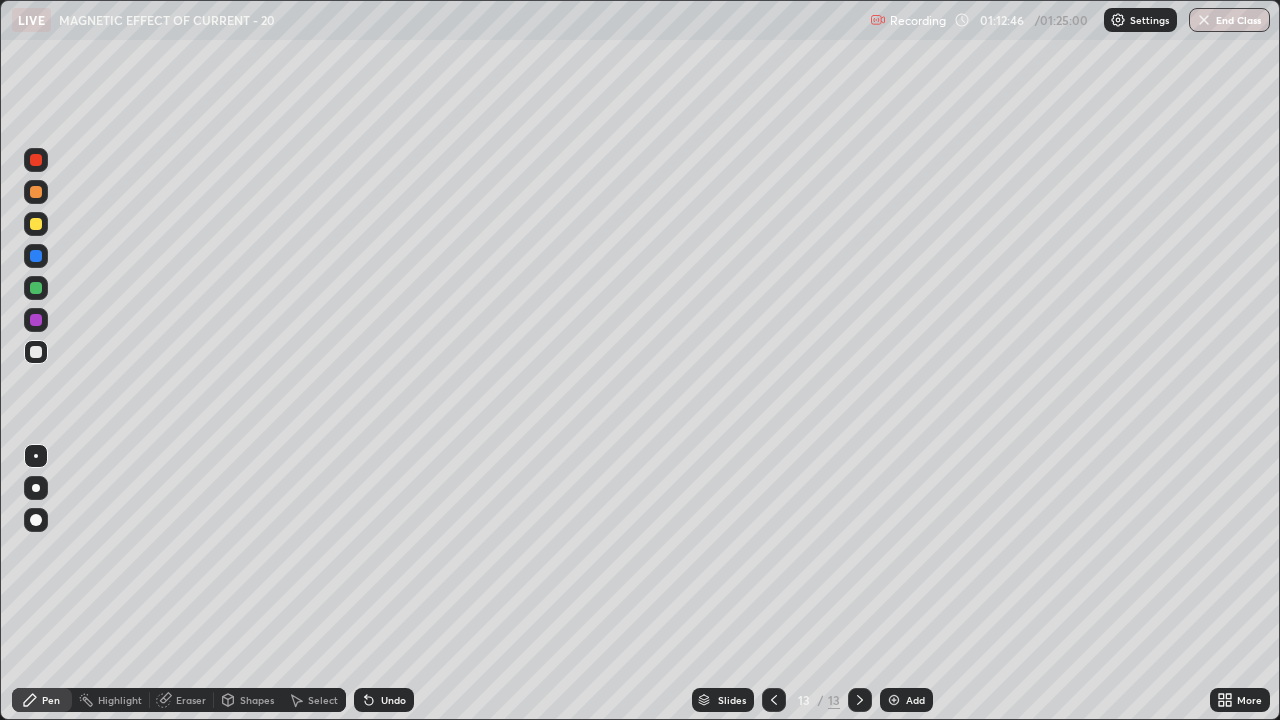 click at bounding box center [36, 352] 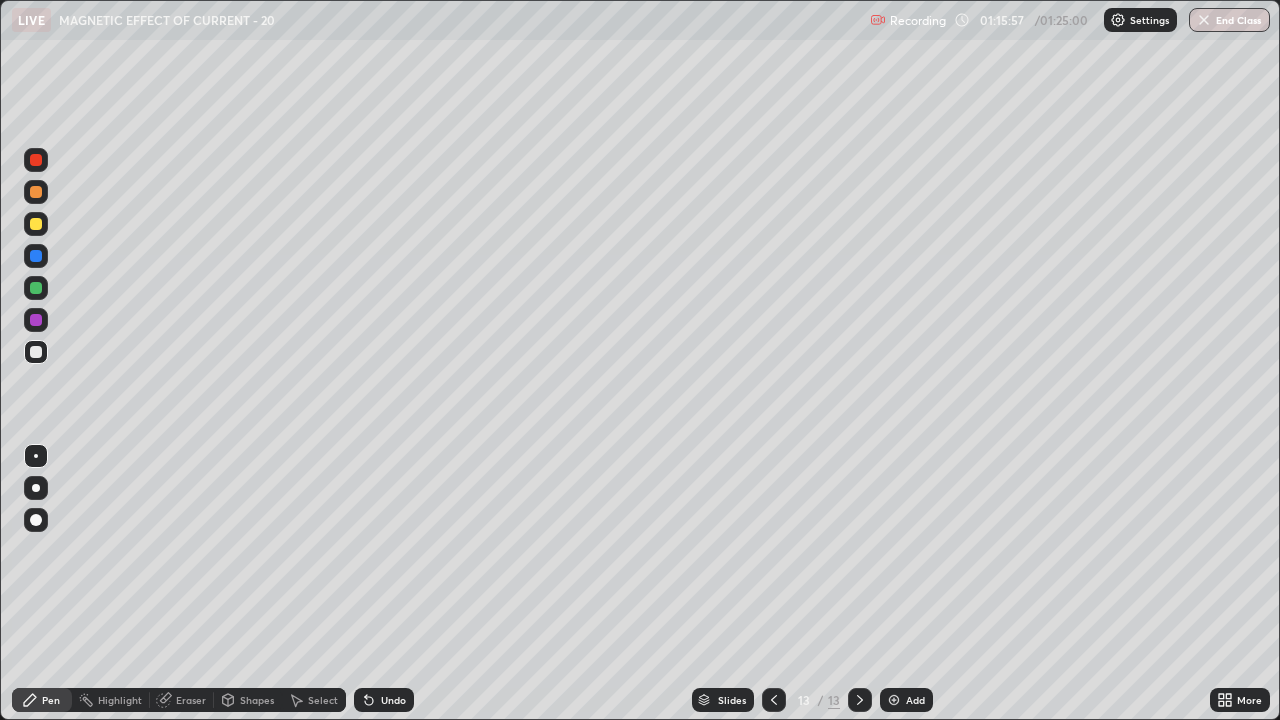 click at bounding box center [36, 224] 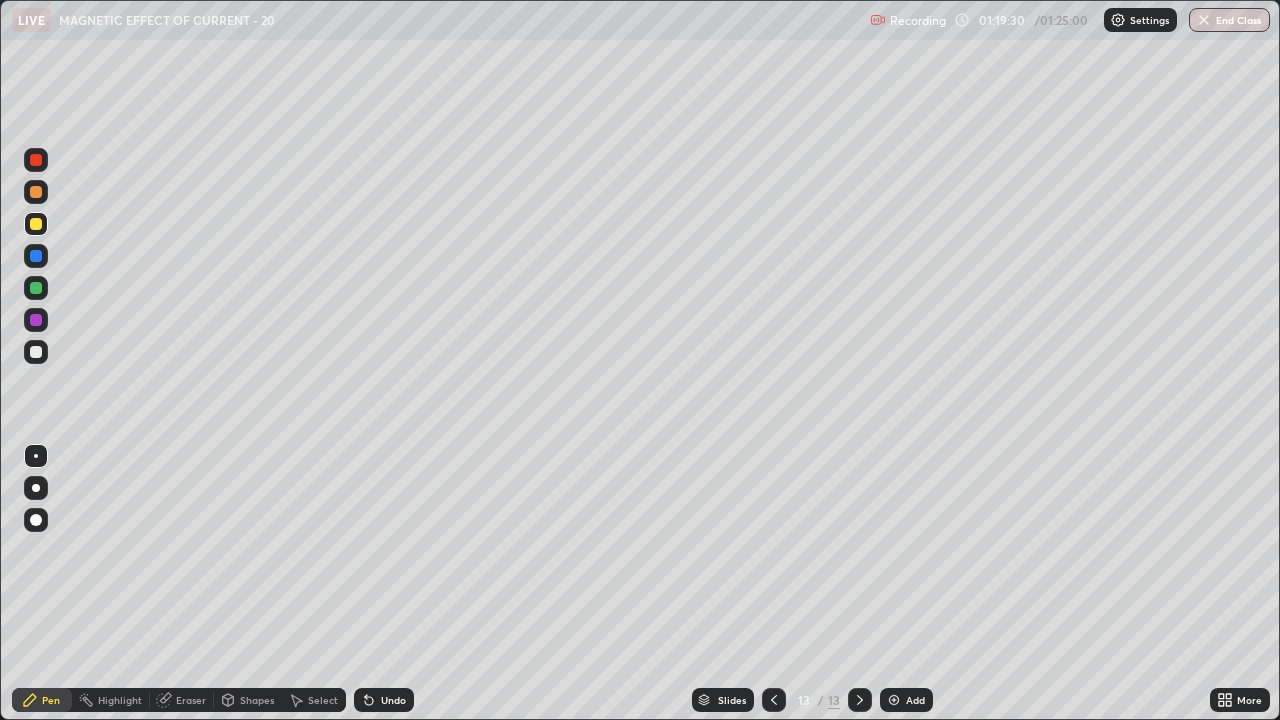 click on "Undo" at bounding box center [393, 700] 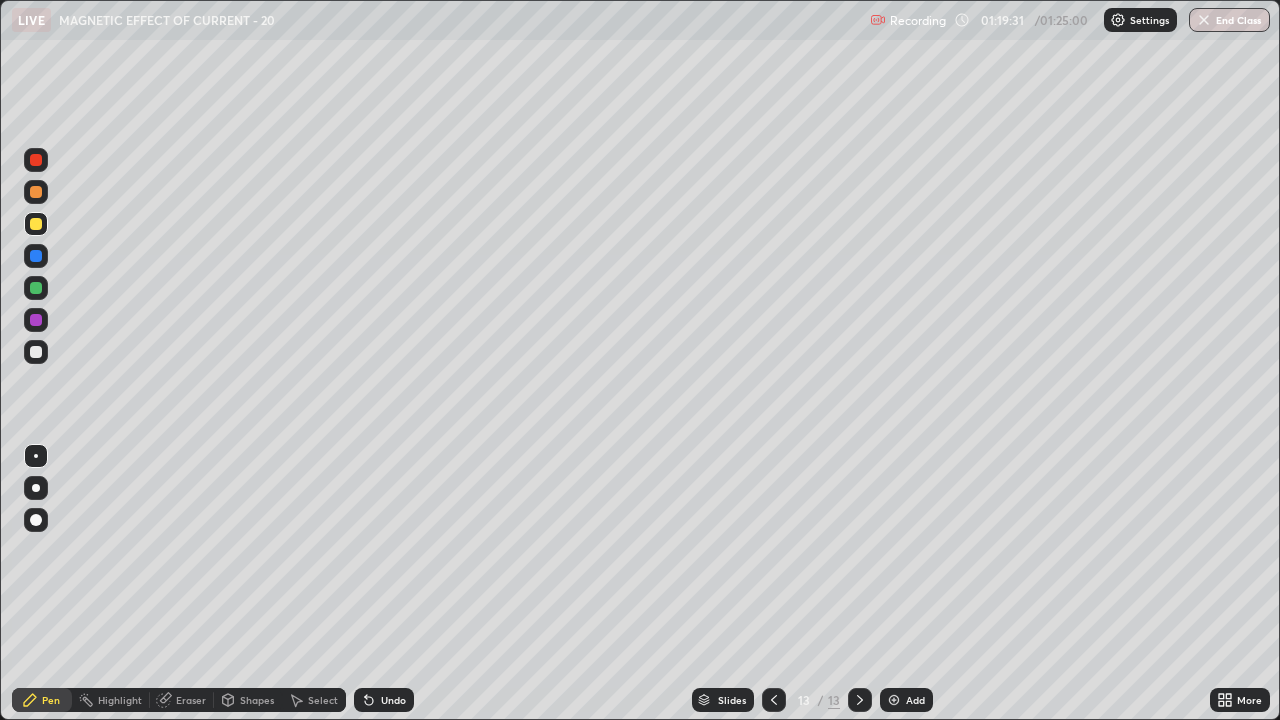 click on "Undo" at bounding box center [393, 700] 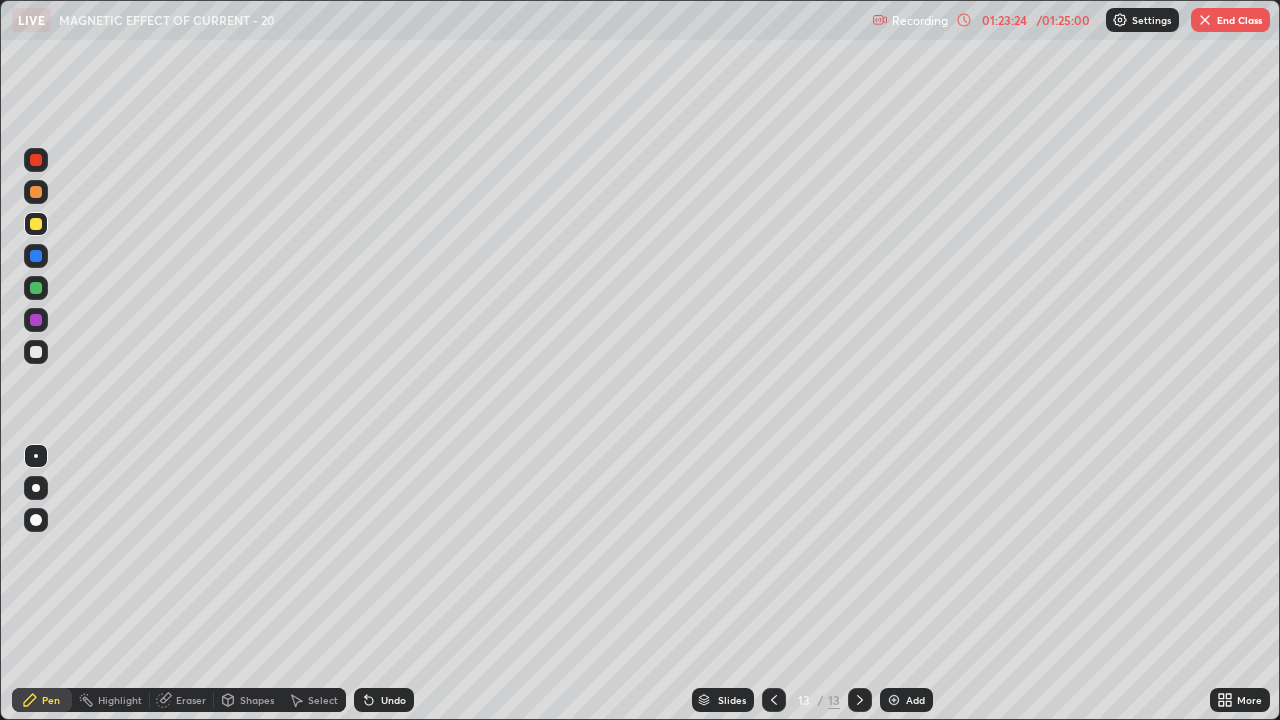 click on "Add" at bounding box center [906, 700] 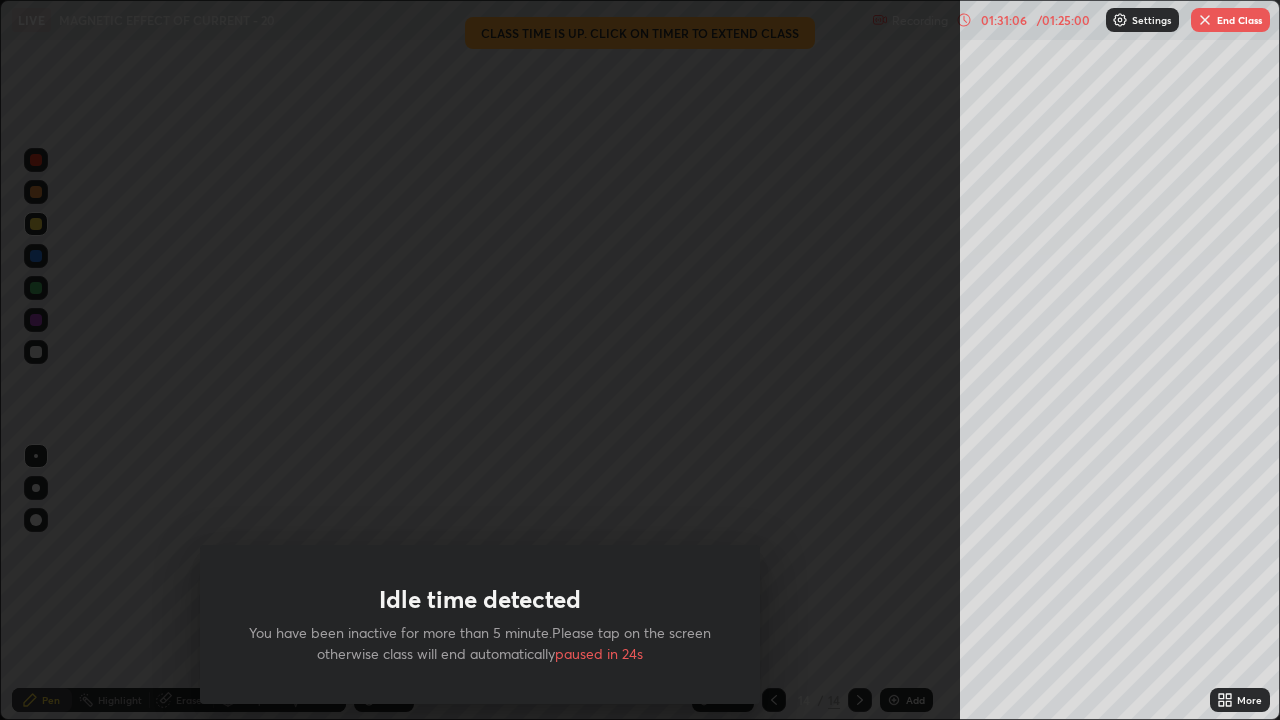 click on "End Class" at bounding box center (1230, 20) 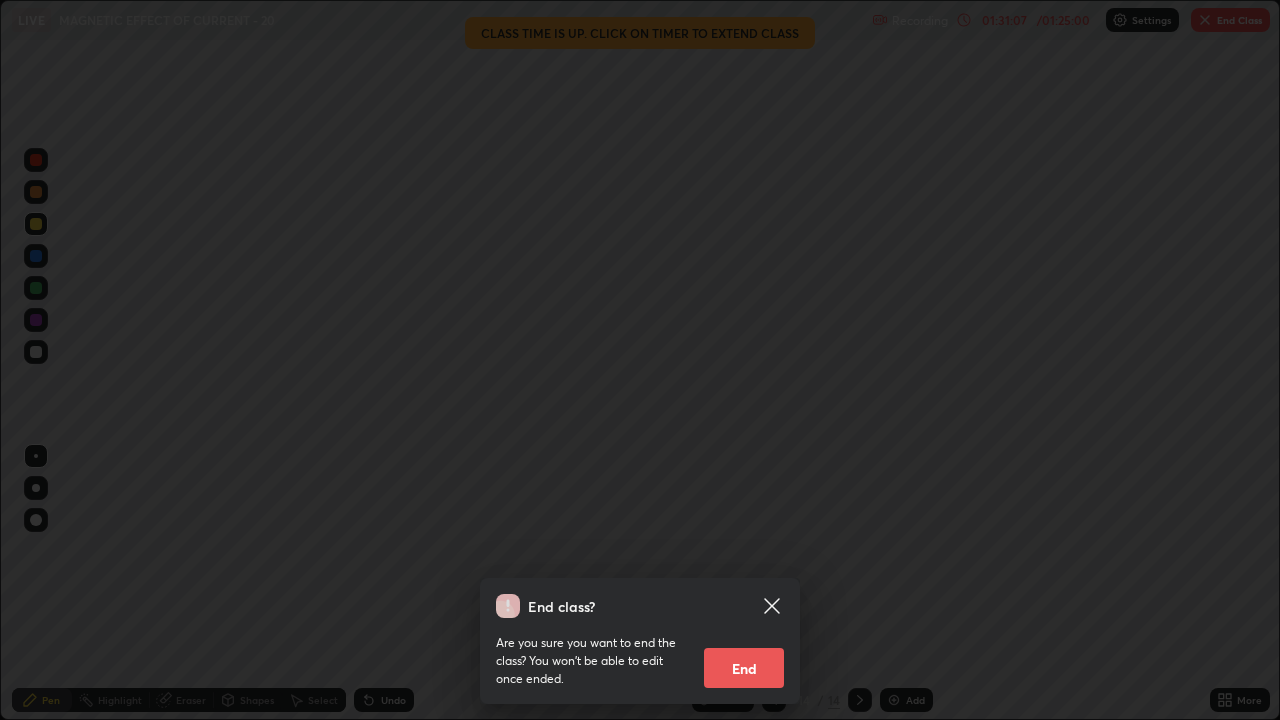 click on "End" at bounding box center (744, 668) 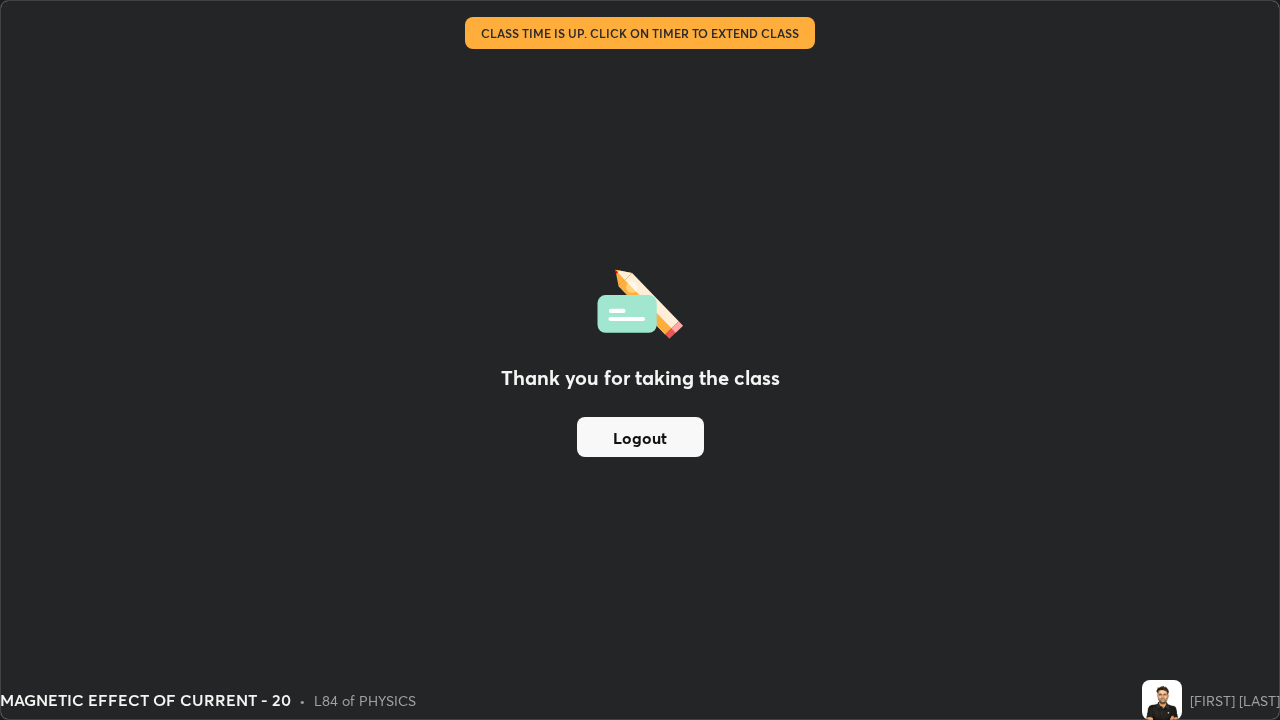 click on "Logout" at bounding box center (640, 437) 